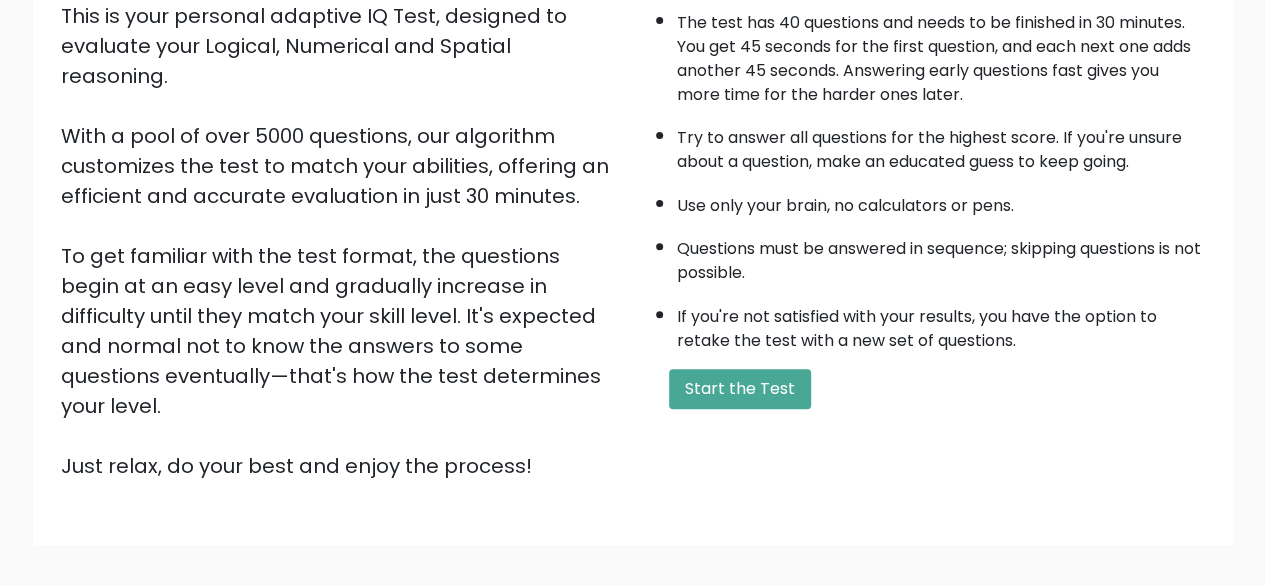 scroll, scrollTop: 330, scrollLeft: 0, axis: vertical 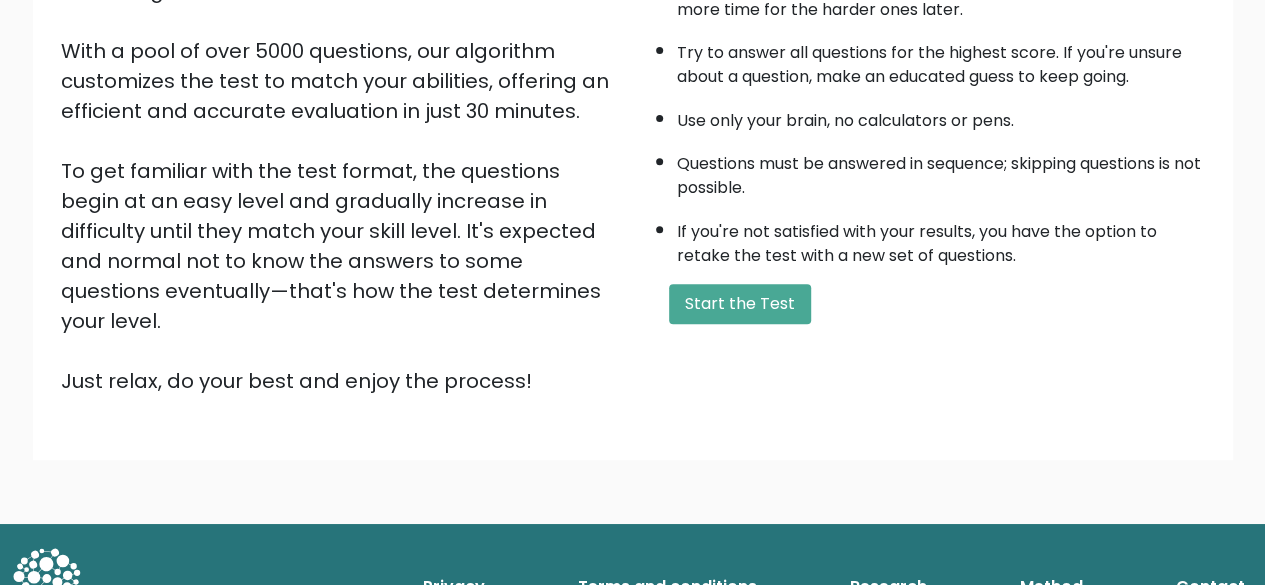 click on "Start the Test" at bounding box center (740, 304) 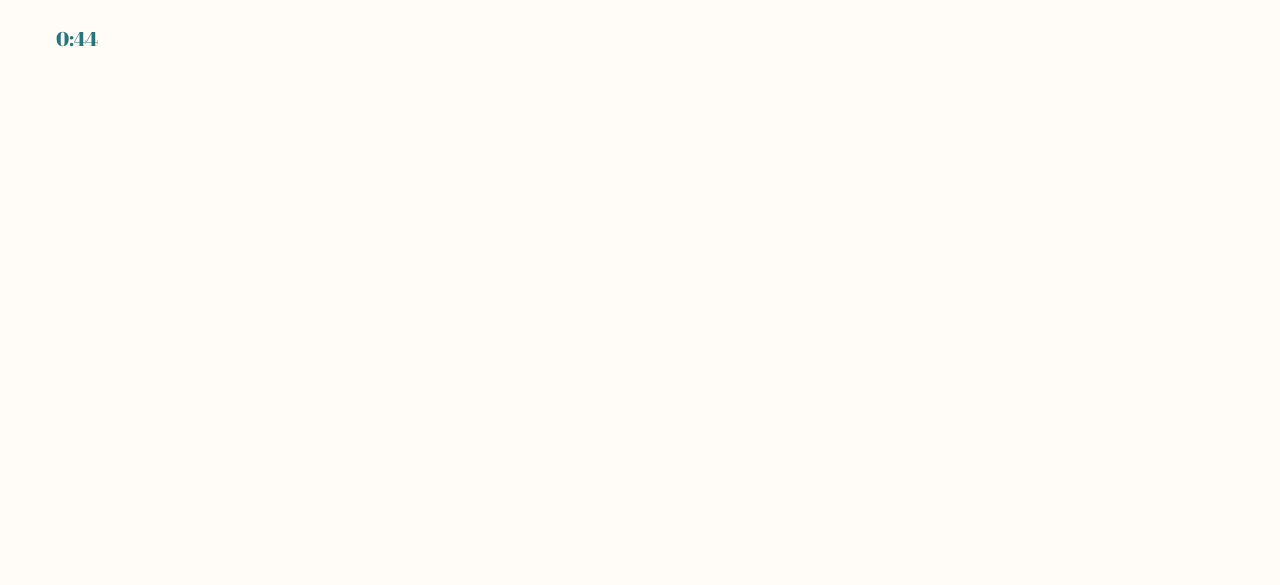scroll, scrollTop: 0, scrollLeft: 0, axis: both 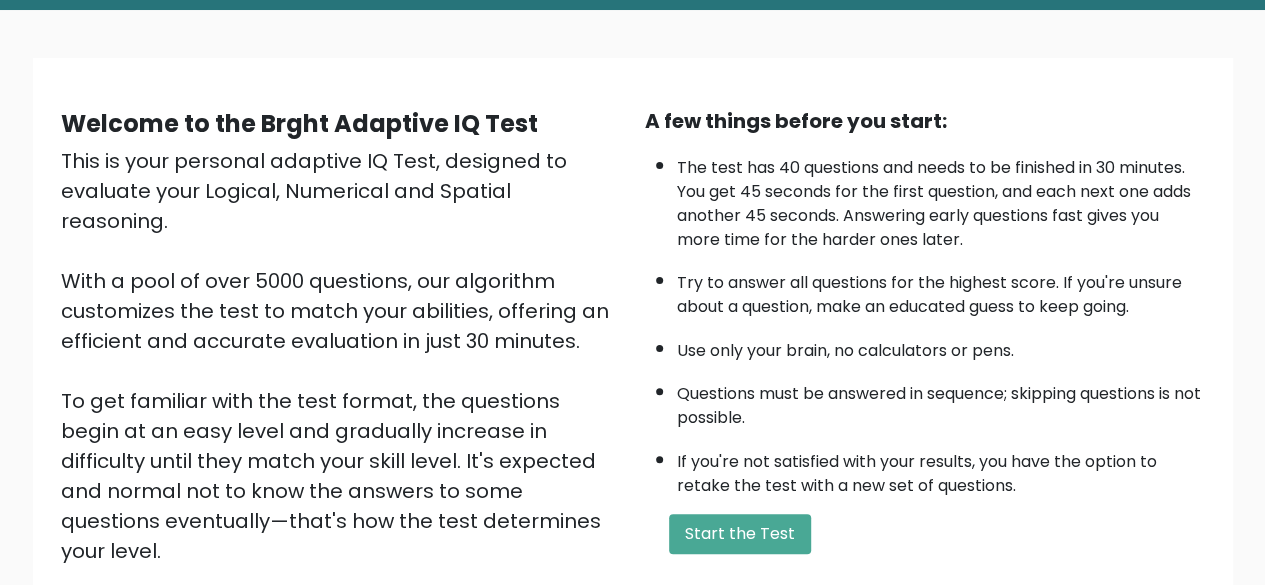 click on "Start the Test" at bounding box center [740, 534] 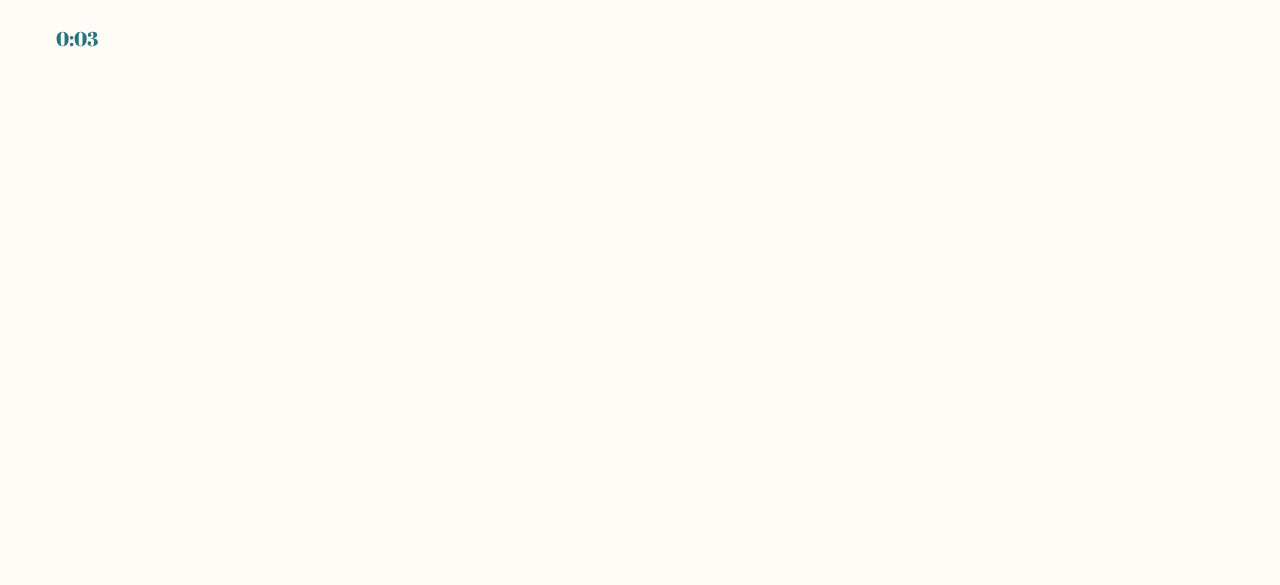 scroll, scrollTop: 0, scrollLeft: 0, axis: both 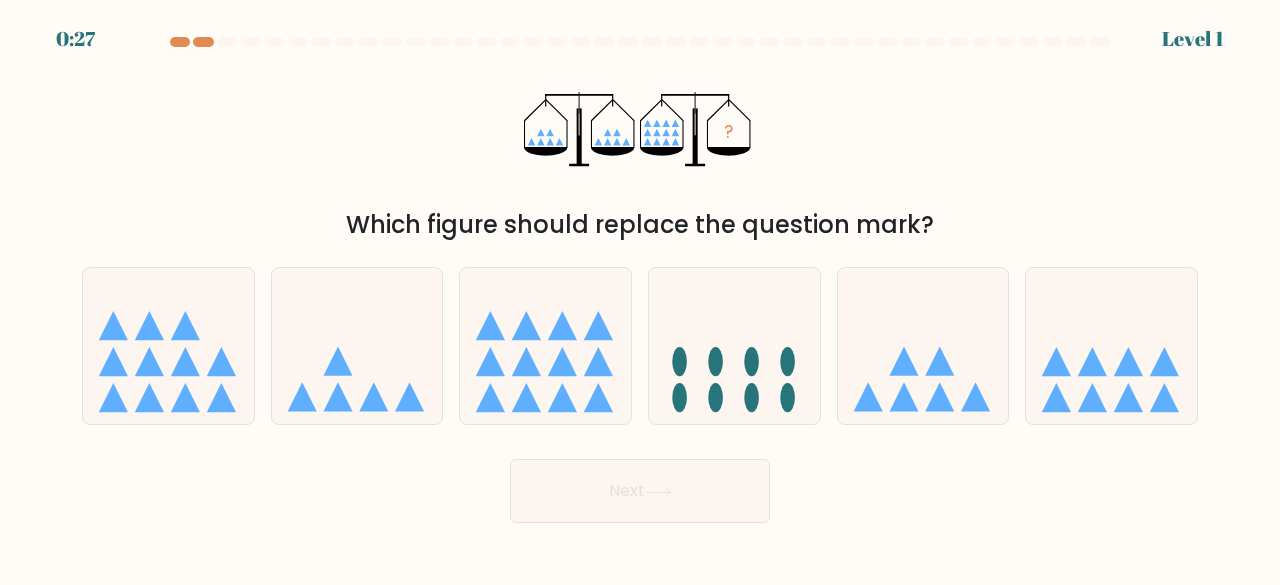 click 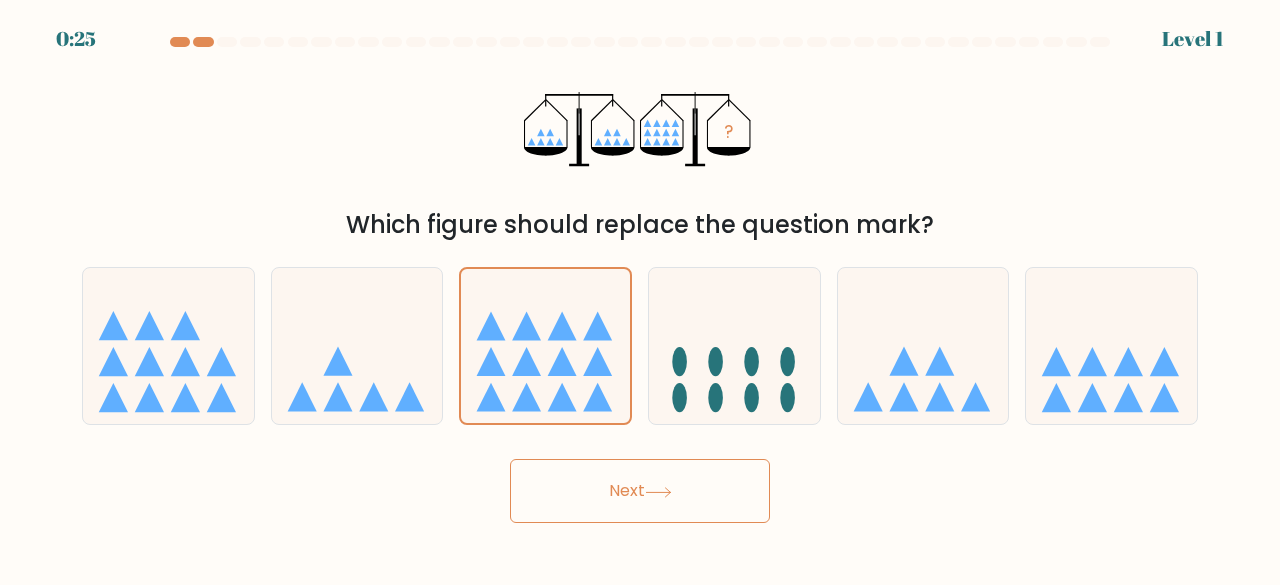 click on "Next" at bounding box center (640, 491) 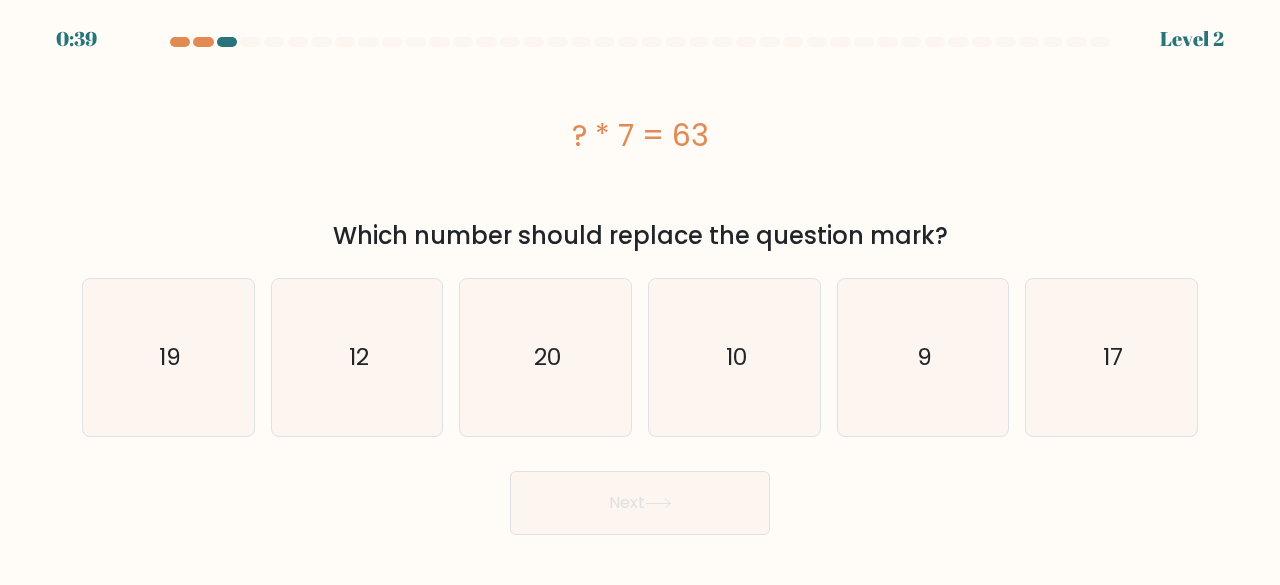 drag, startPoint x: 509, startPoint y: 376, endPoint x: 563, endPoint y: 395, distance: 57.245087 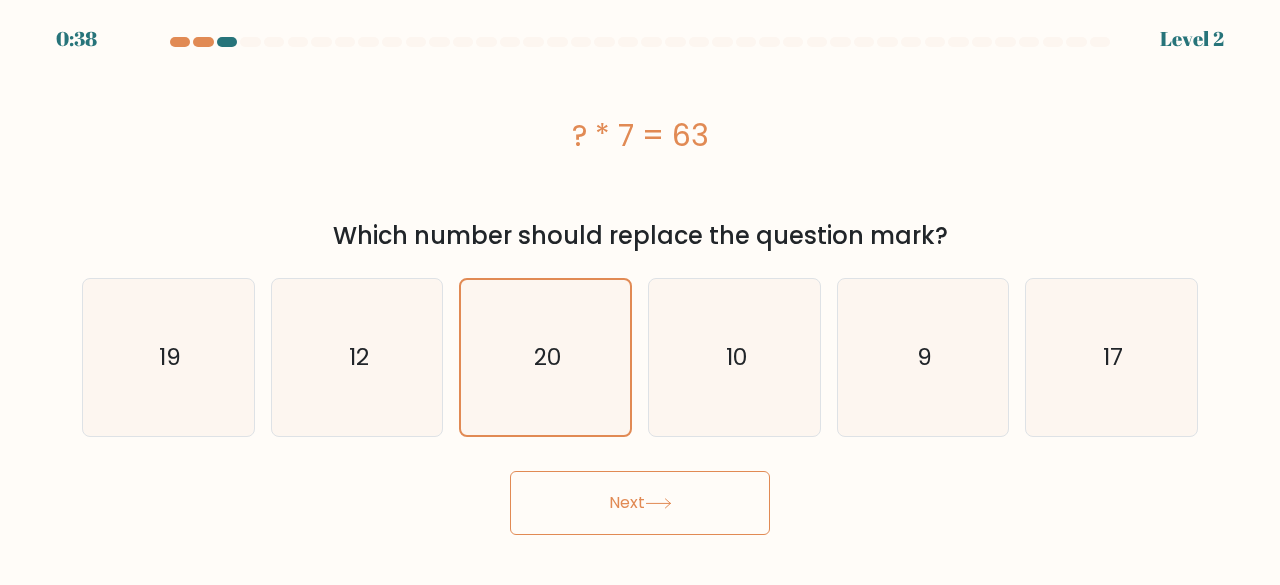 click 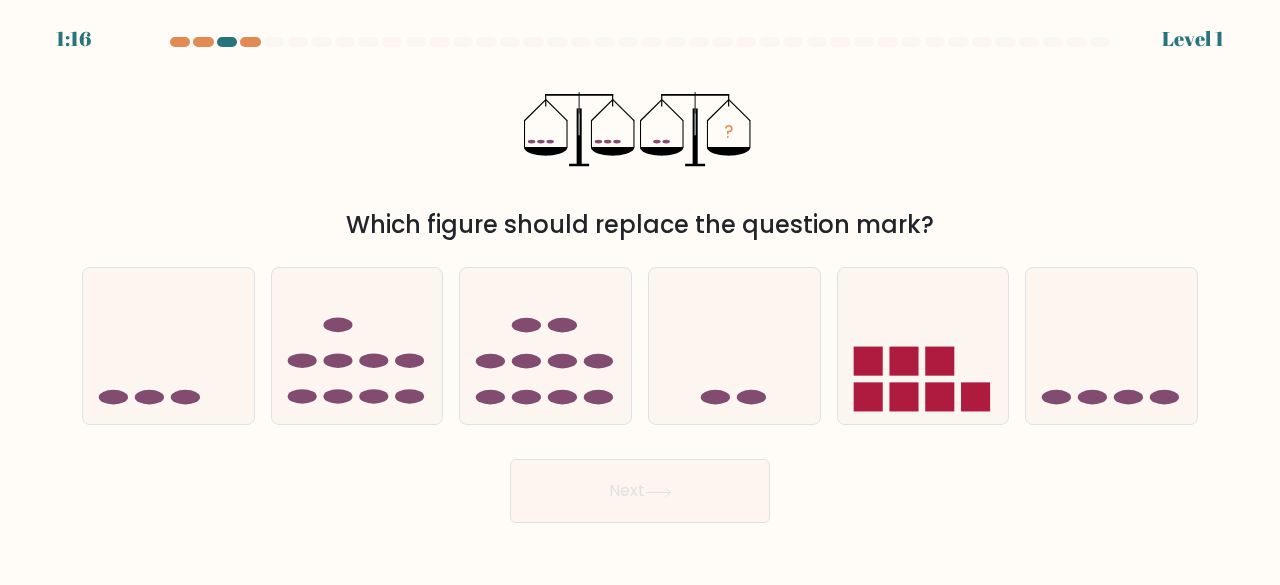 click 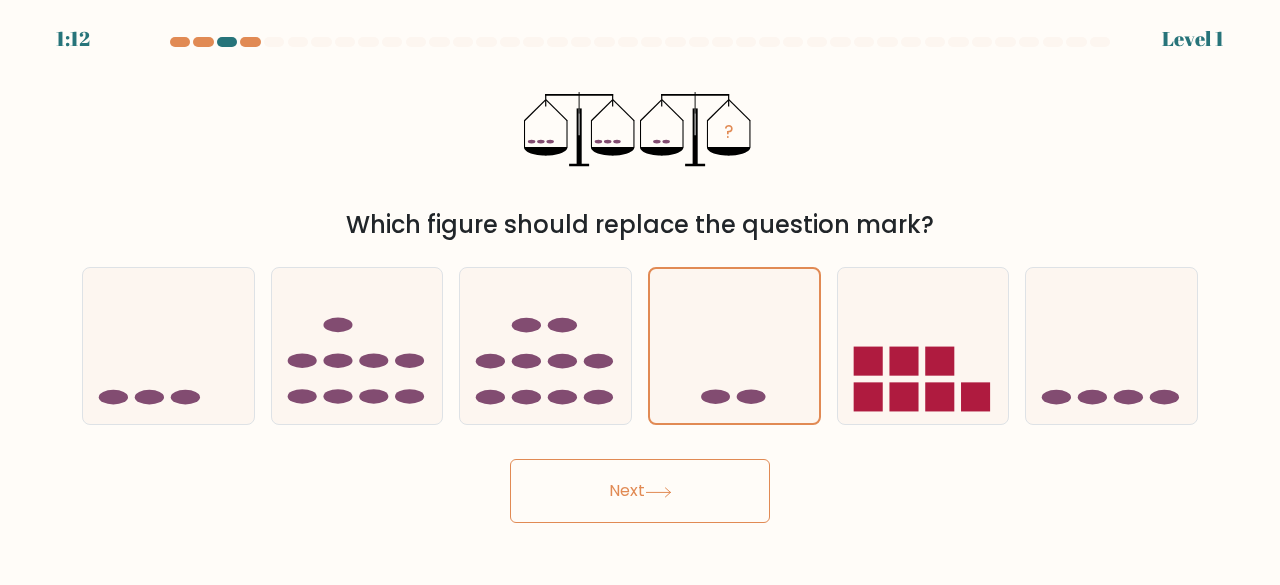 click on "Next" at bounding box center (640, 491) 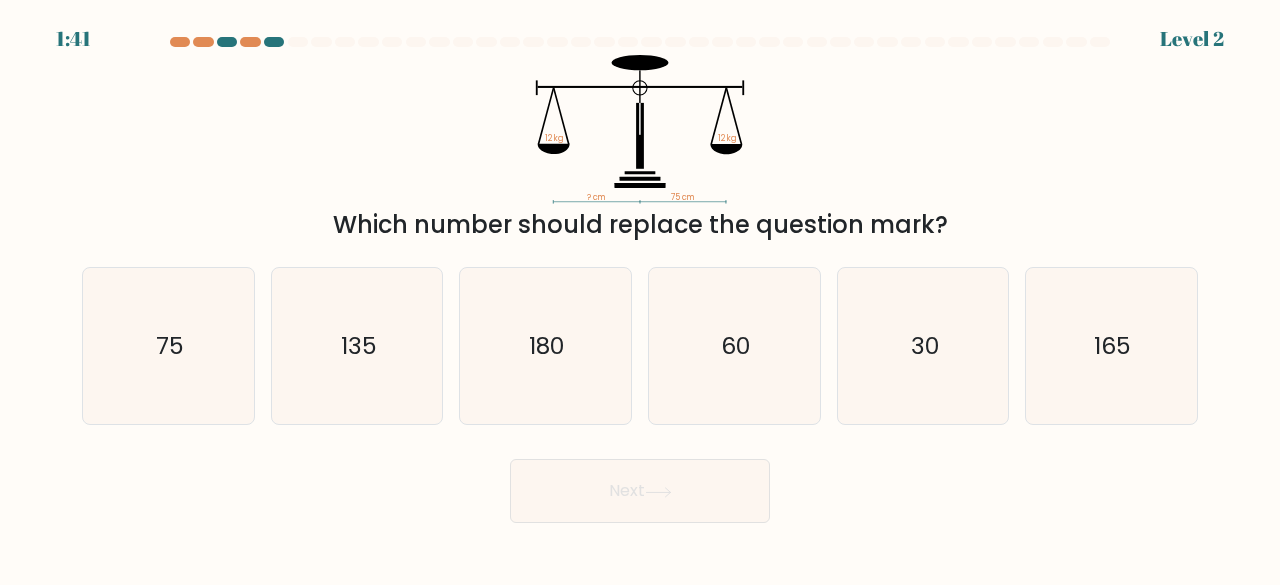 click on "75" 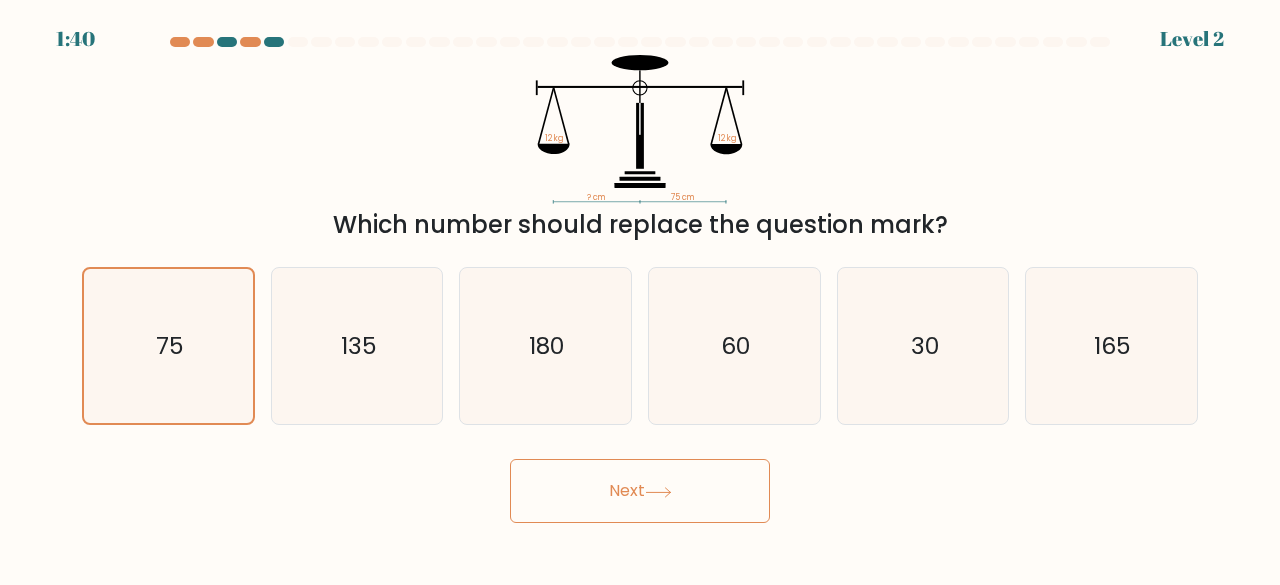 click on "Next" at bounding box center [640, 491] 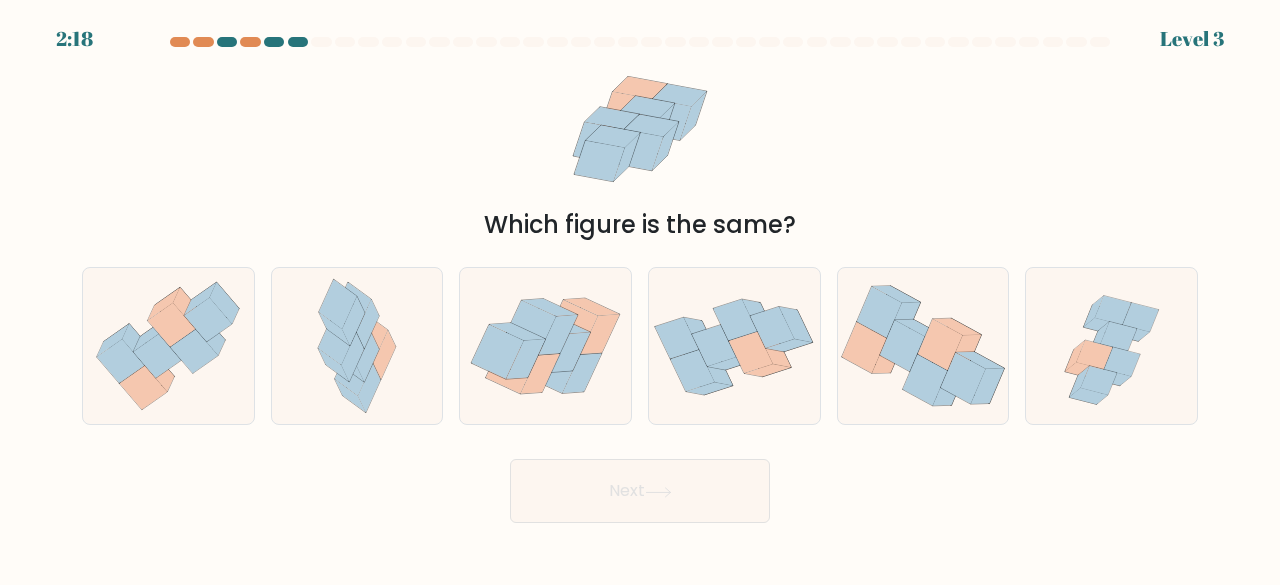 click 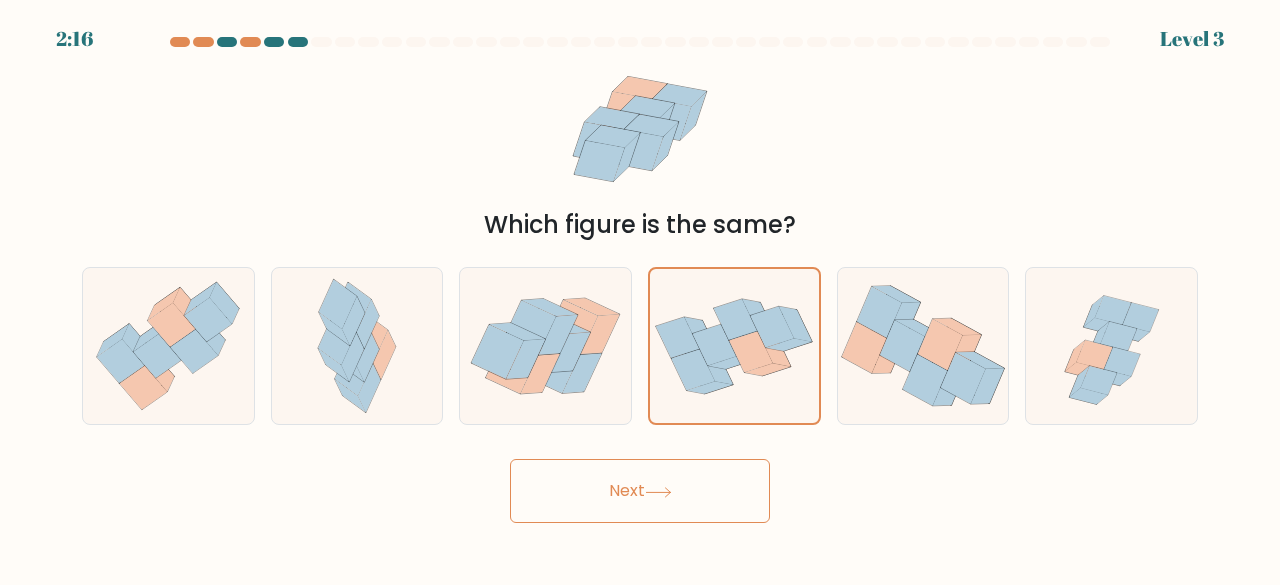 click on "Next" at bounding box center [640, 491] 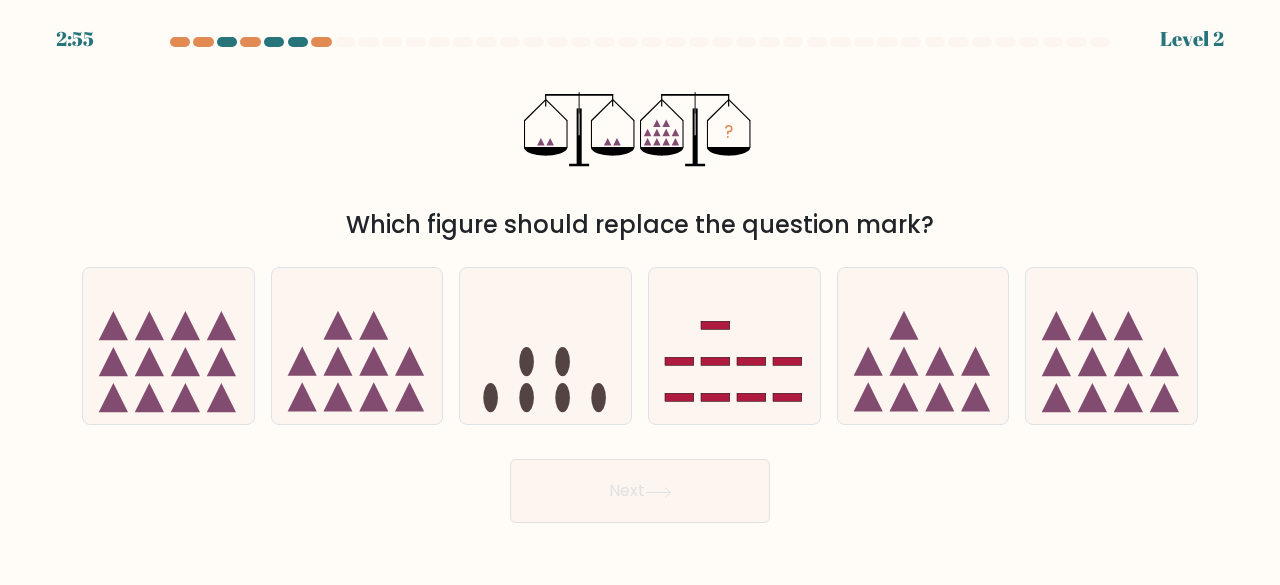 click 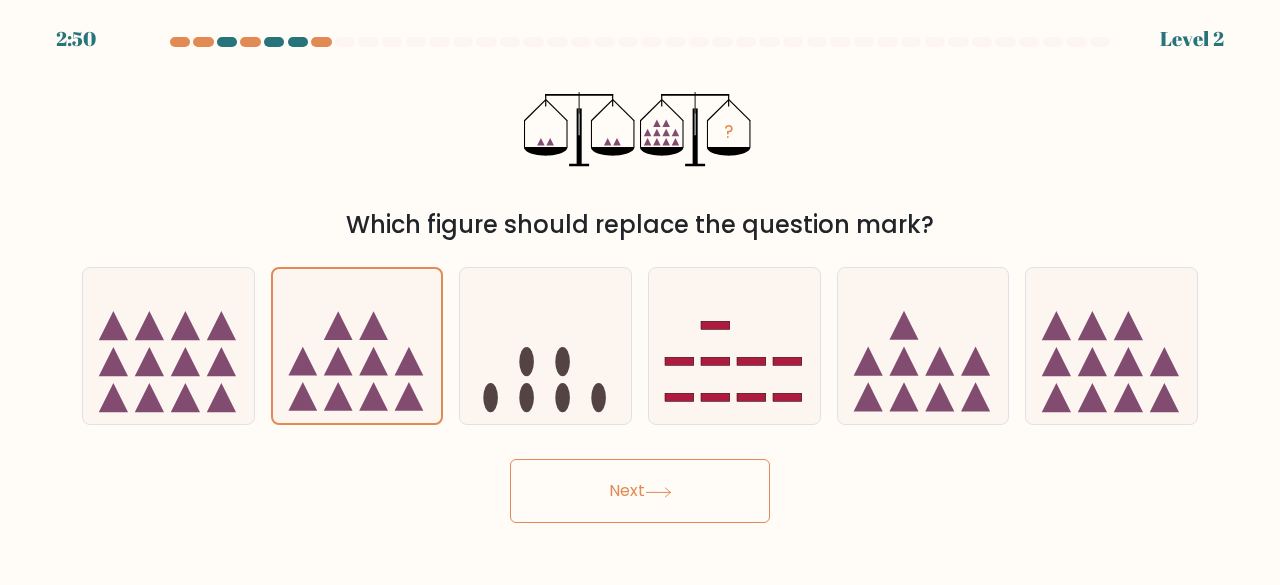 click on "Next" at bounding box center (640, 491) 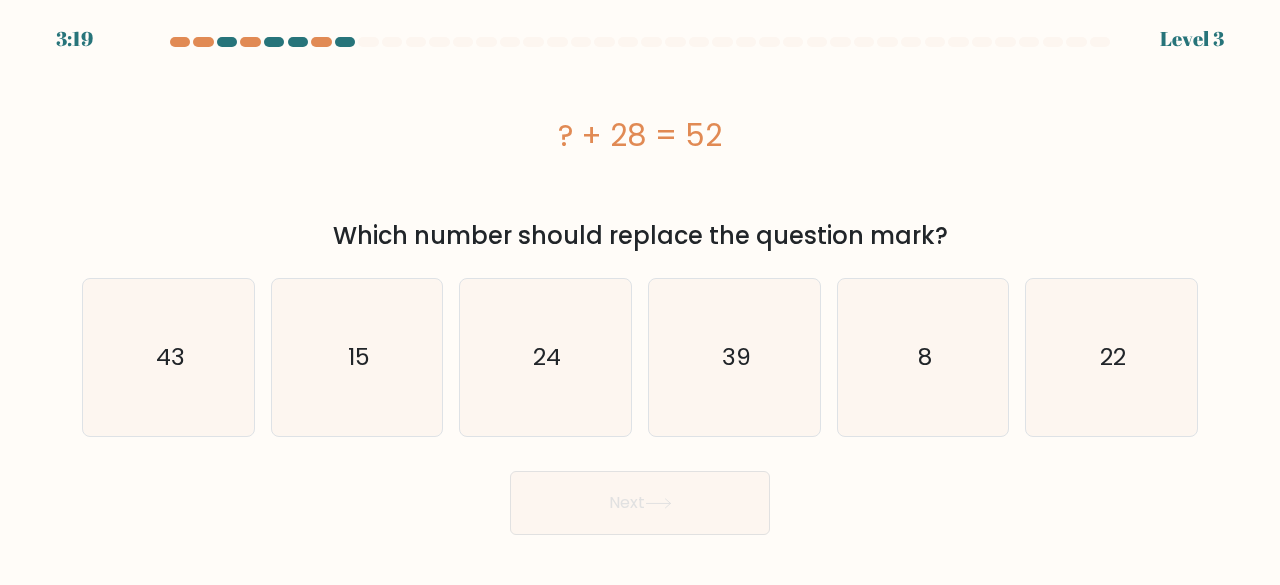 click on "24" 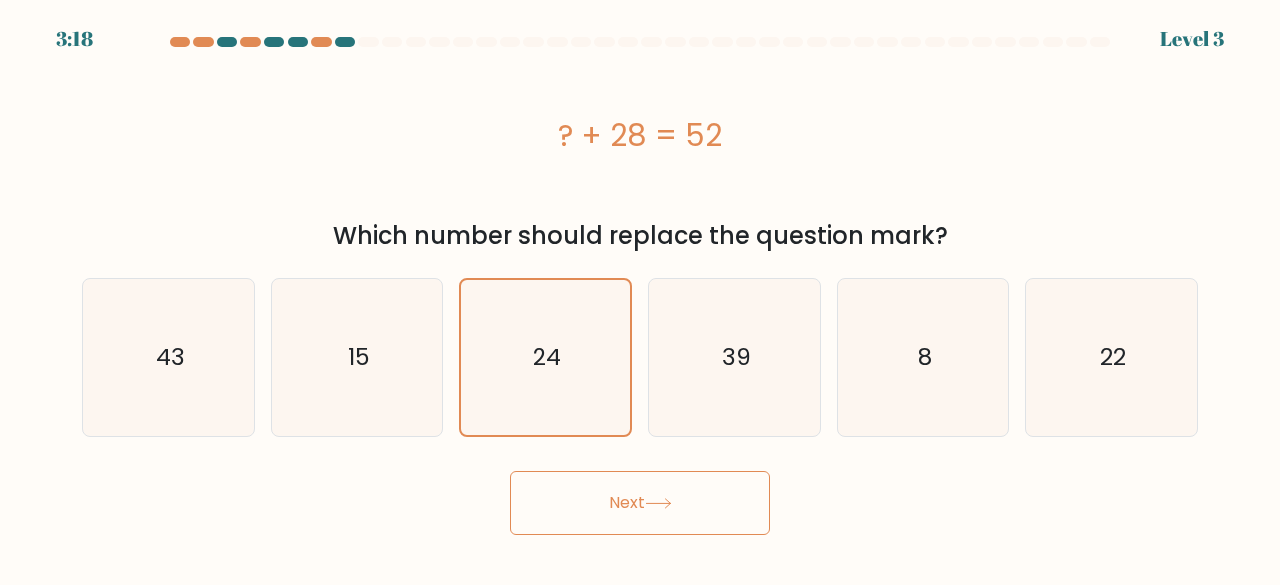 click 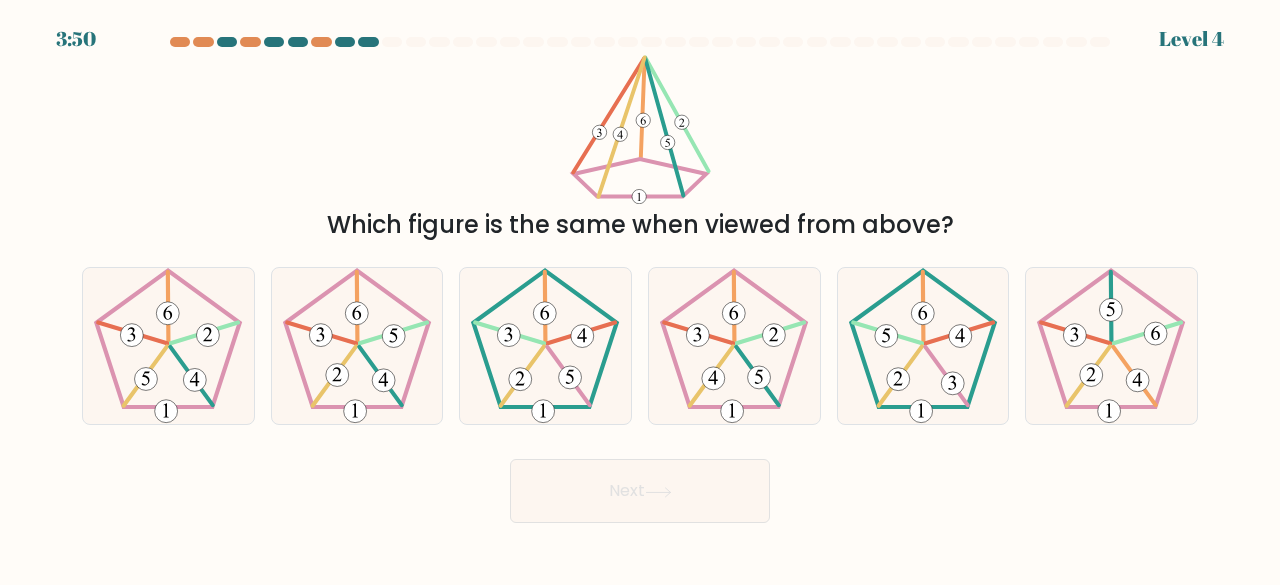 click 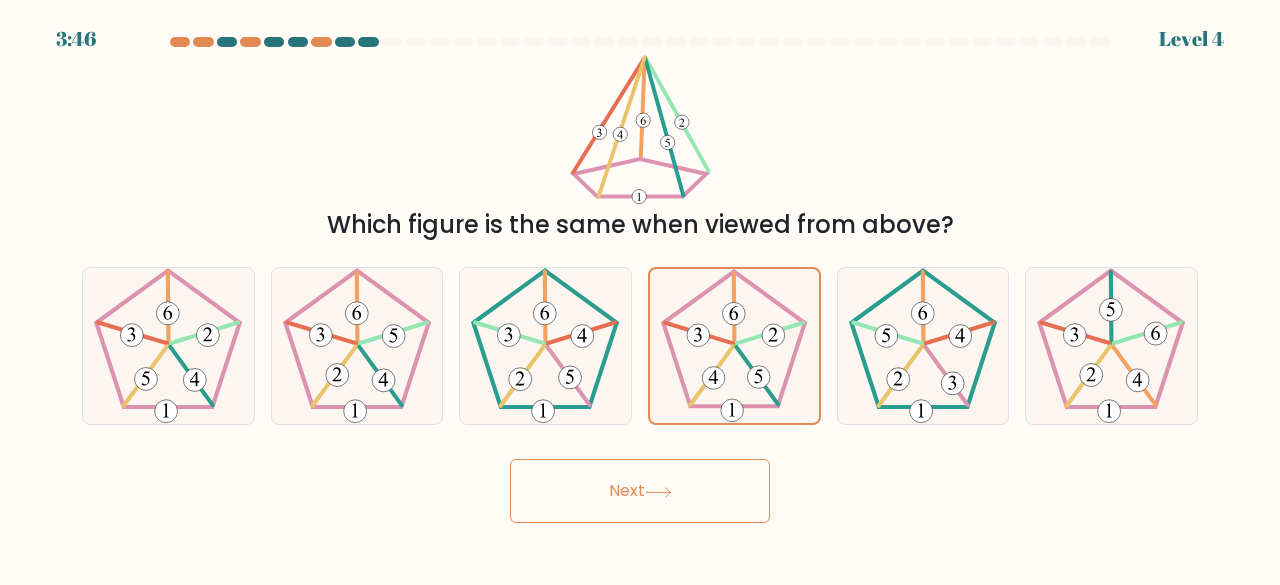 click on "Next" at bounding box center [640, 491] 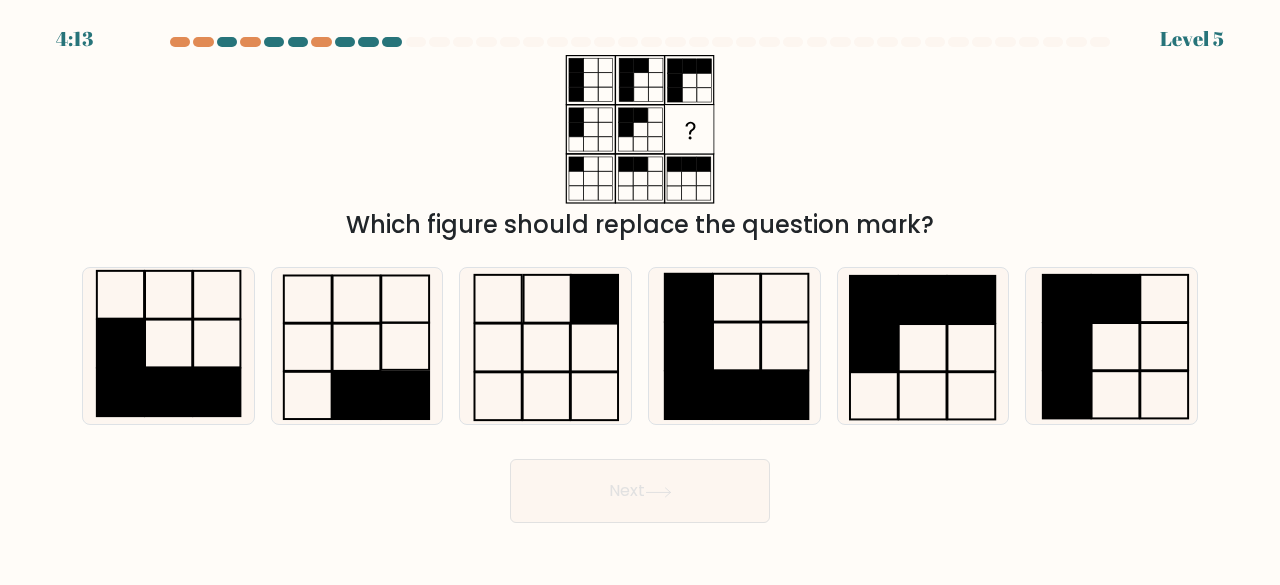click 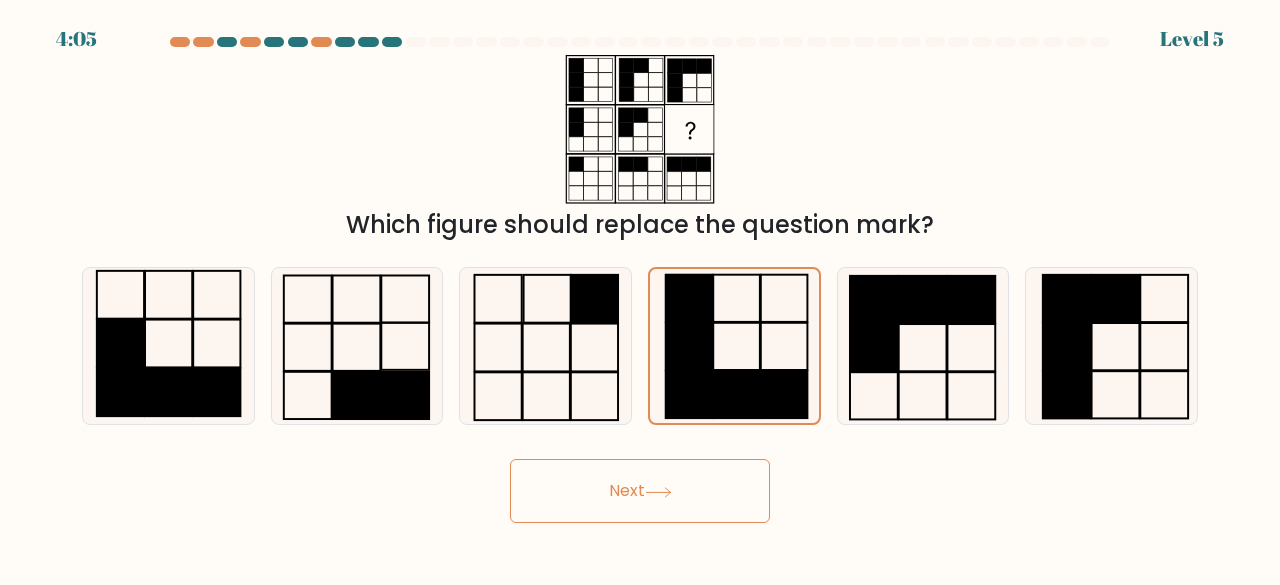 click 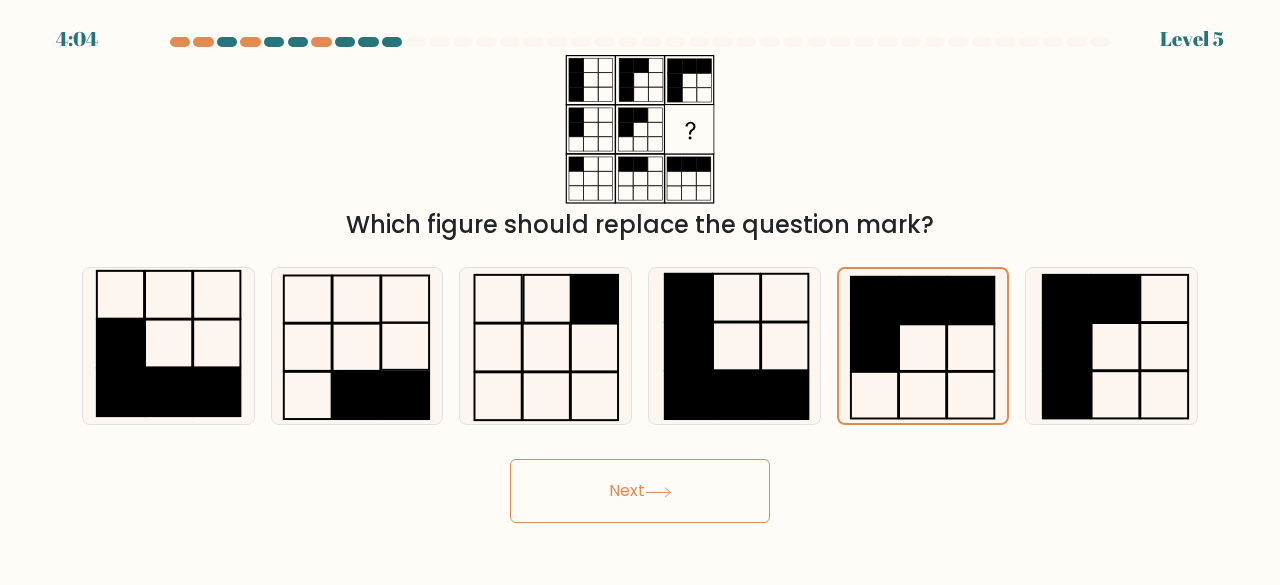 click on "Next" at bounding box center [640, 491] 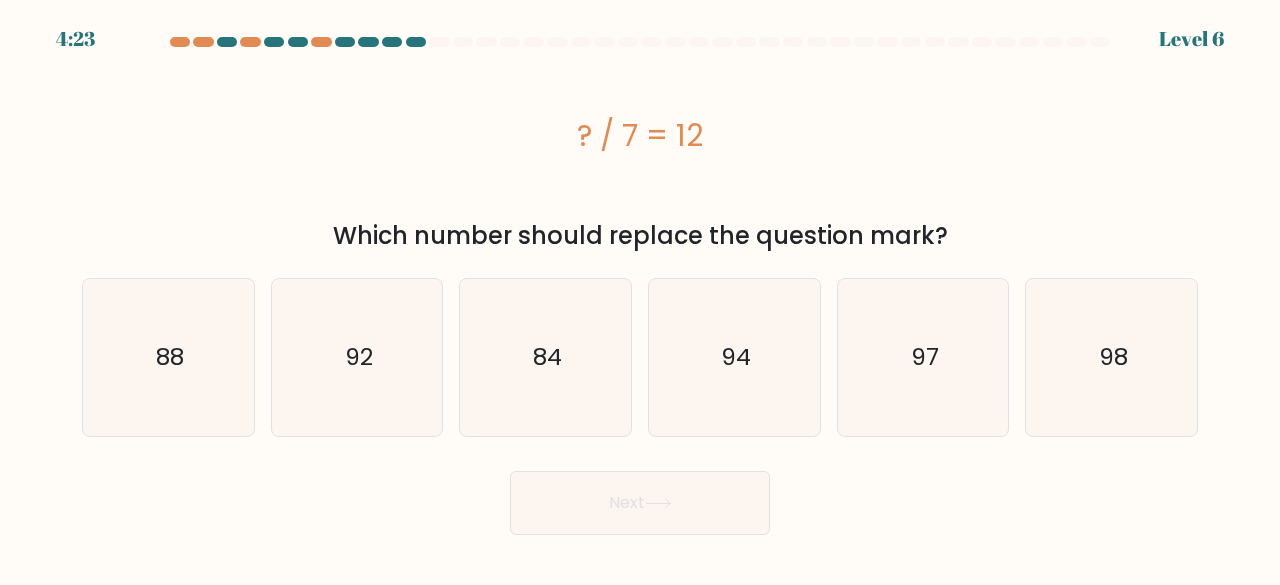 drag, startPoint x: 184, startPoint y: 393, endPoint x: 190, endPoint y: 405, distance: 13.416408 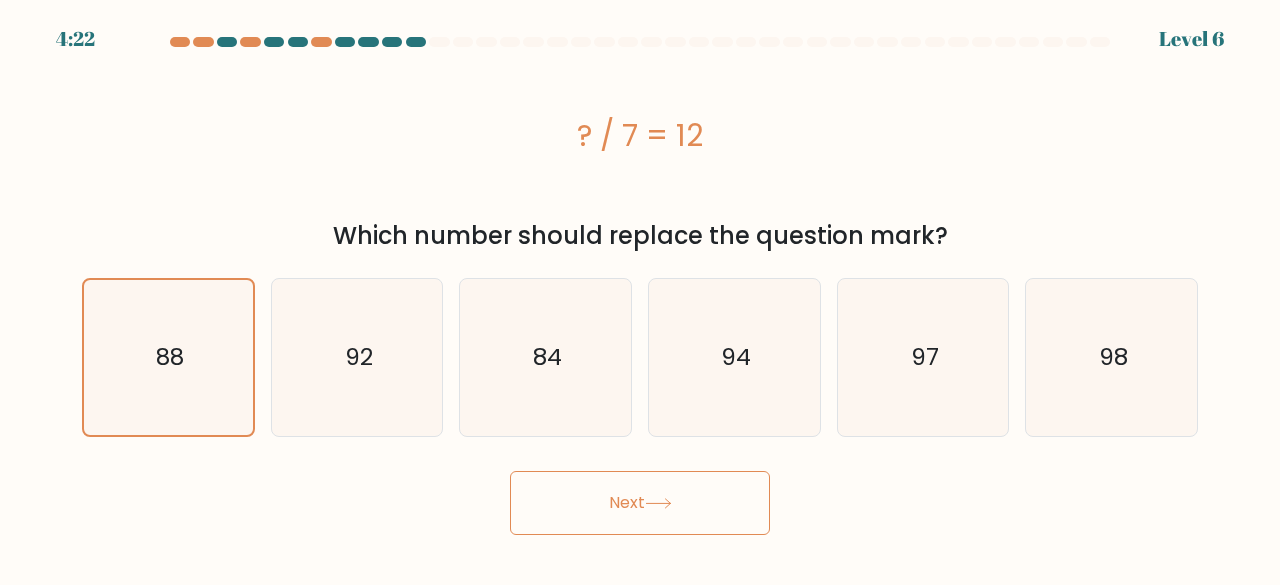 click on "Next" at bounding box center [640, 503] 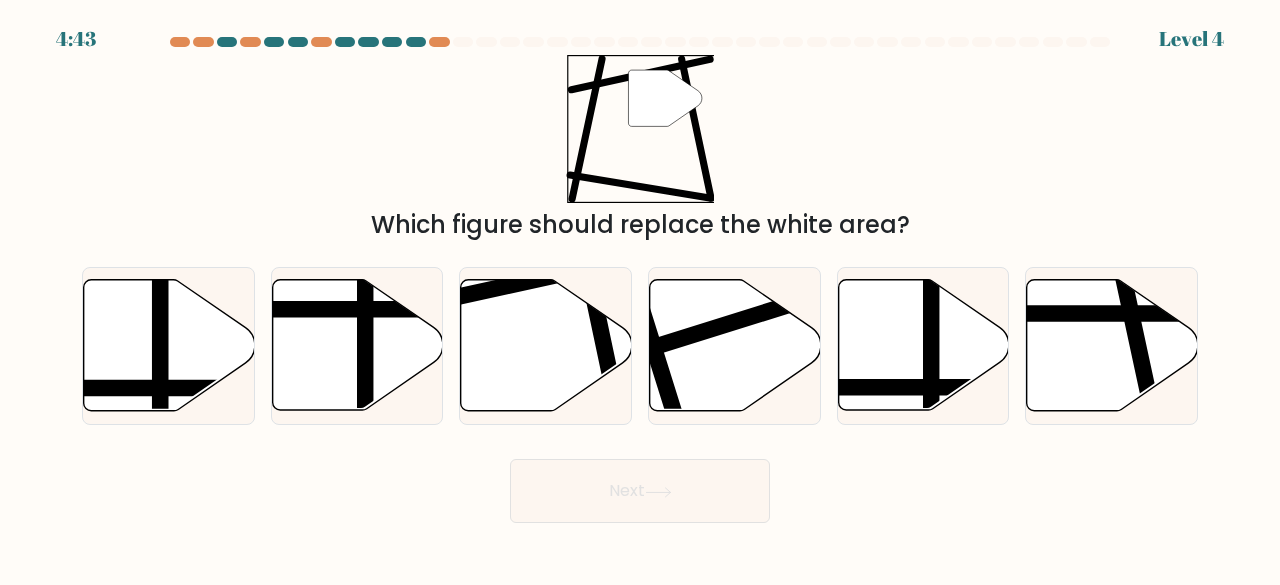 click 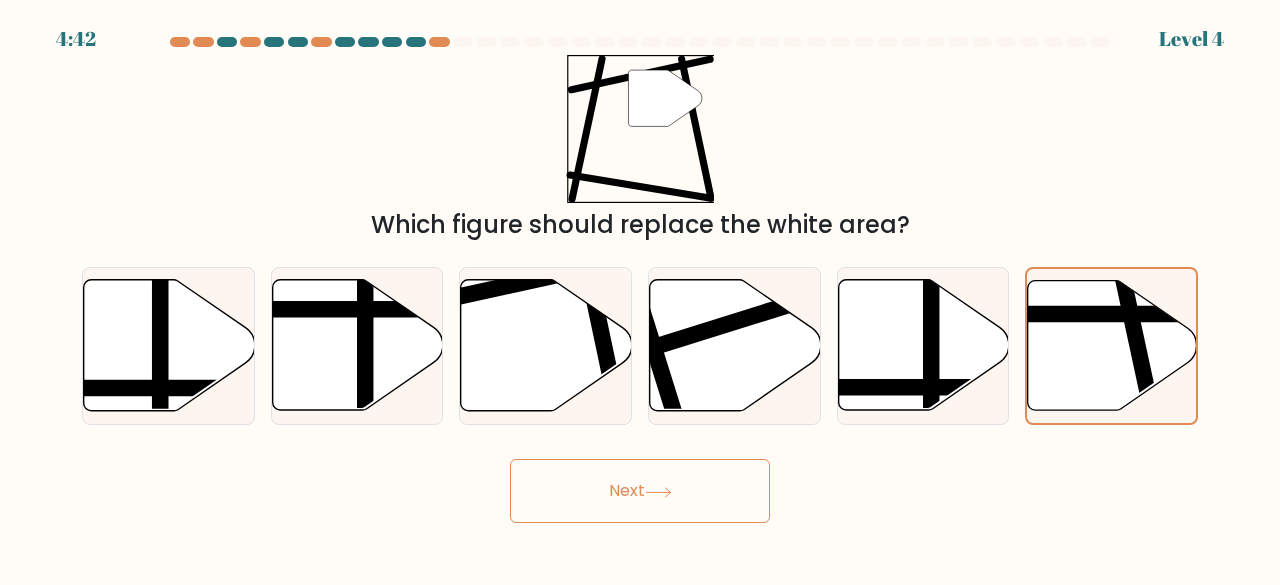 click on "Next" at bounding box center [640, 491] 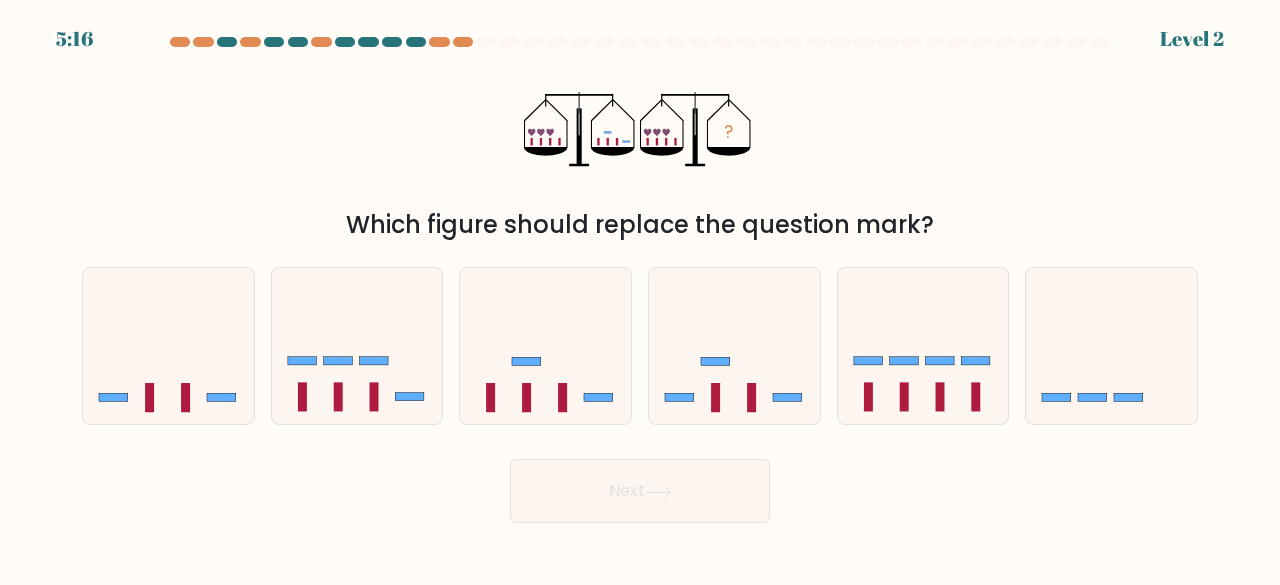 click 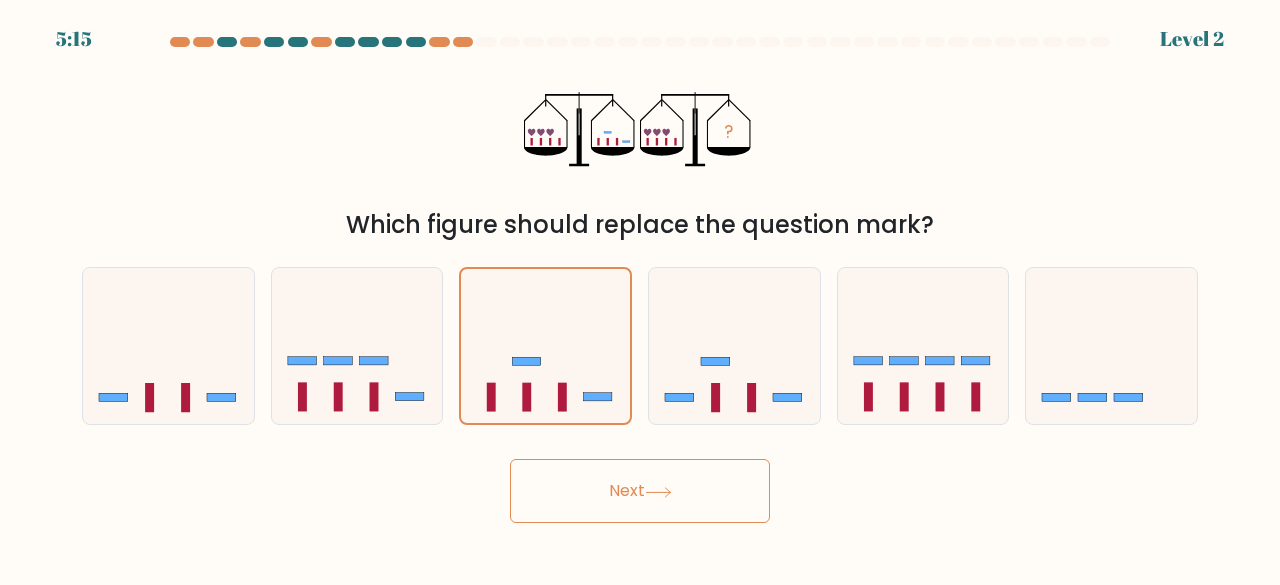 click on "Next" at bounding box center (640, 491) 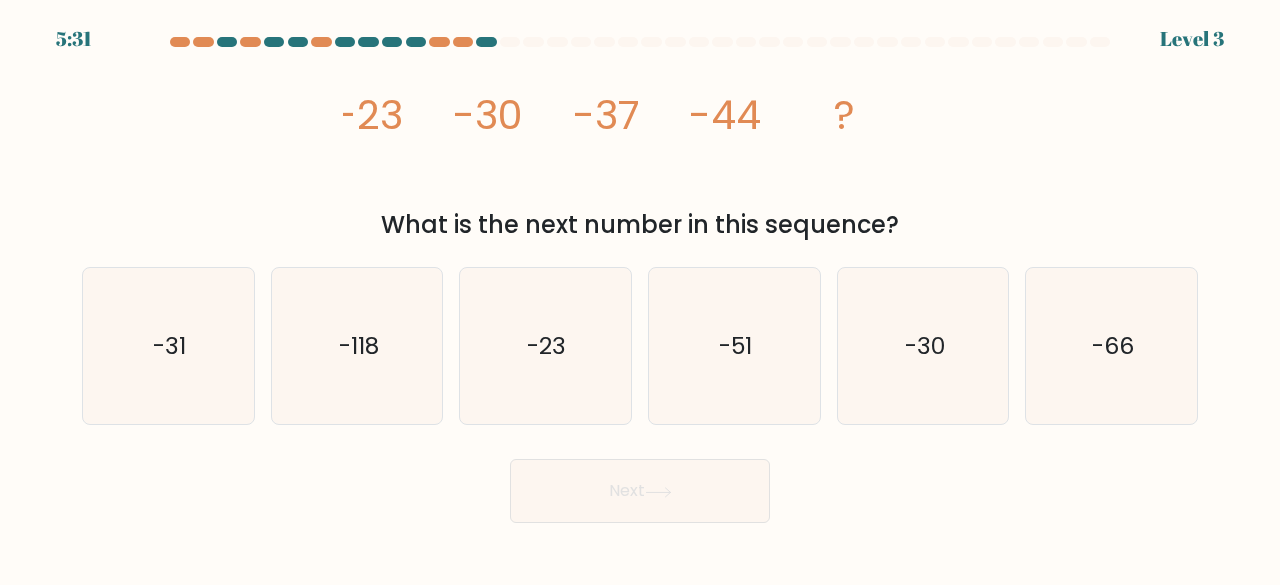 click on "-118" 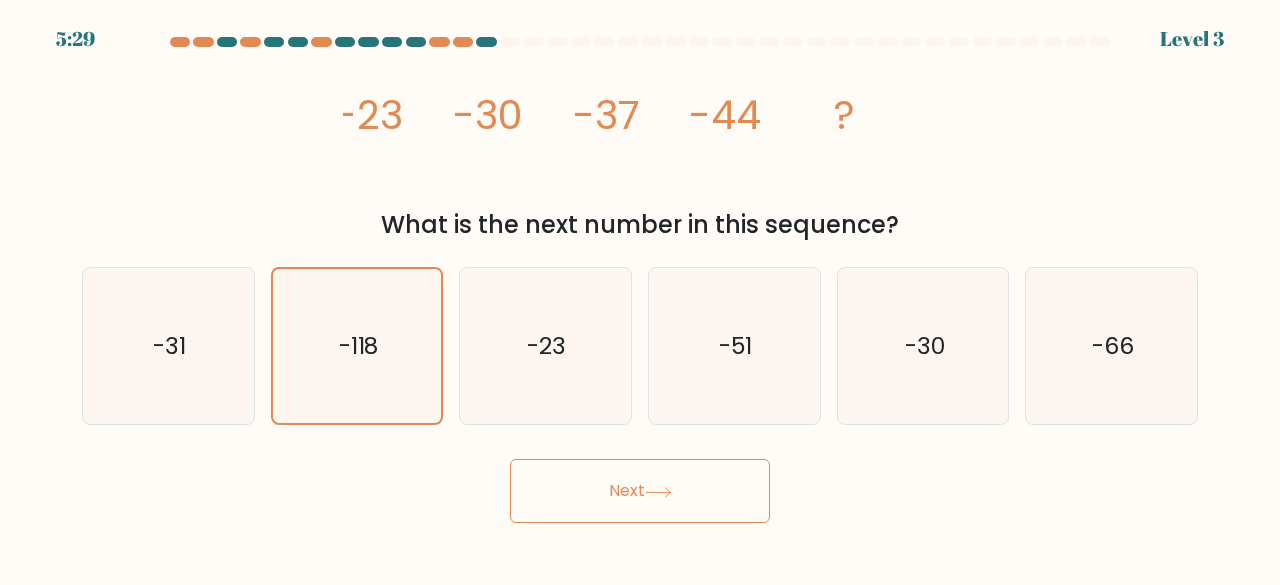 click on "Next" at bounding box center [640, 491] 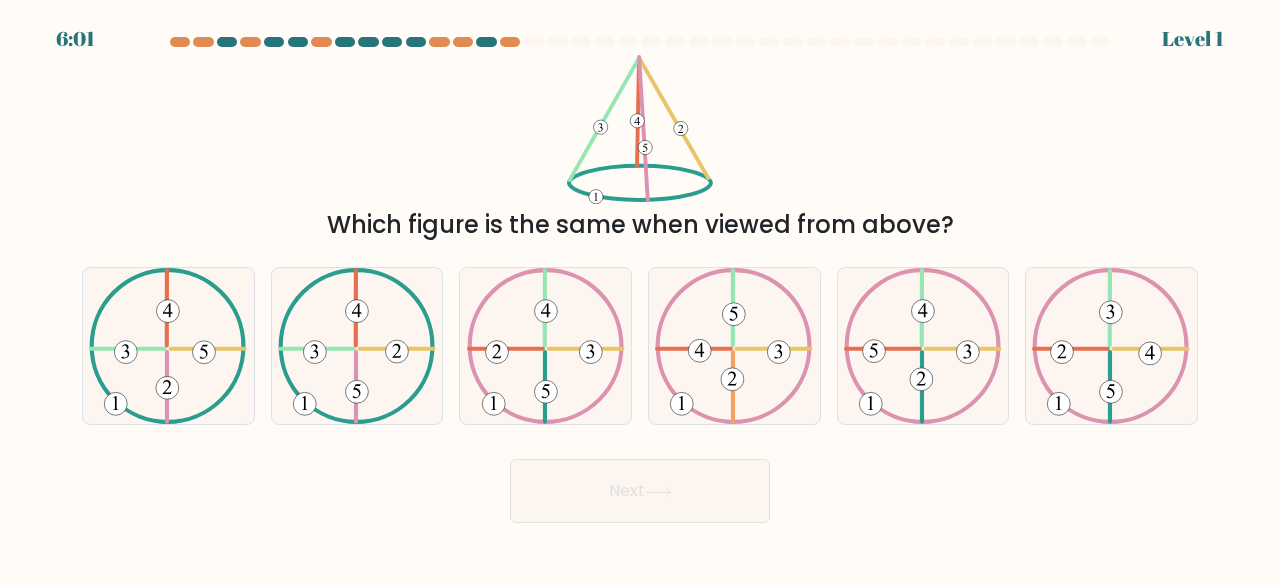 click 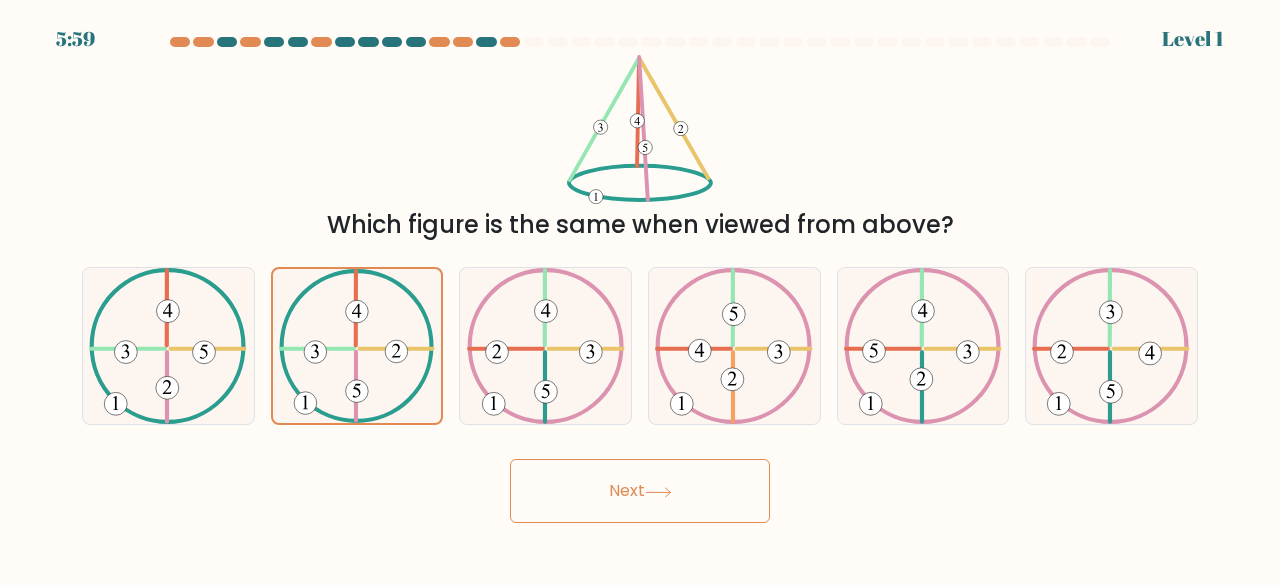 click on "Next" at bounding box center (640, 491) 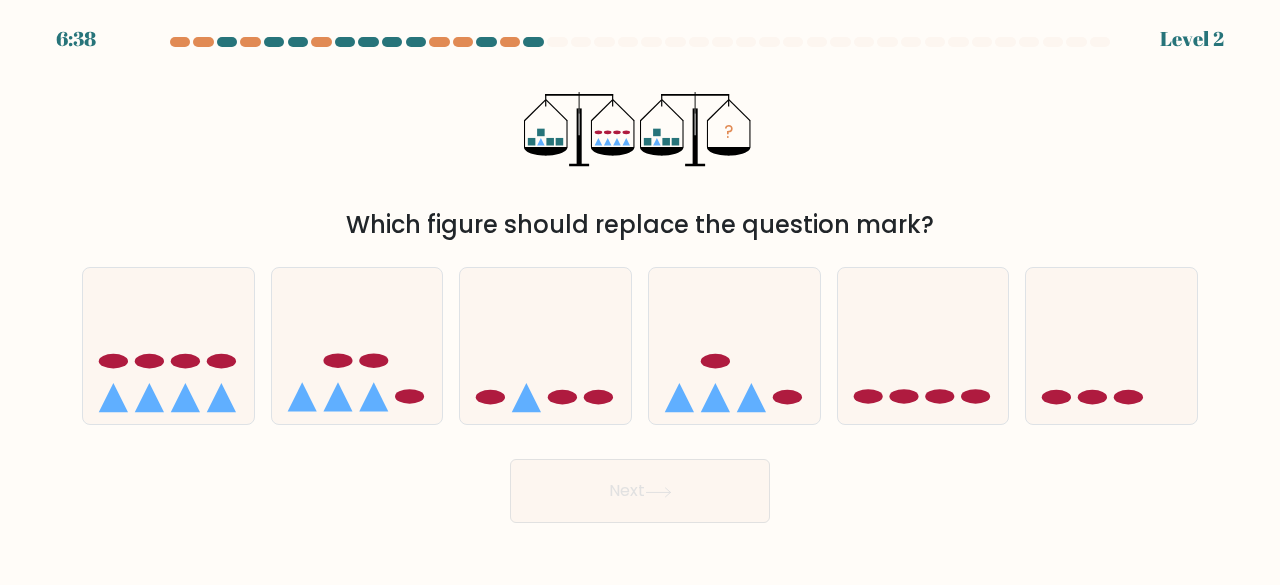 click 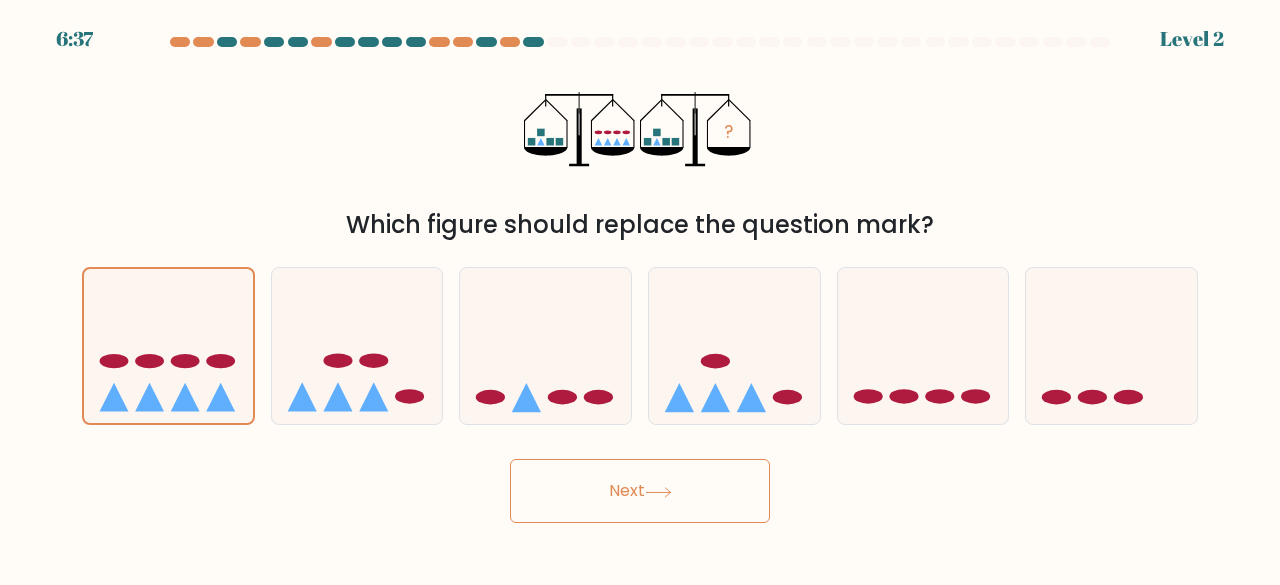 click on "Next" at bounding box center (640, 491) 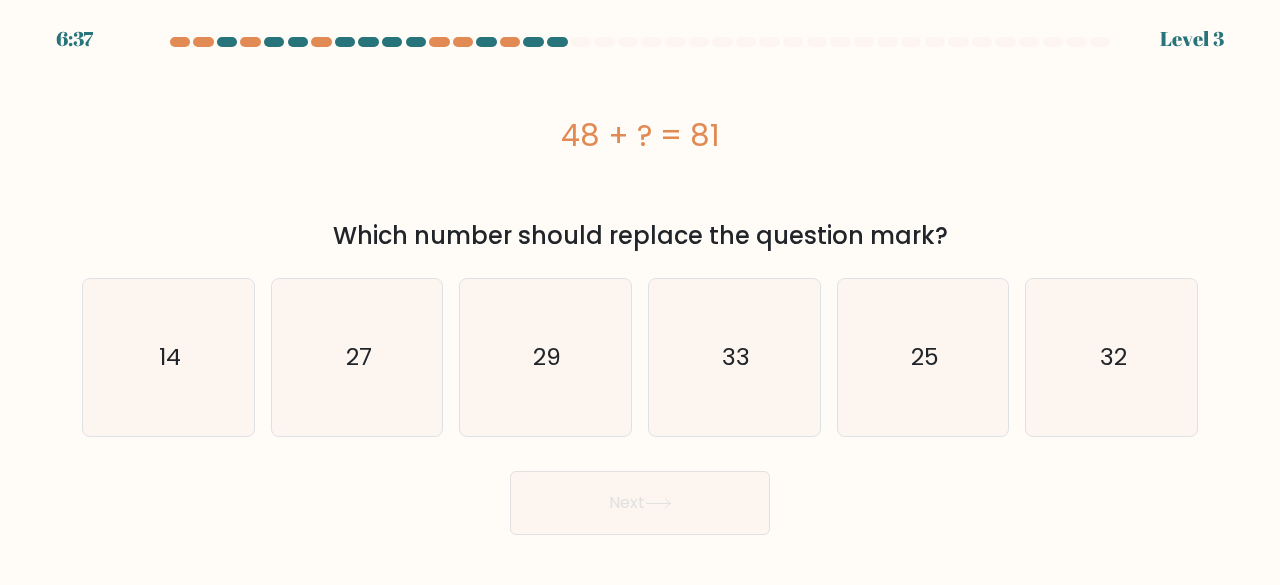 drag, startPoint x: 690, startPoint y: 393, endPoint x: 695, endPoint y: 506, distance: 113.110565 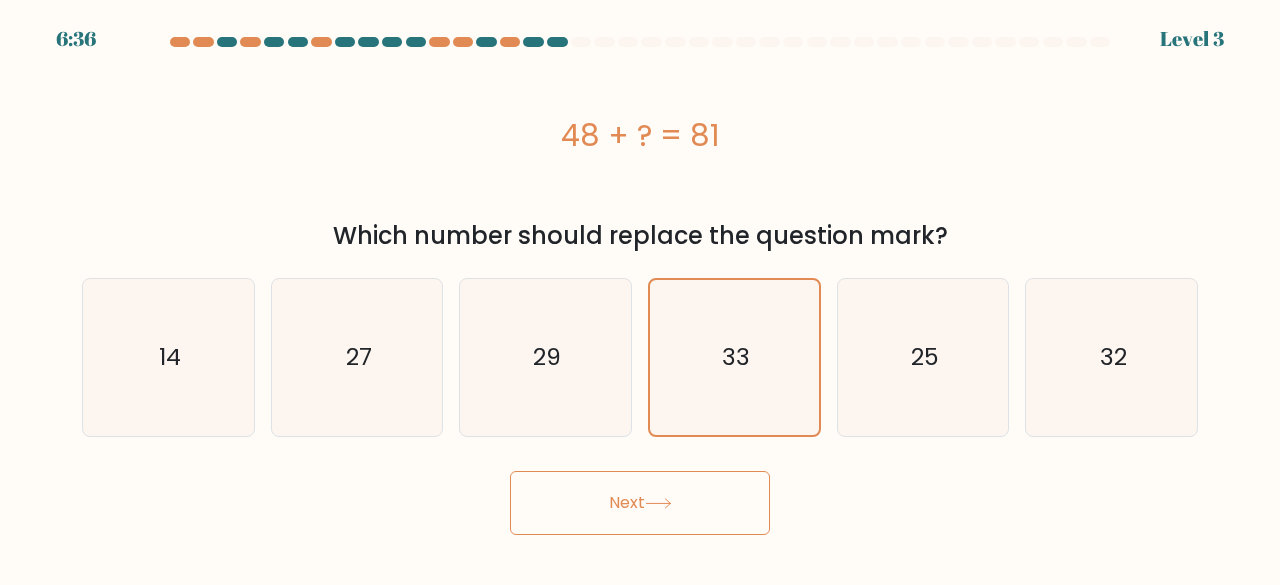 click on "Next" at bounding box center (640, 503) 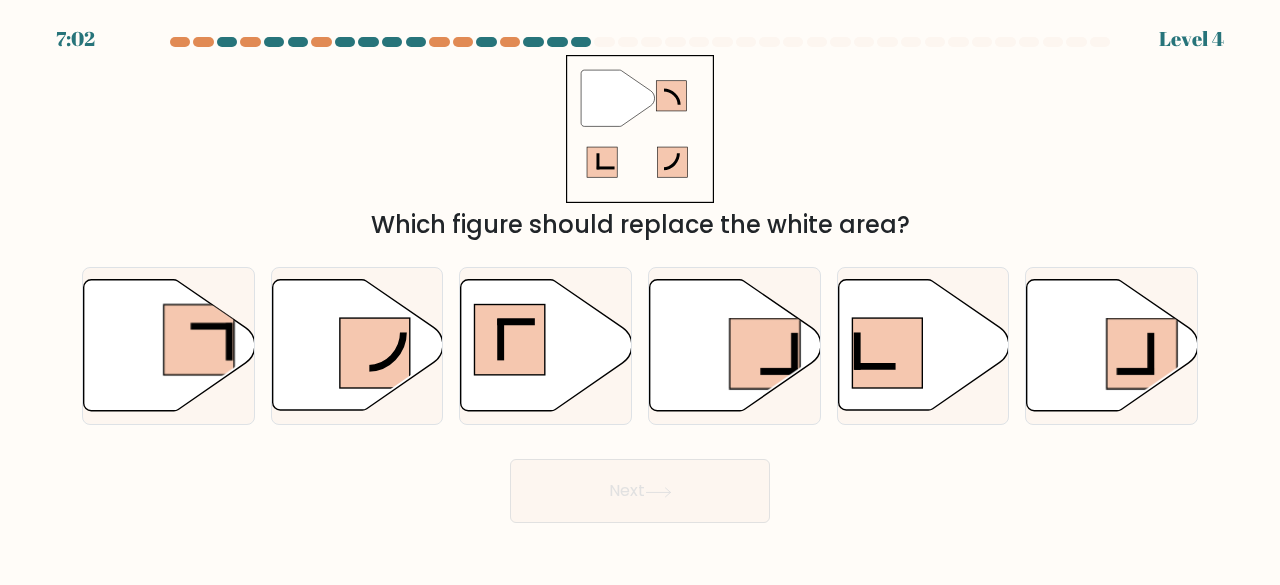 click 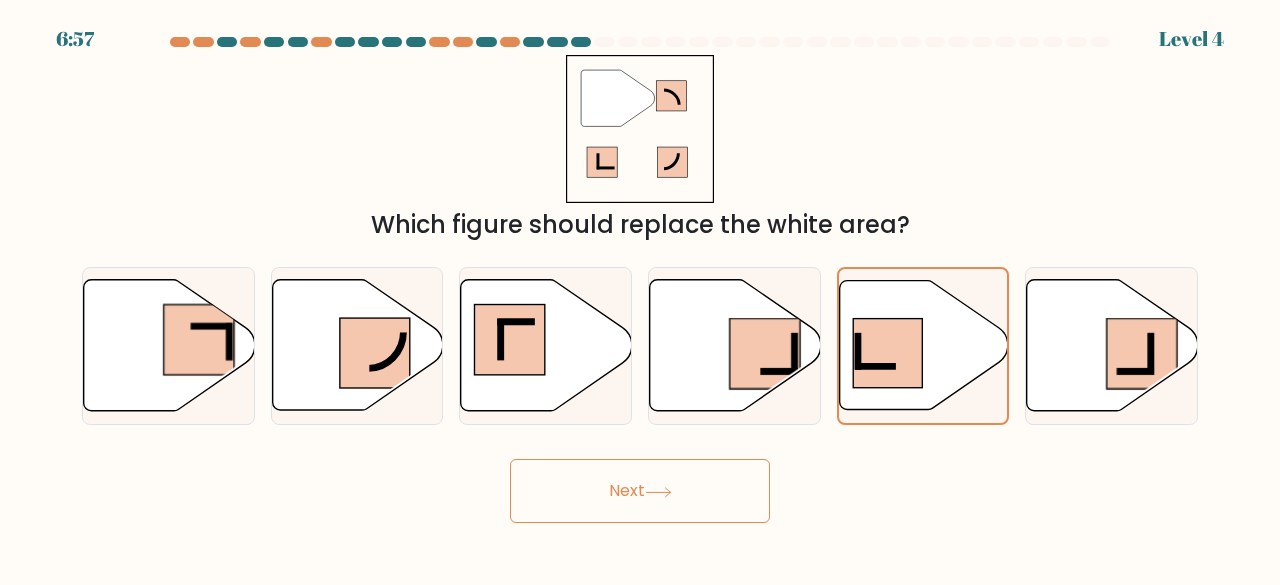 click 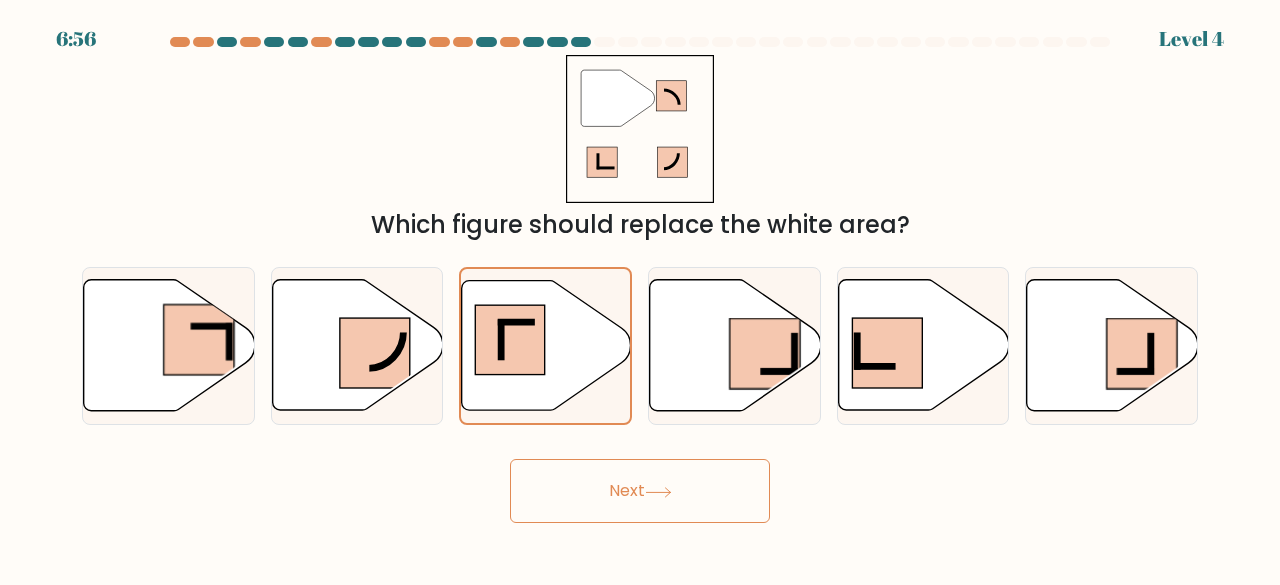 click on "Next" at bounding box center [640, 491] 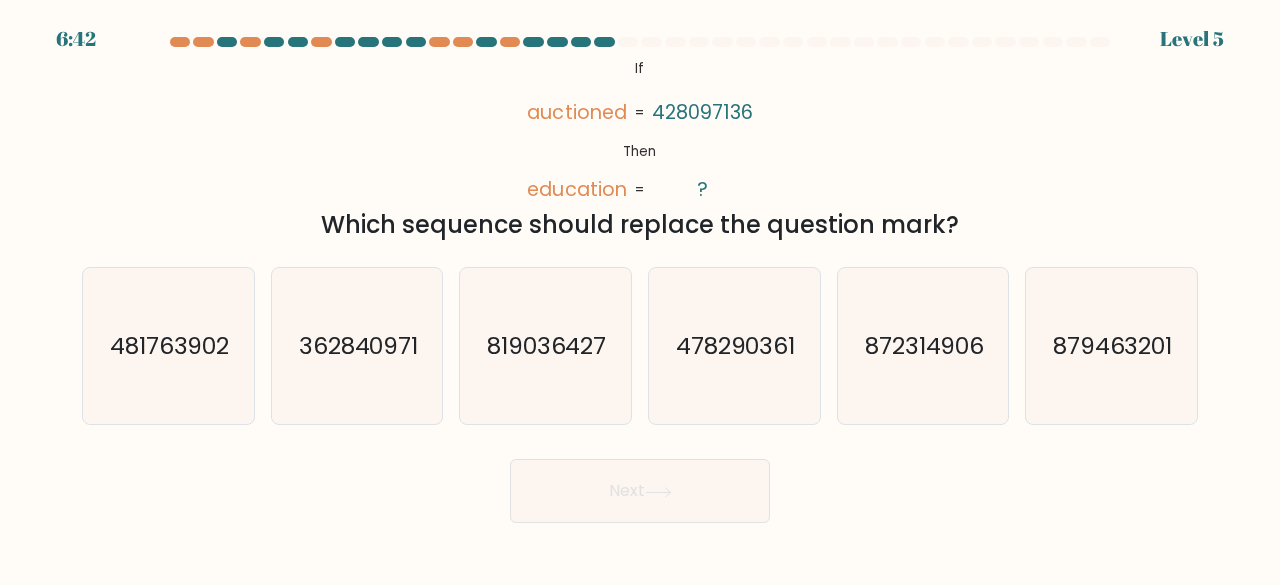 drag, startPoint x: 1121, startPoint y: 345, endPoint x: 987, endPoint y: 401, distance: 145.23085 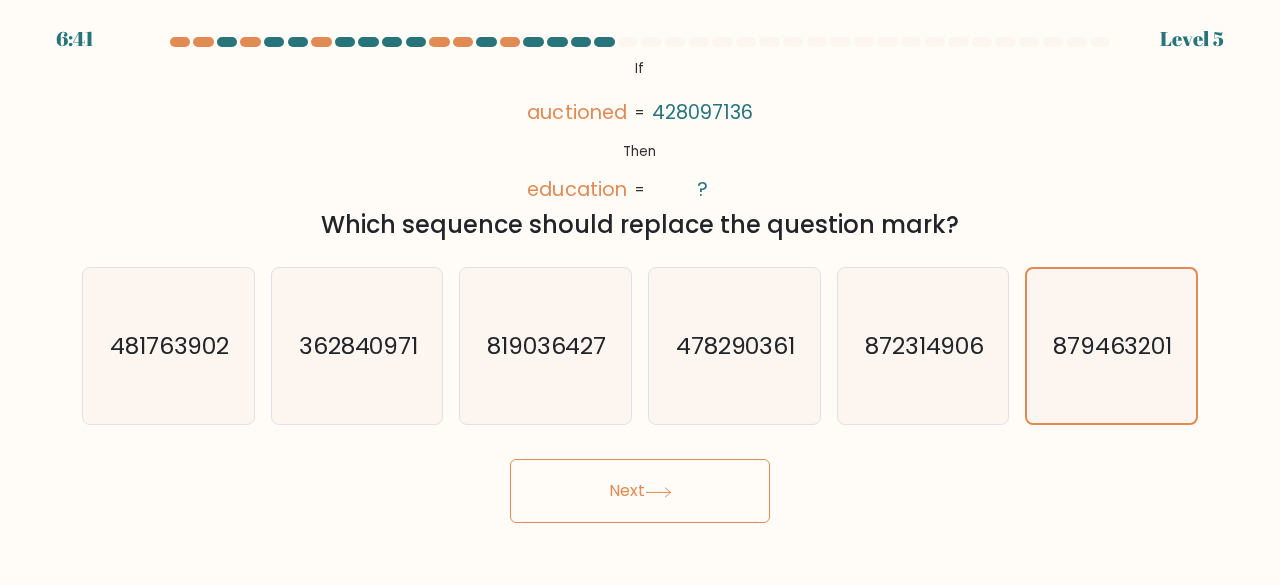 click on "Next" at bounding box center [640, 491] 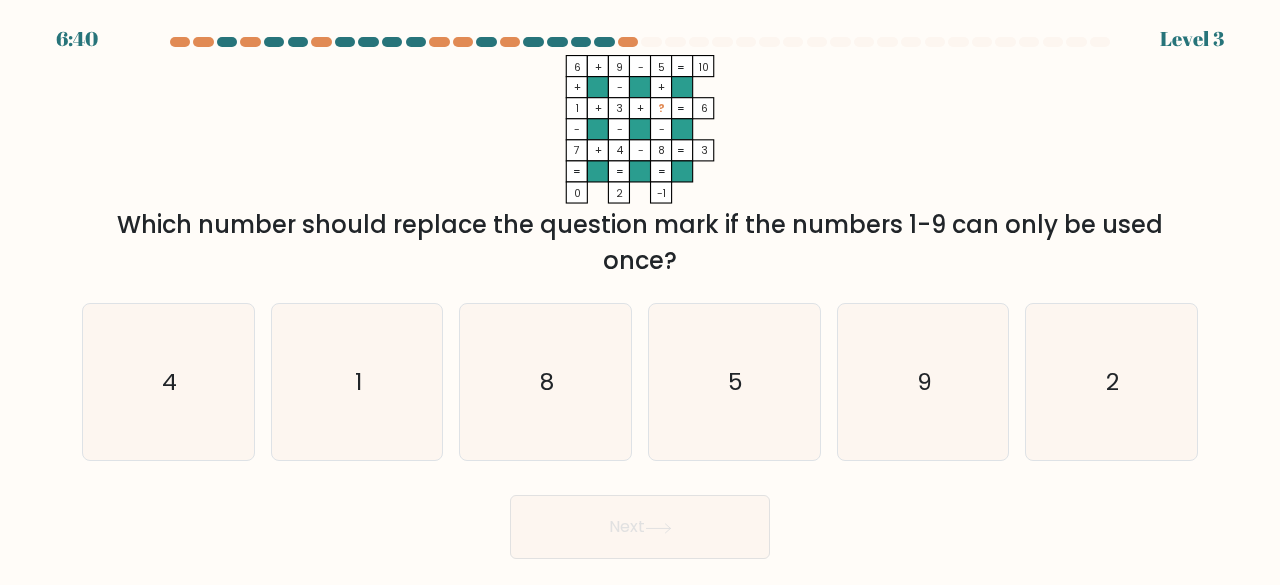 click on "2" 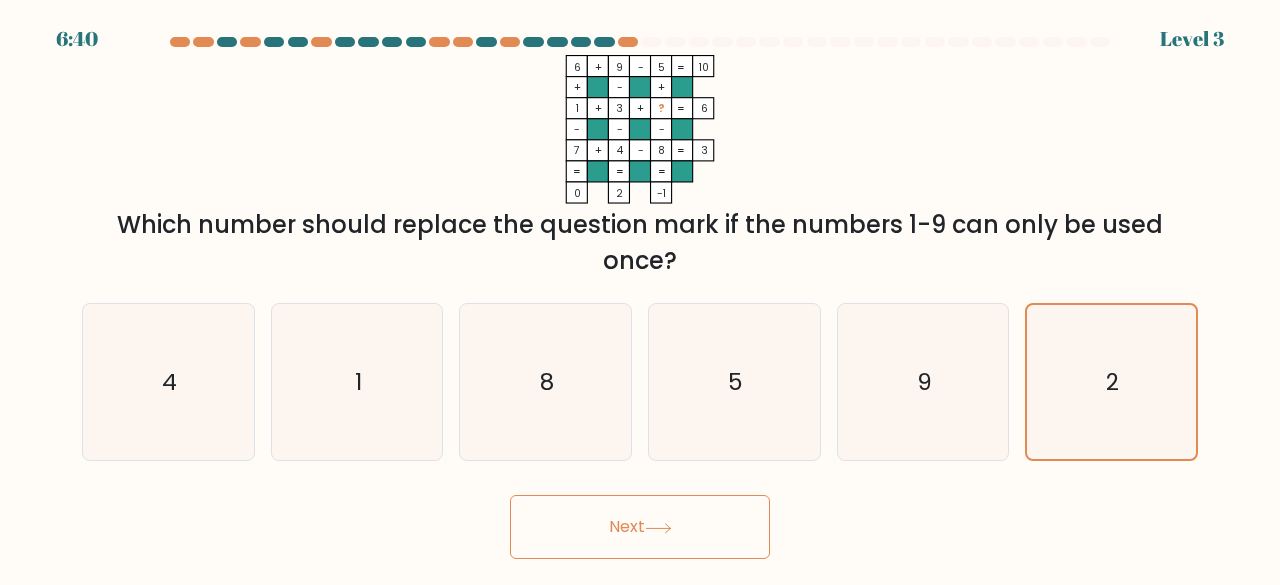 click on "Next" at bounding box center [640, 527] 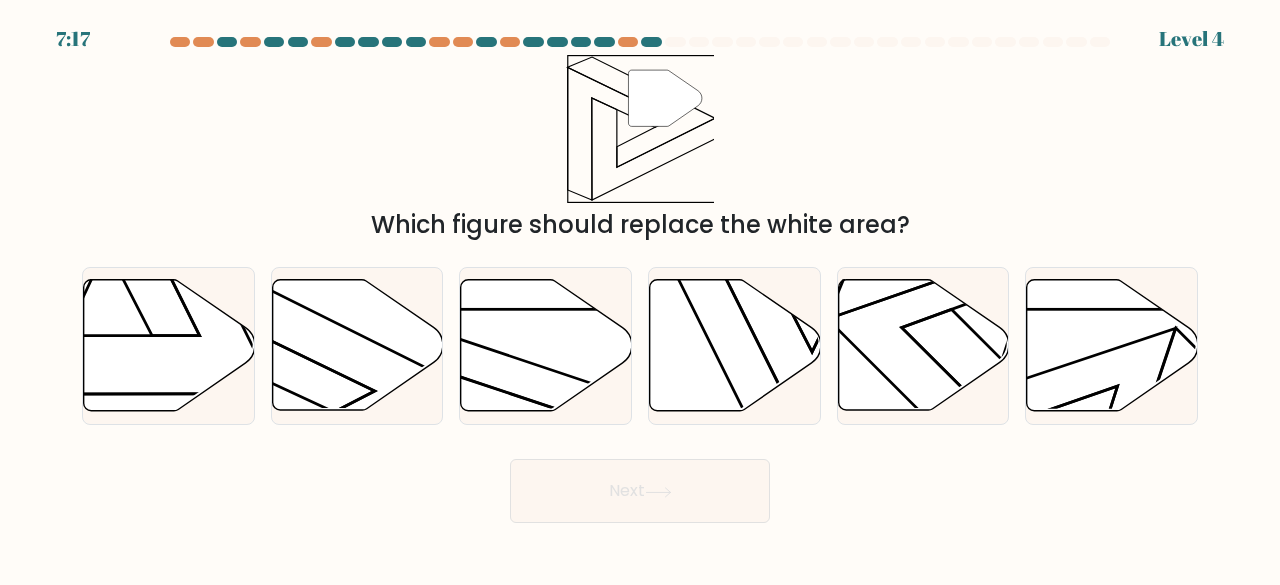 click 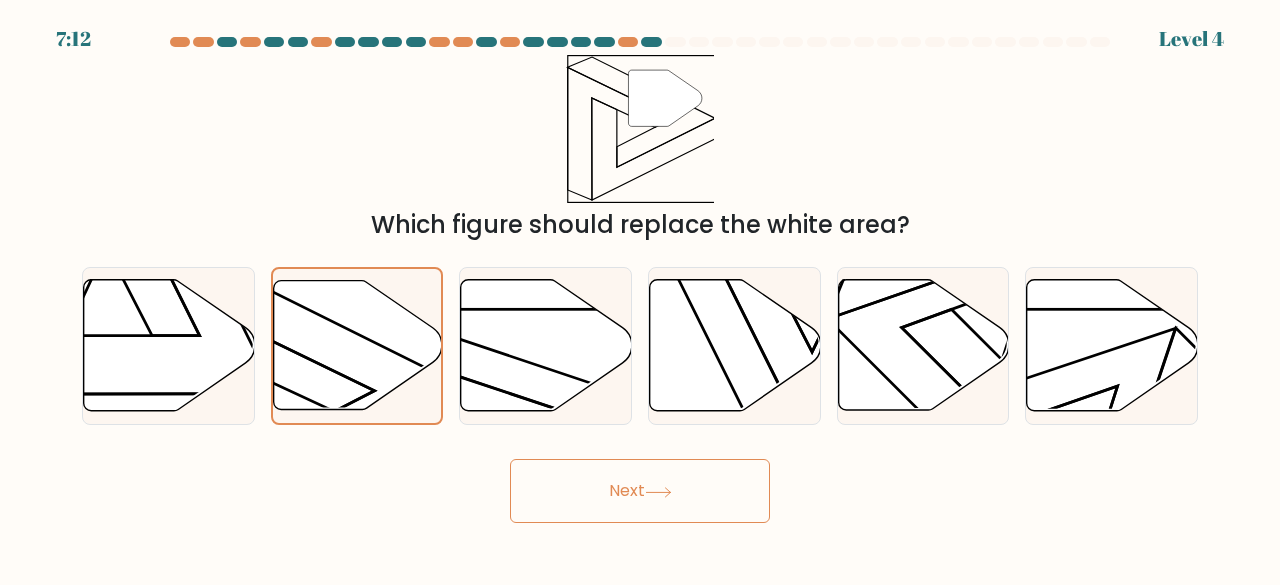 click on "Next" at bounding box center (640, 491) 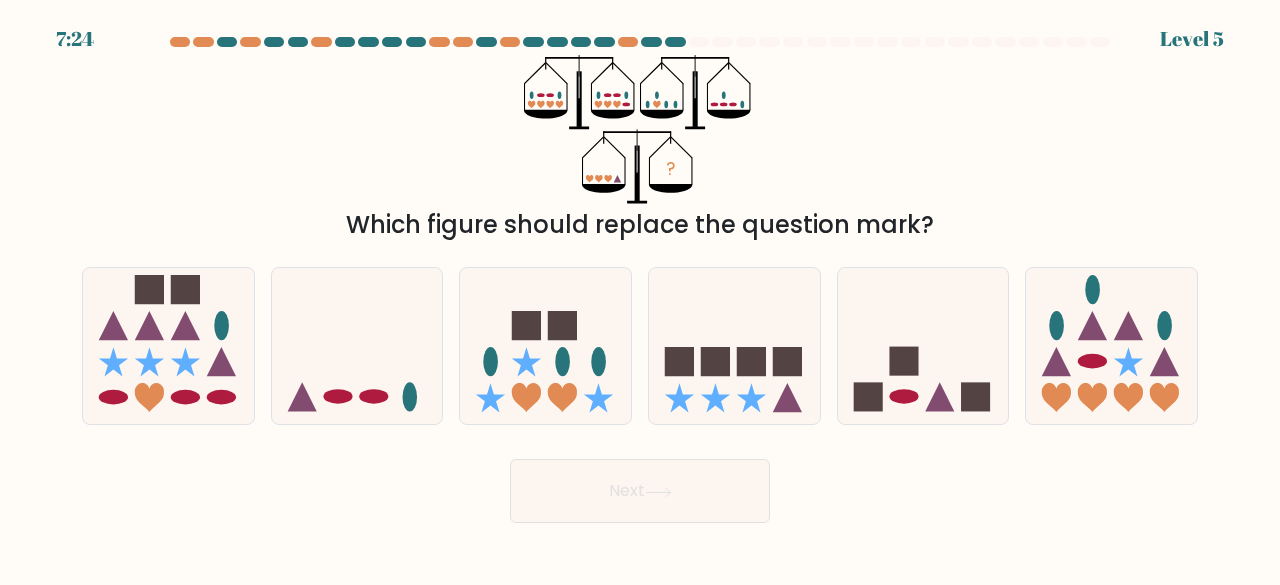 click 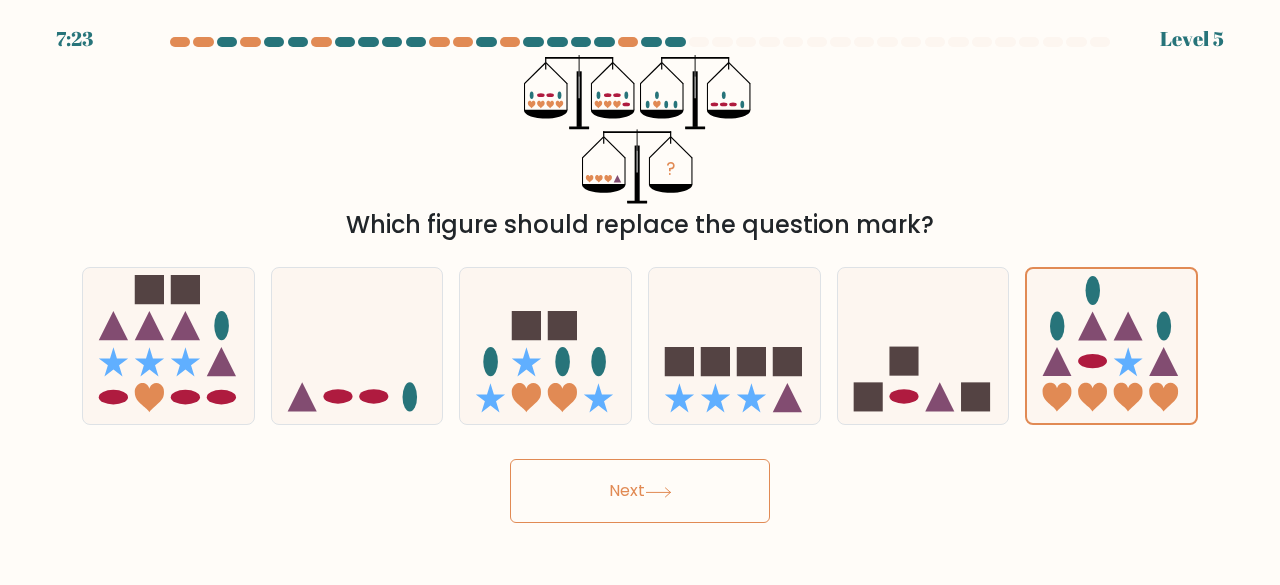 click 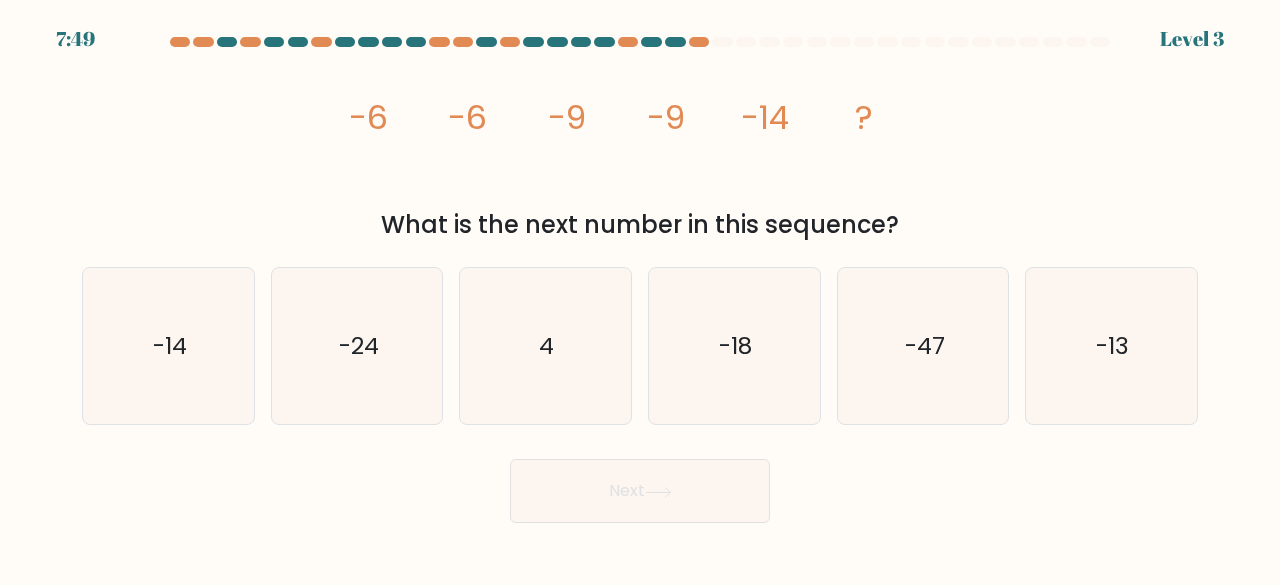 click on "-47" 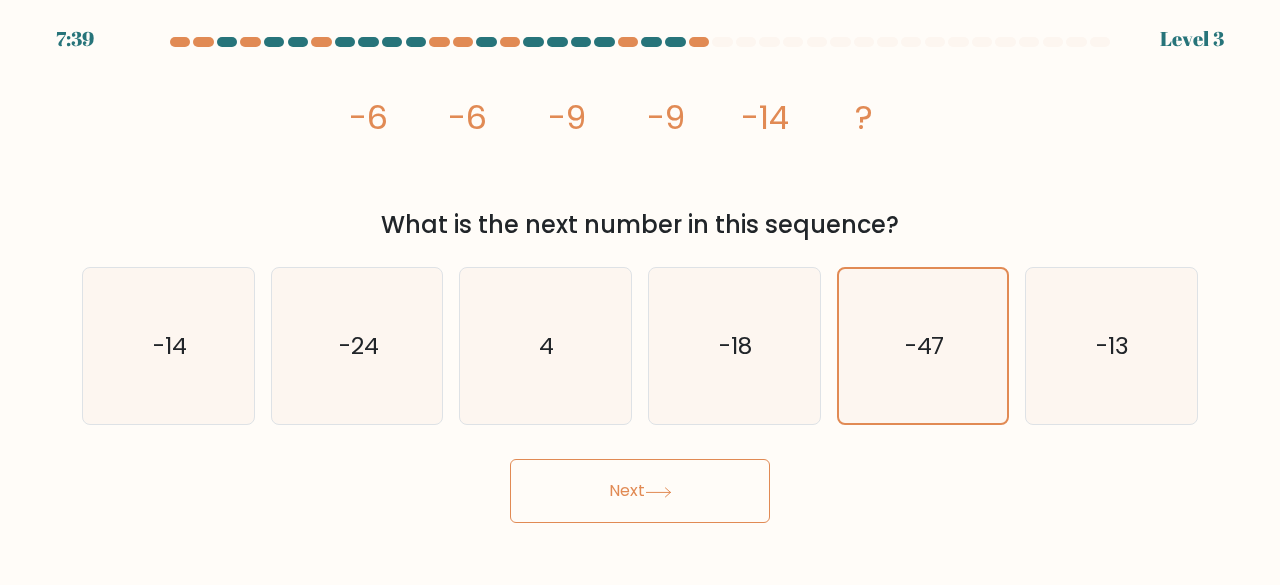 click on "-14" 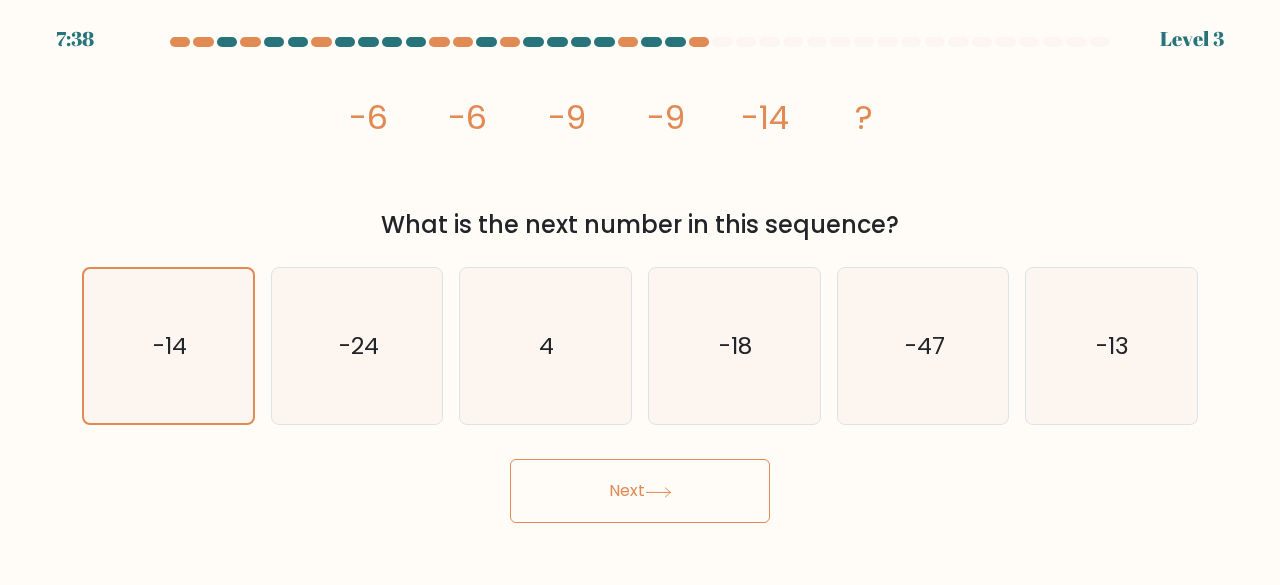 click on "Next" at bounding box center (640, 491) 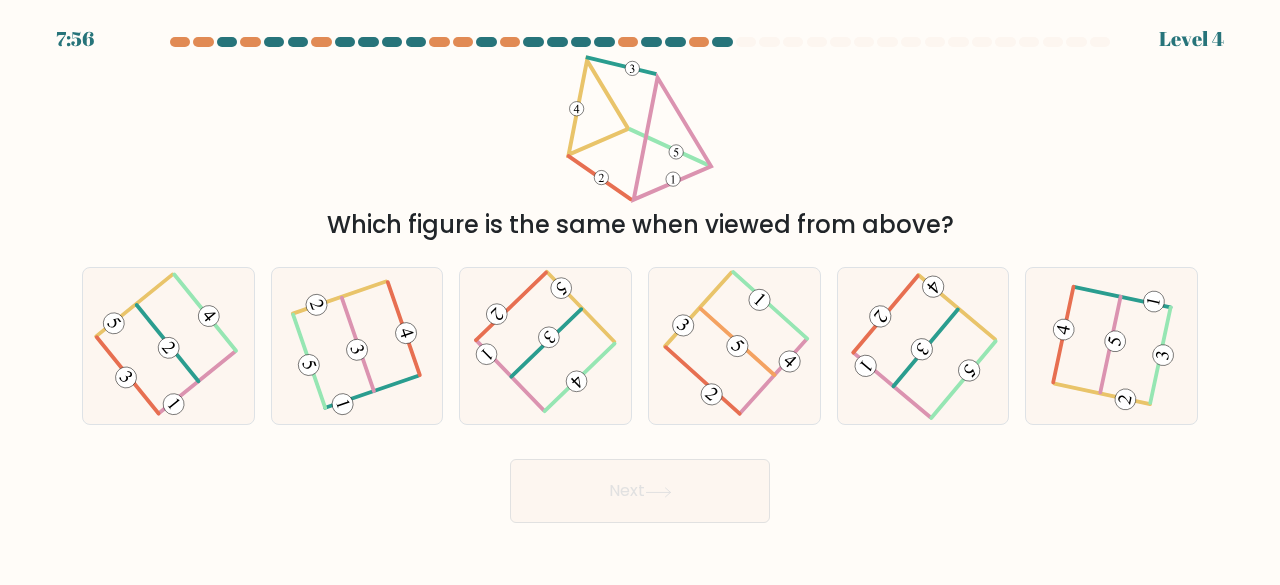 click 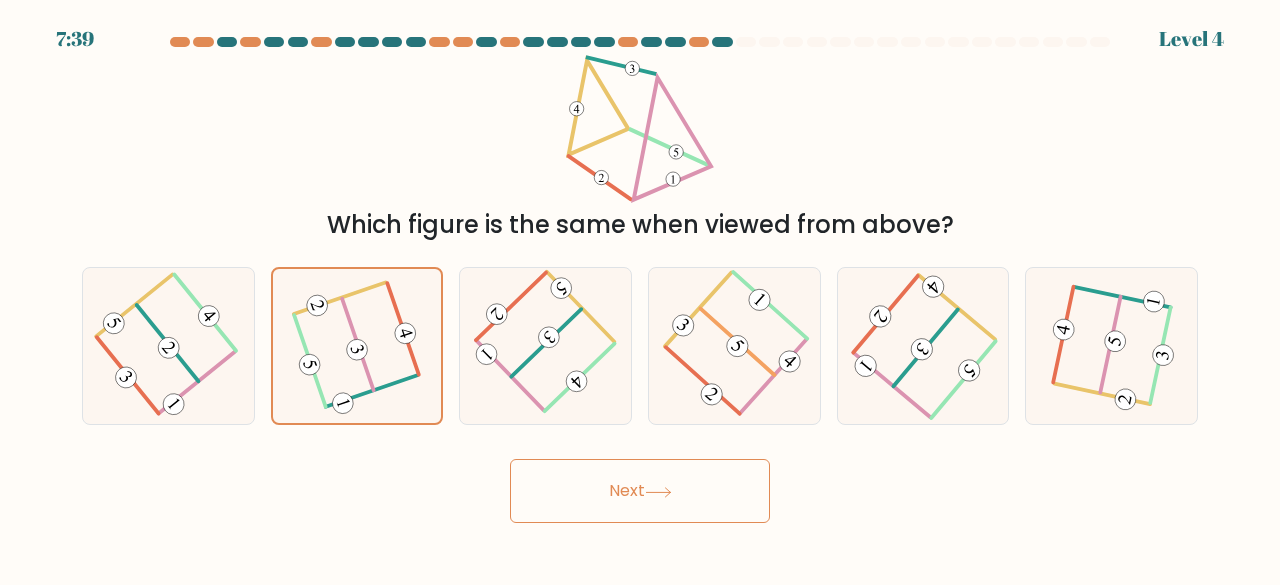 click on "Next" at bounding box center (640, 491) 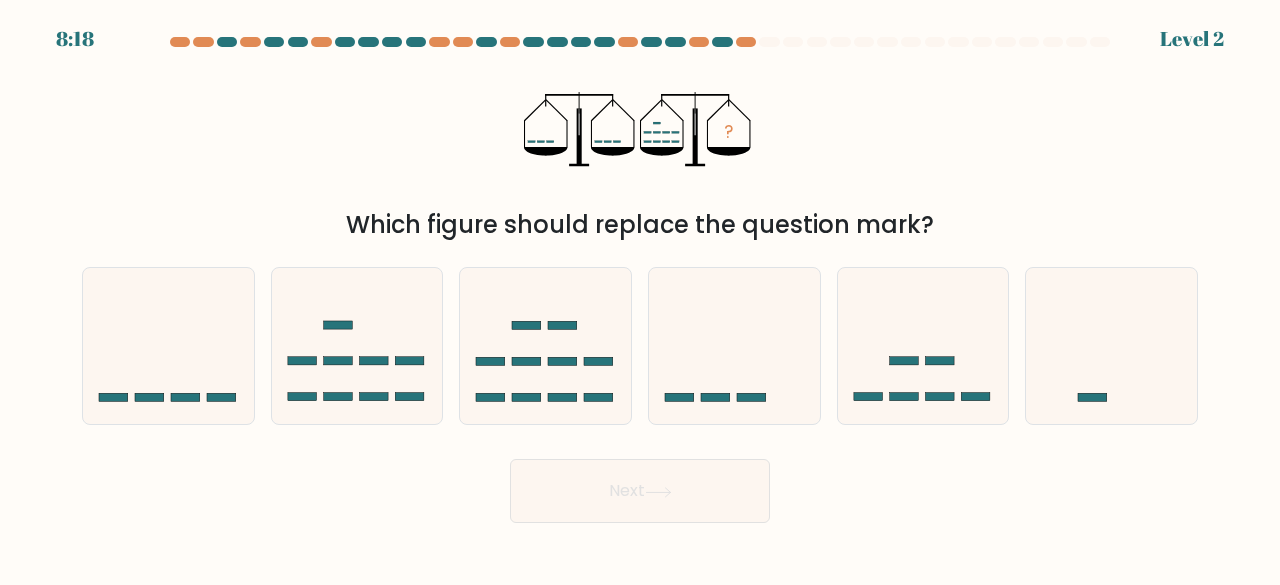 click 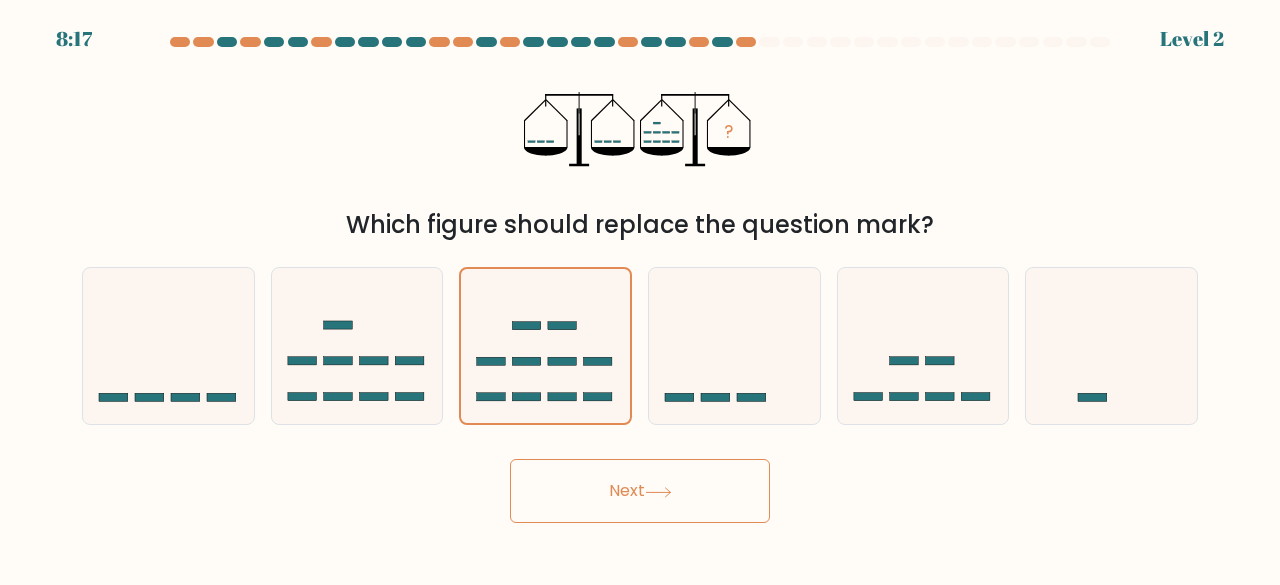 click on "Next" at bounding box center (640, 491) 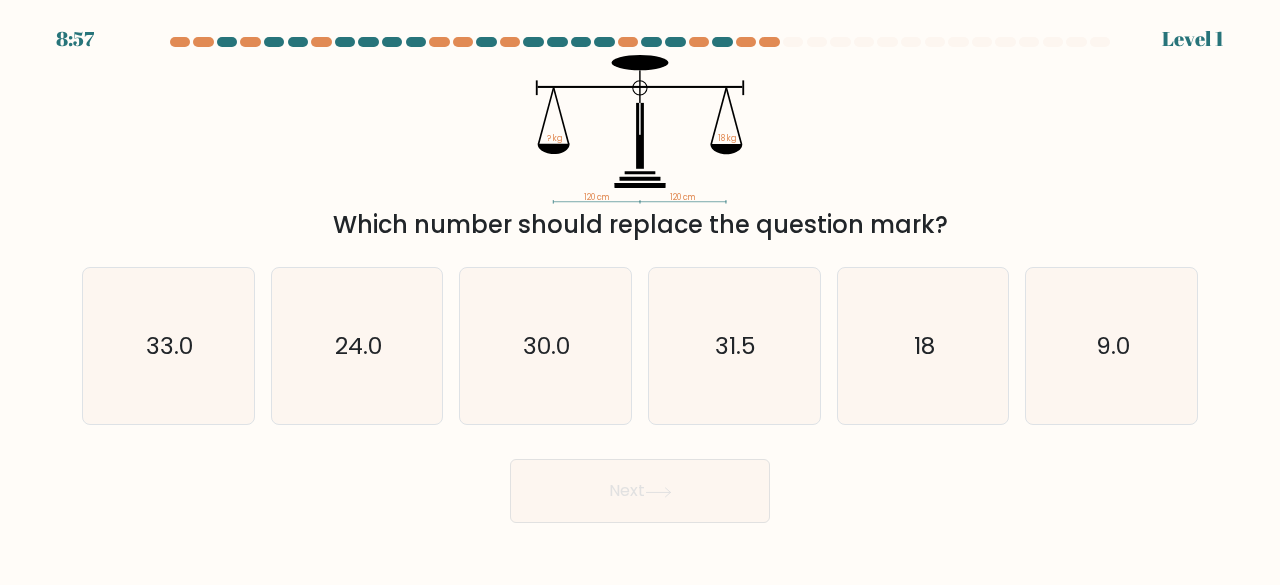 click on "18" 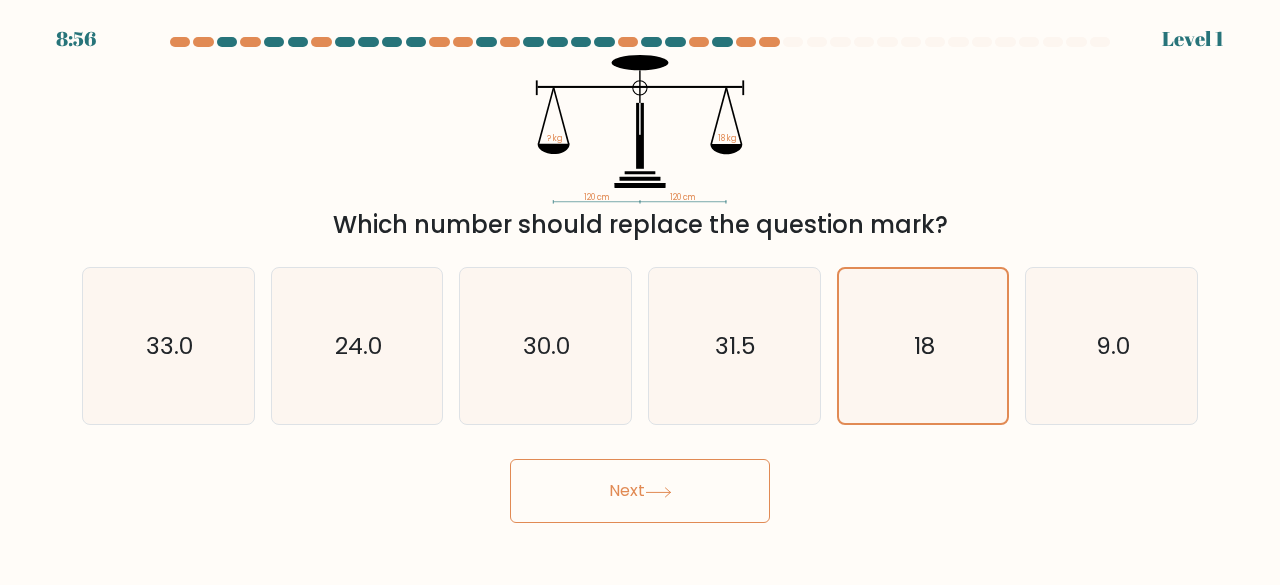 click on "Next" at bounding box center (640, 491) 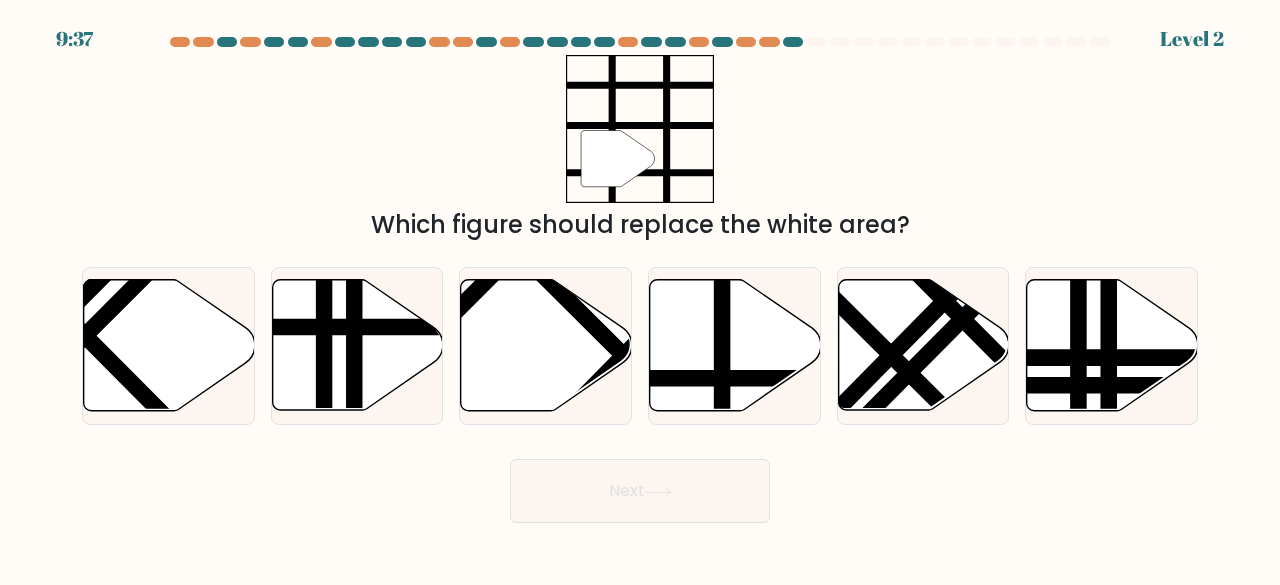 click 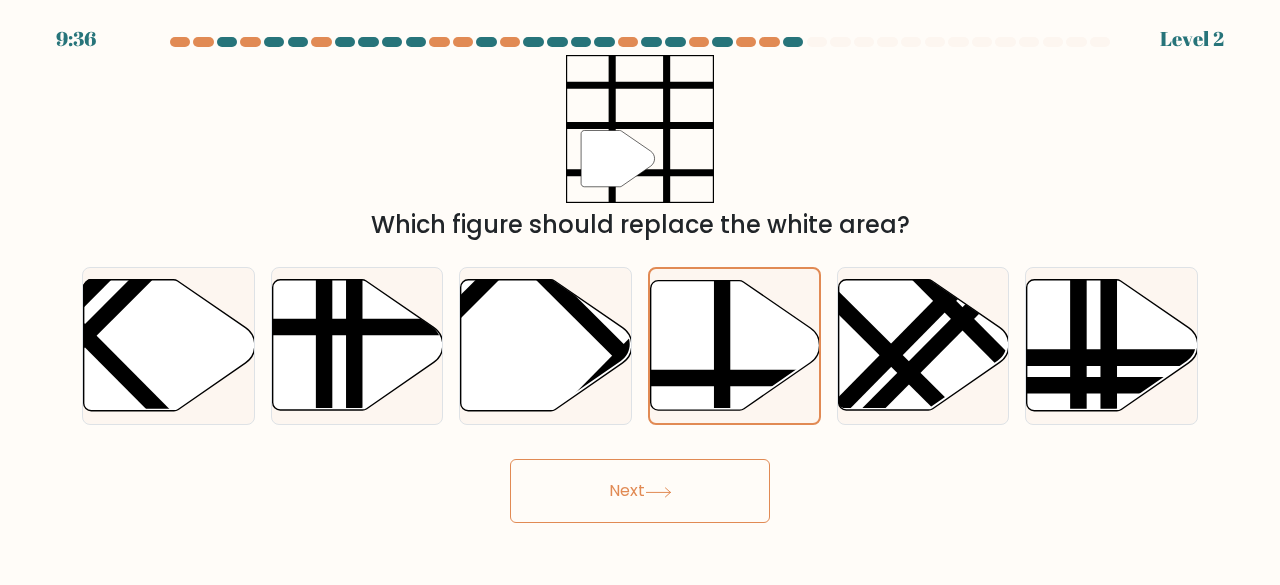 click on "Next" at bounding box center [640, 491] 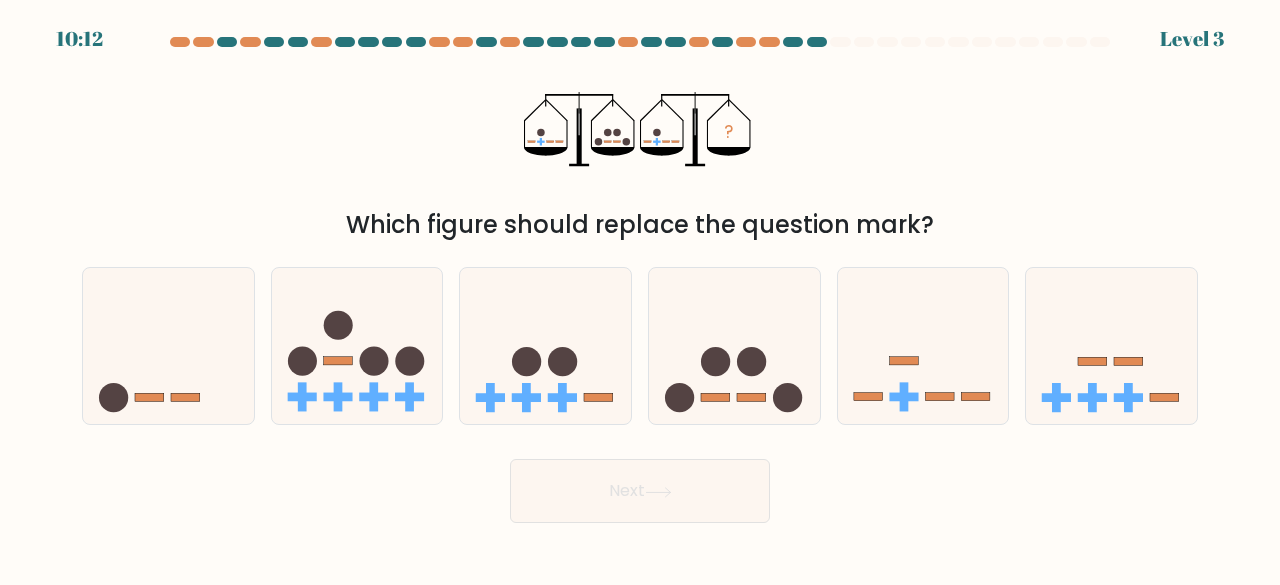 click 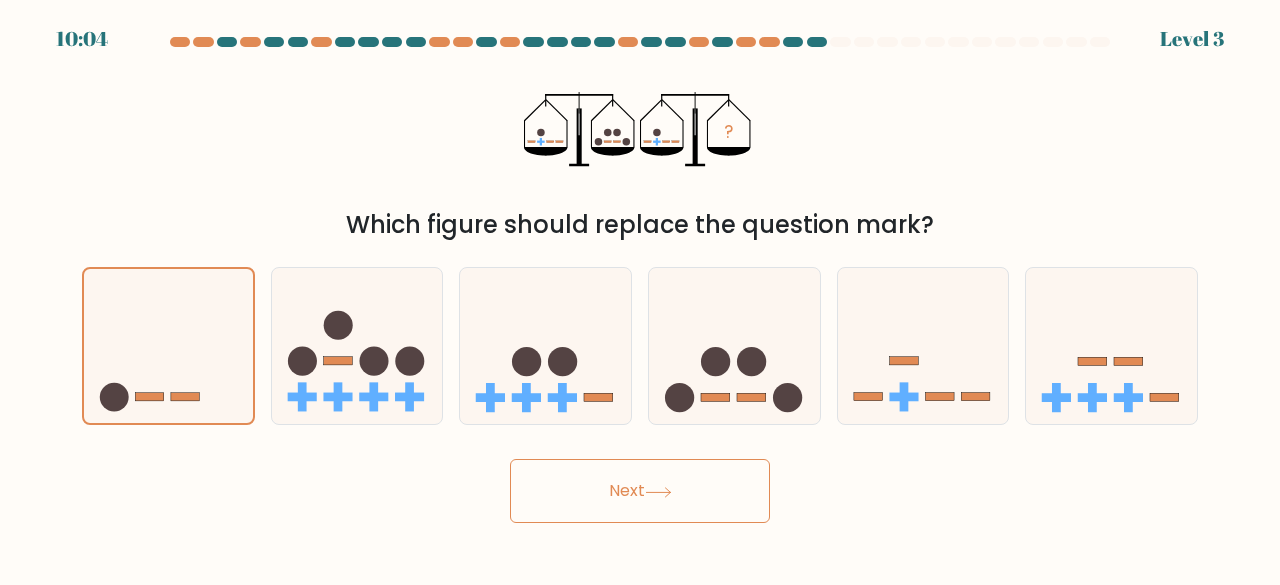 click 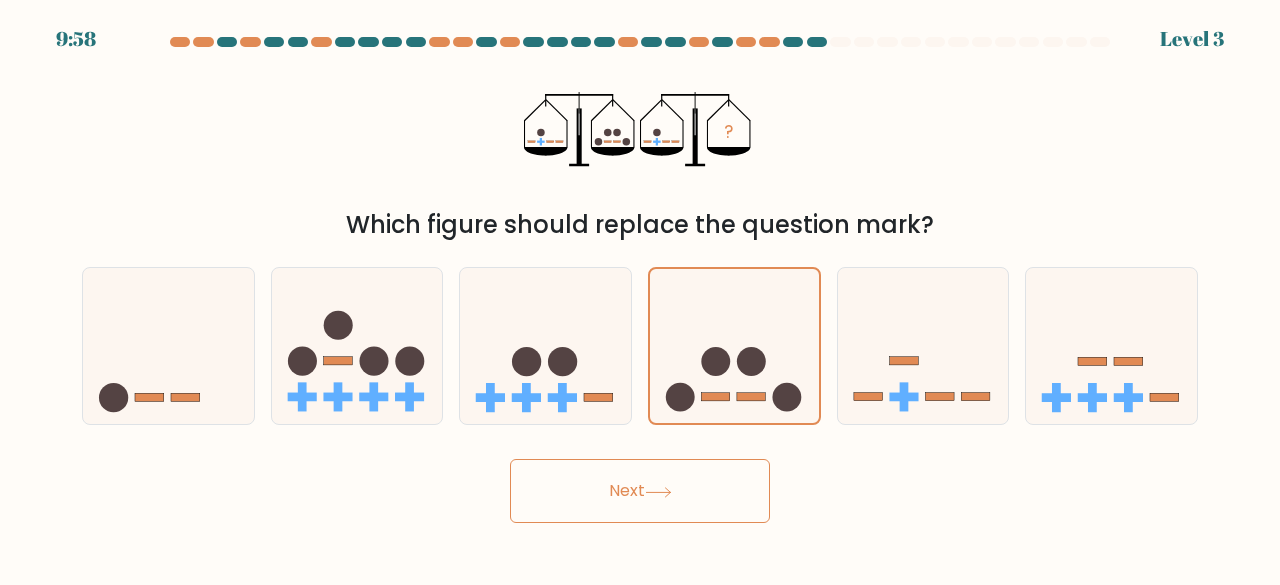click on "Next" at bounding box center (640, 486) 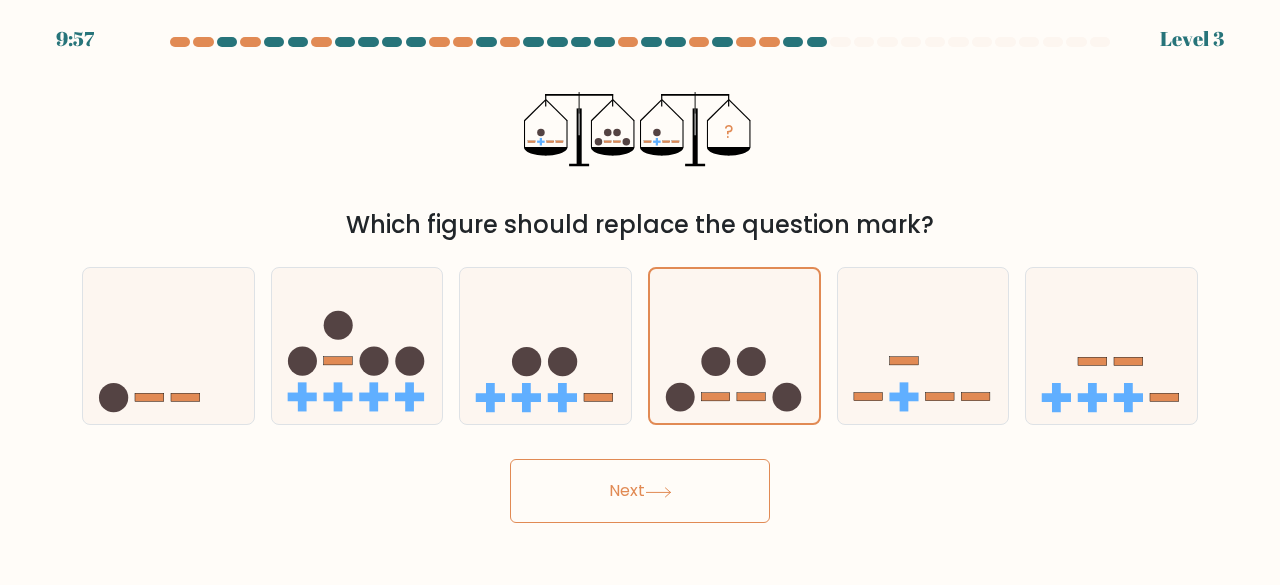 click on "Next" at bounding box center [640, 491] 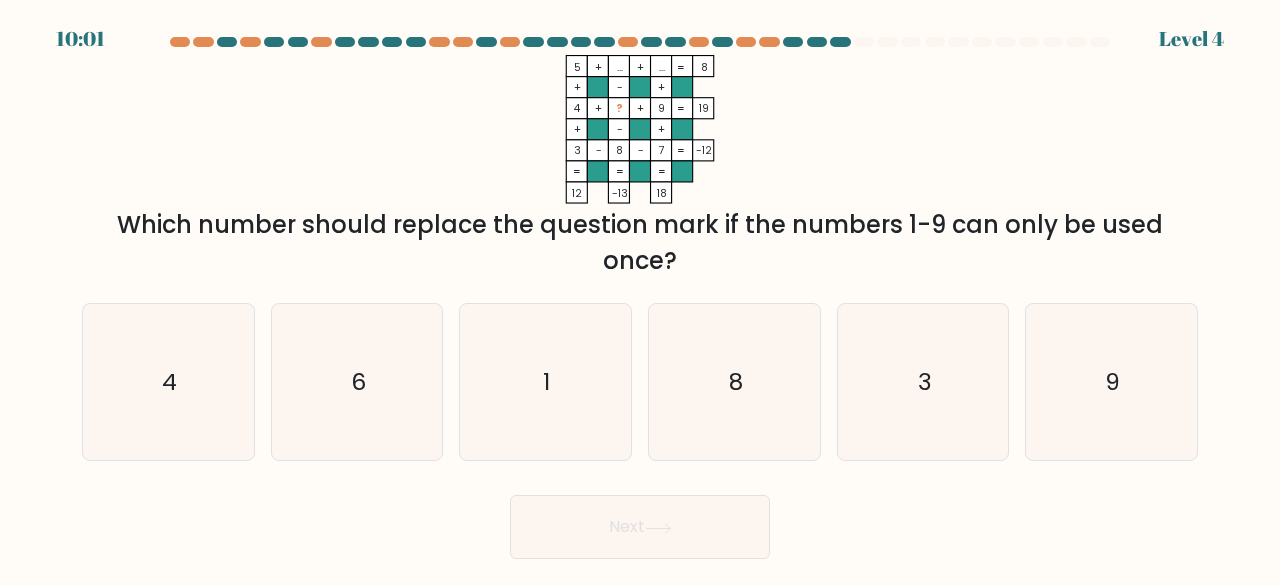 drag, startPoint x: 404, startPoint y: 407, endPoint x: 431, endPoint y: 413, distance: 27.658634 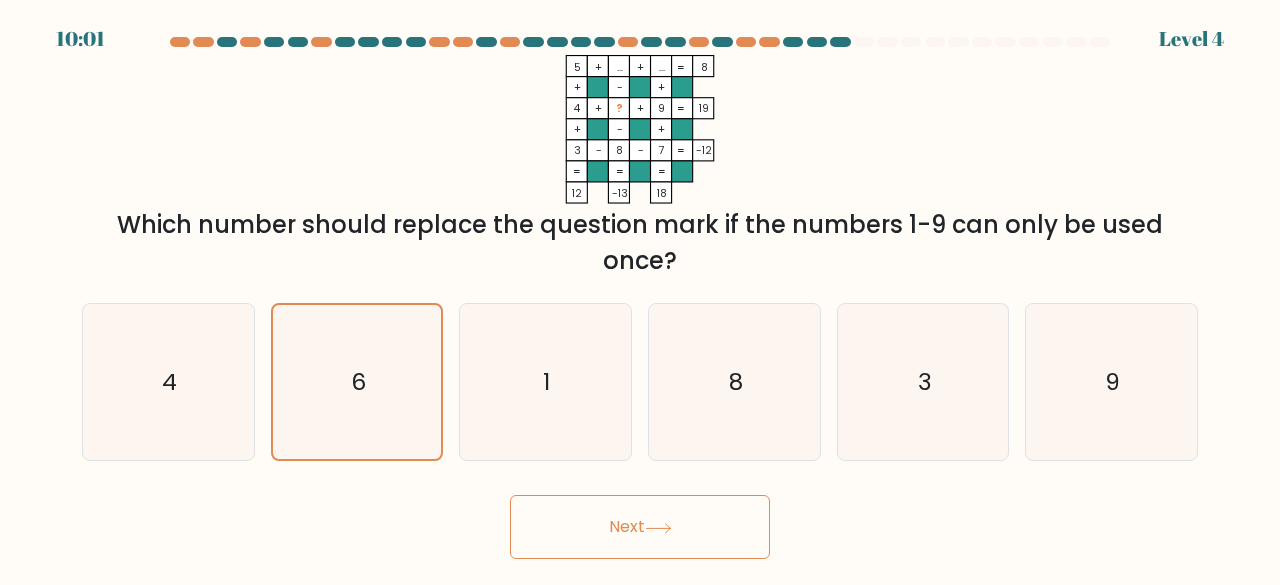 click on "Next" at bounding box center (640, 527) 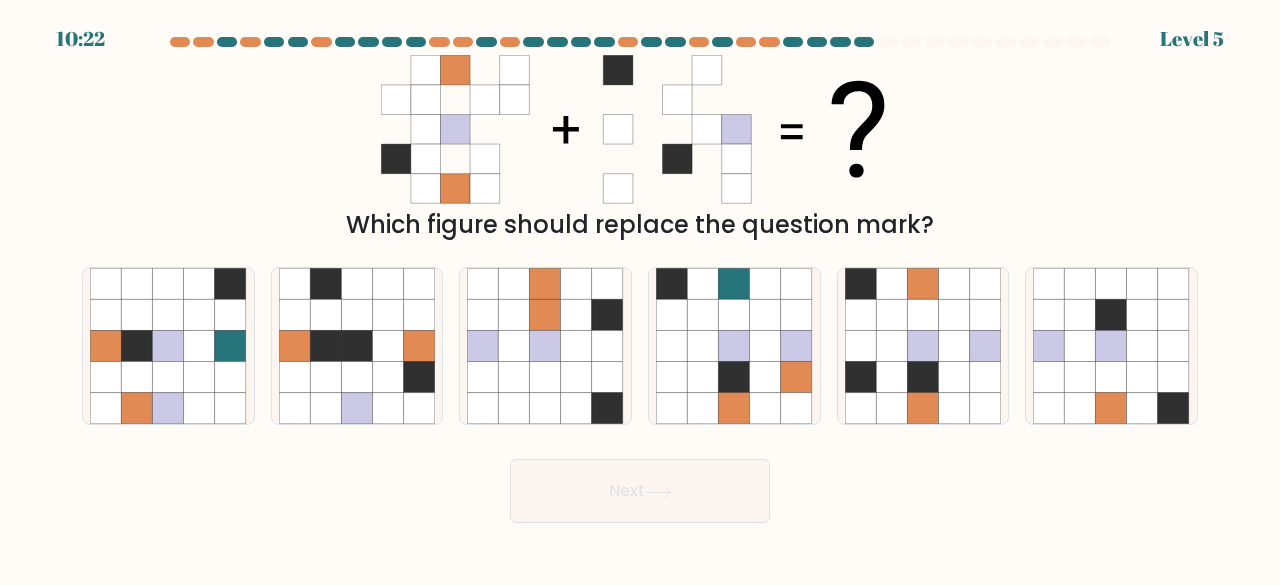 click 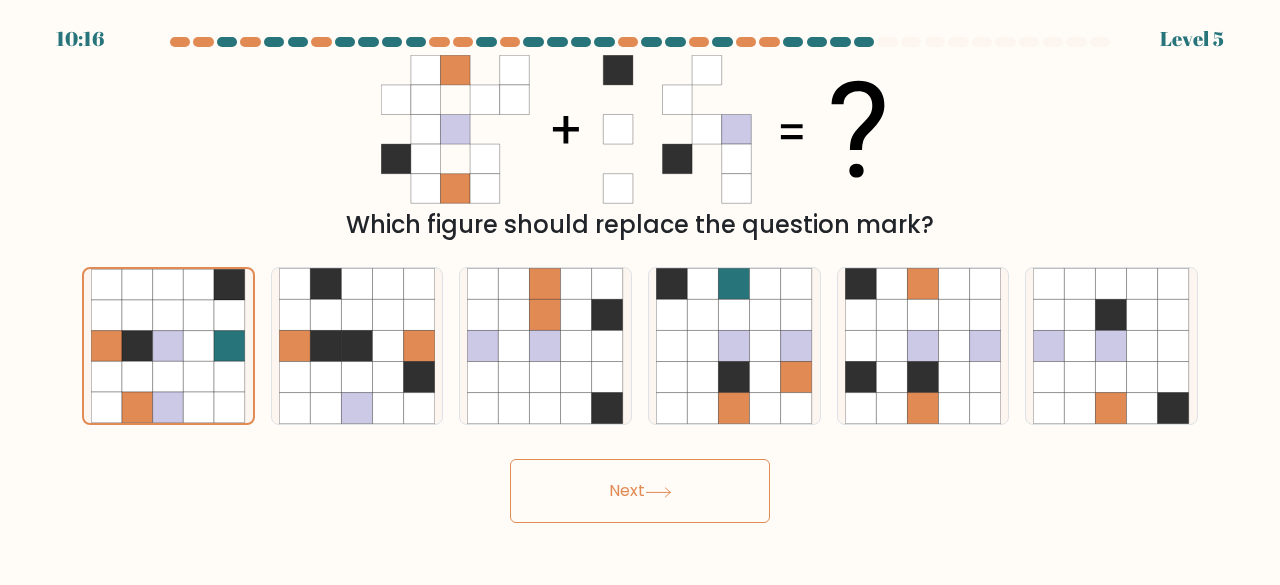 click 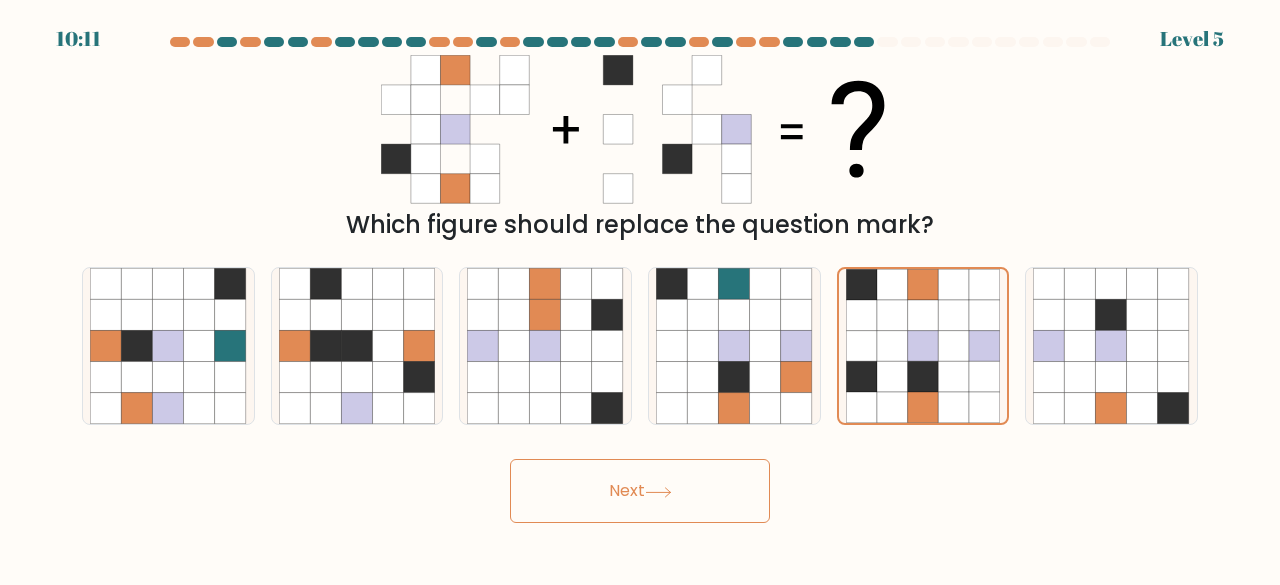 click 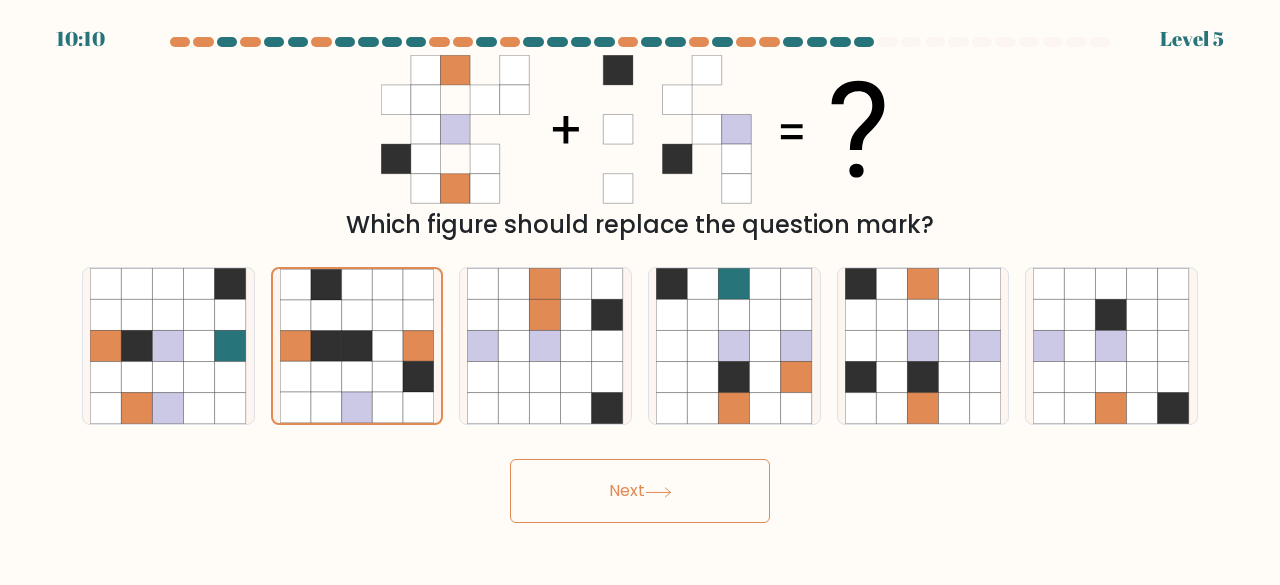 click on "Next" at bounding box center (640, 491) 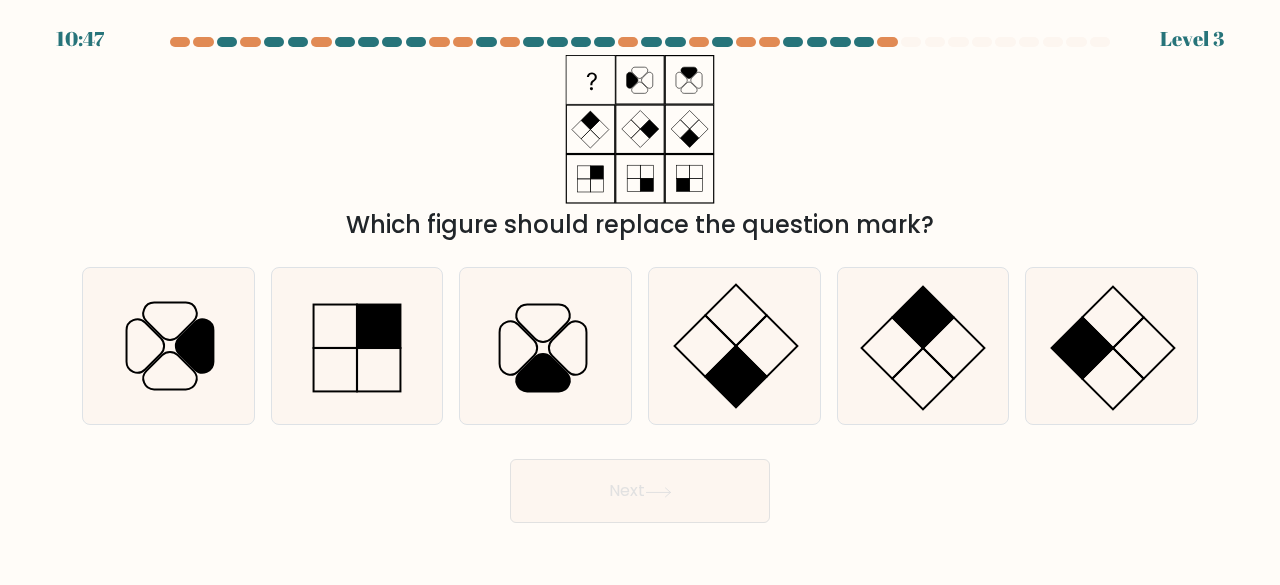 click 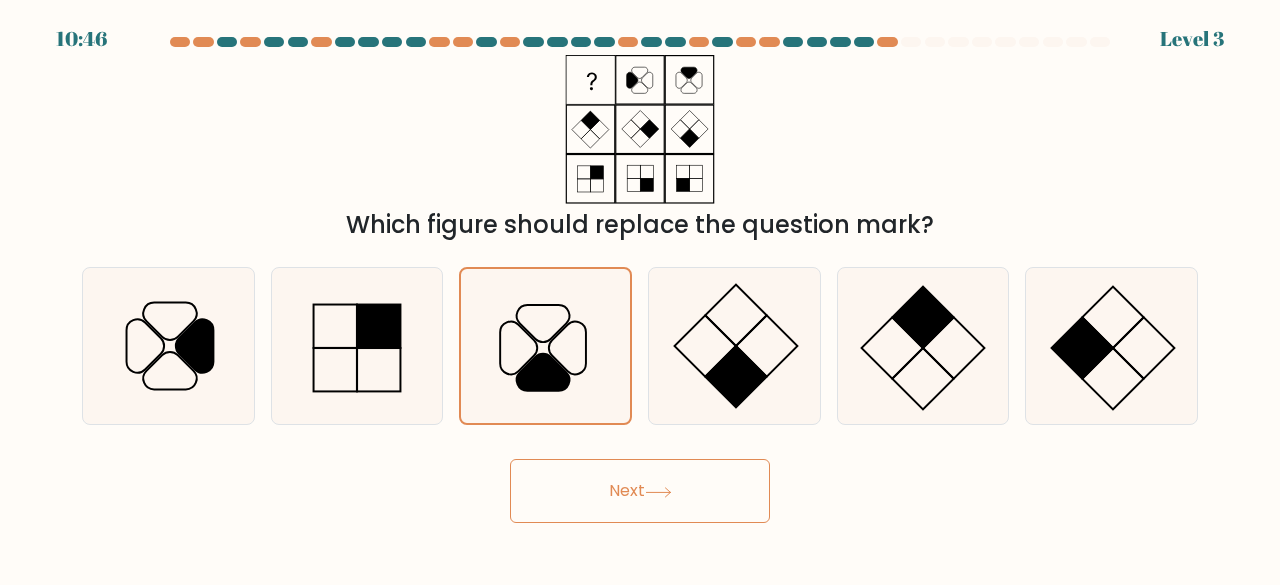 click on "Next" at bounding box center (640, 491) 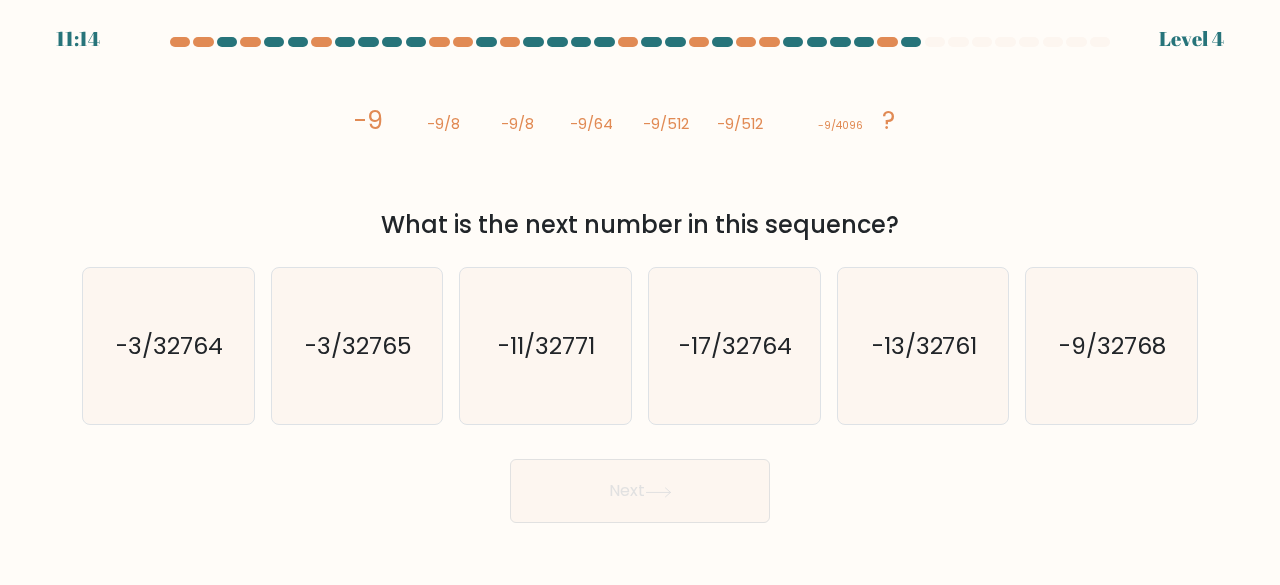 click on "-9/32768" 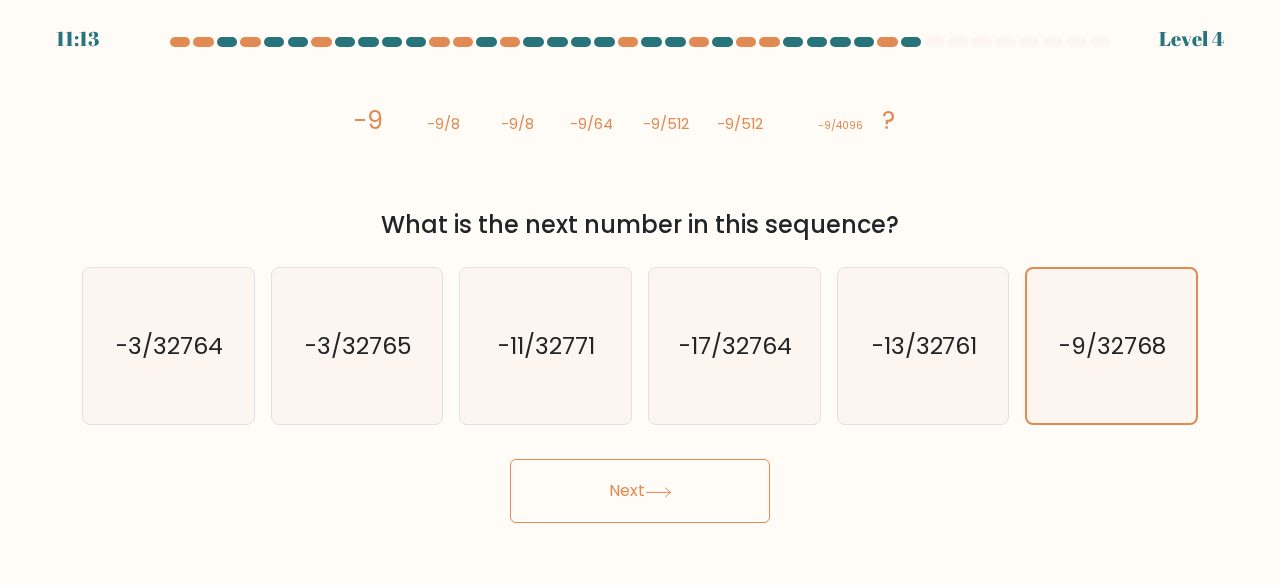 drag, startPoint x: 682, startPoint y: 521, endPoint x: 682, endPoint y: 508, distance: 13 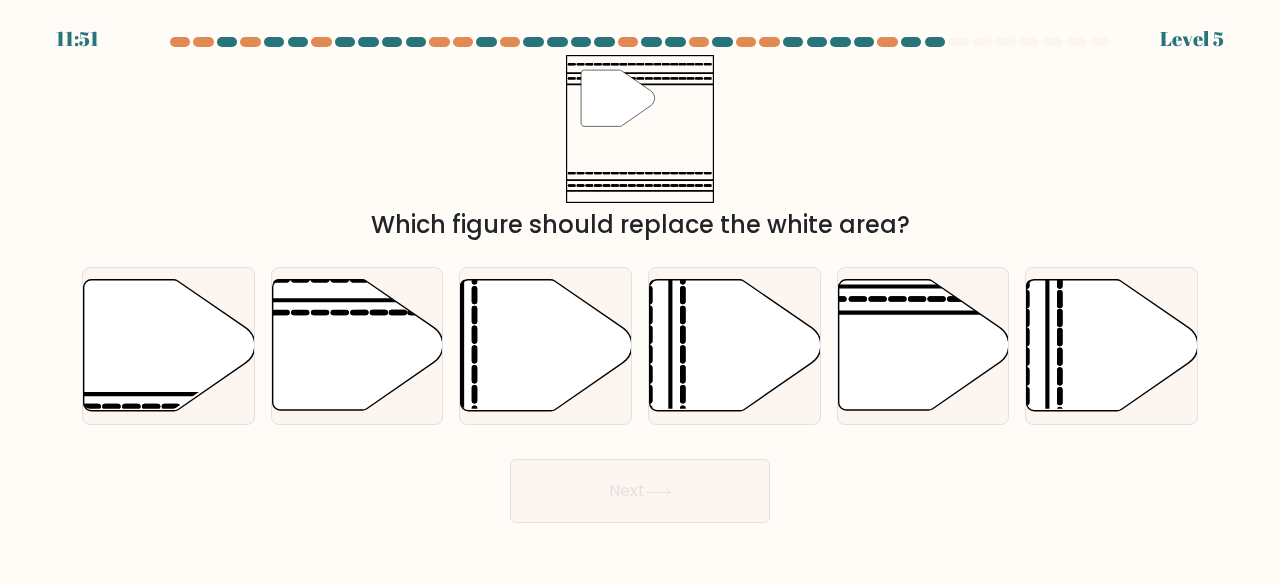 click 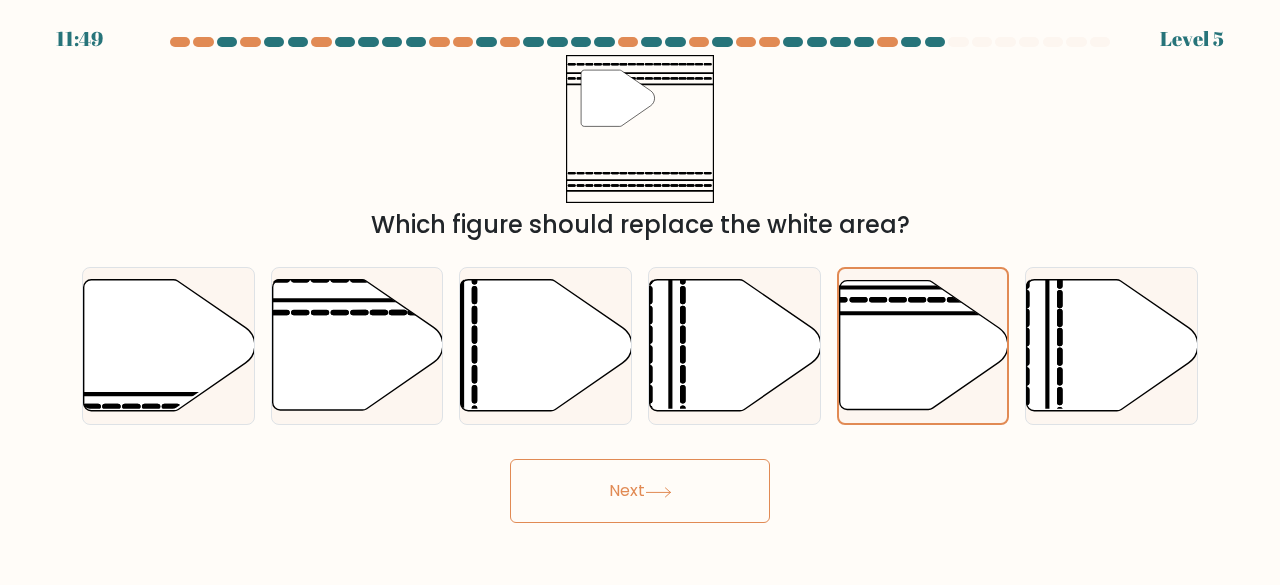 click on "Next" at bounding box center (640, 491) 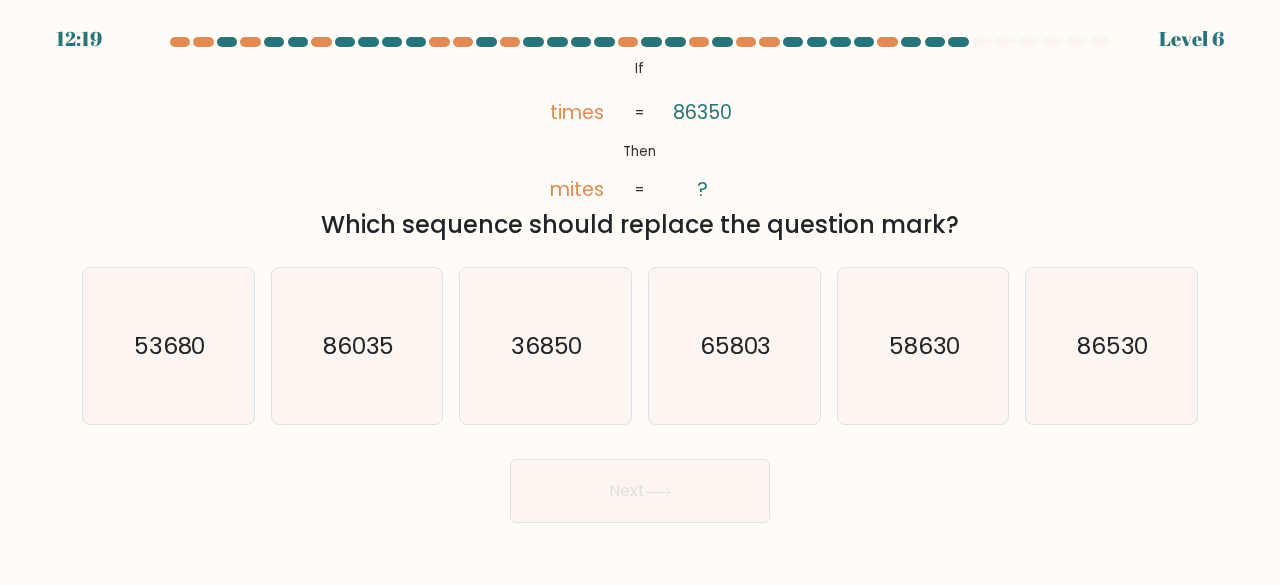 click on "86530" 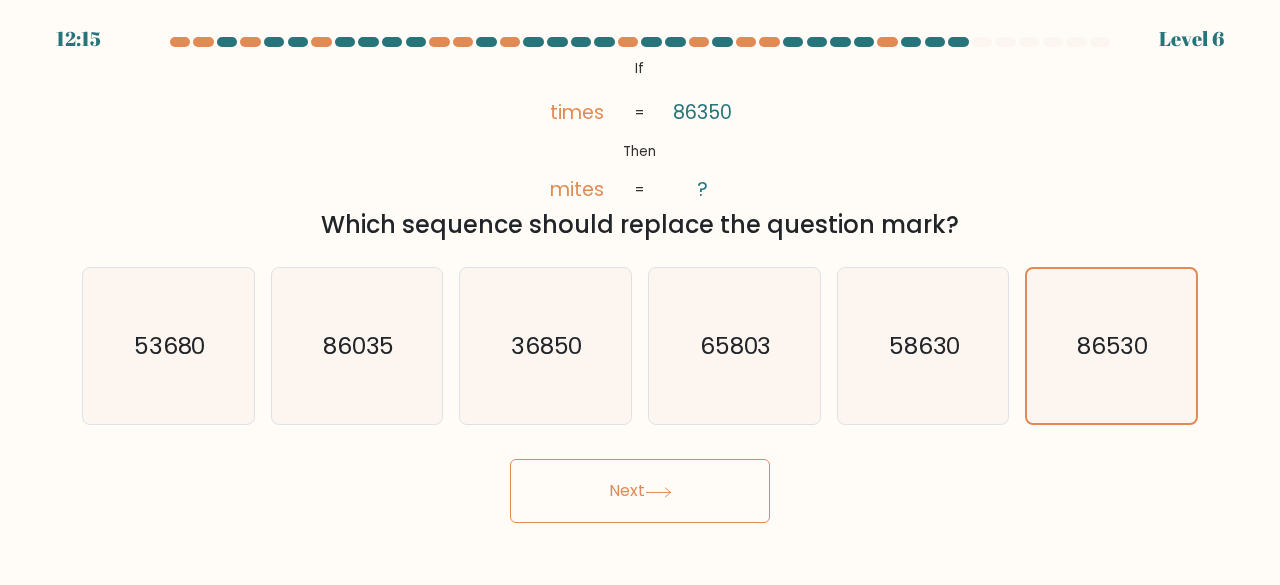 click on "Next" at bounding box center [640, 491] 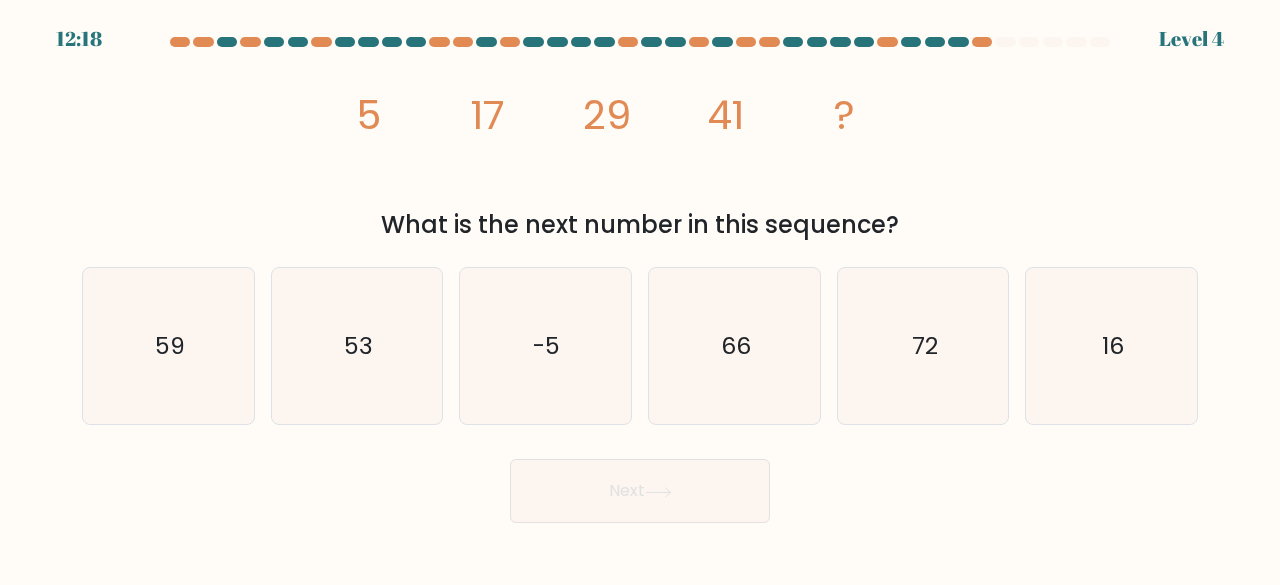click on "59" 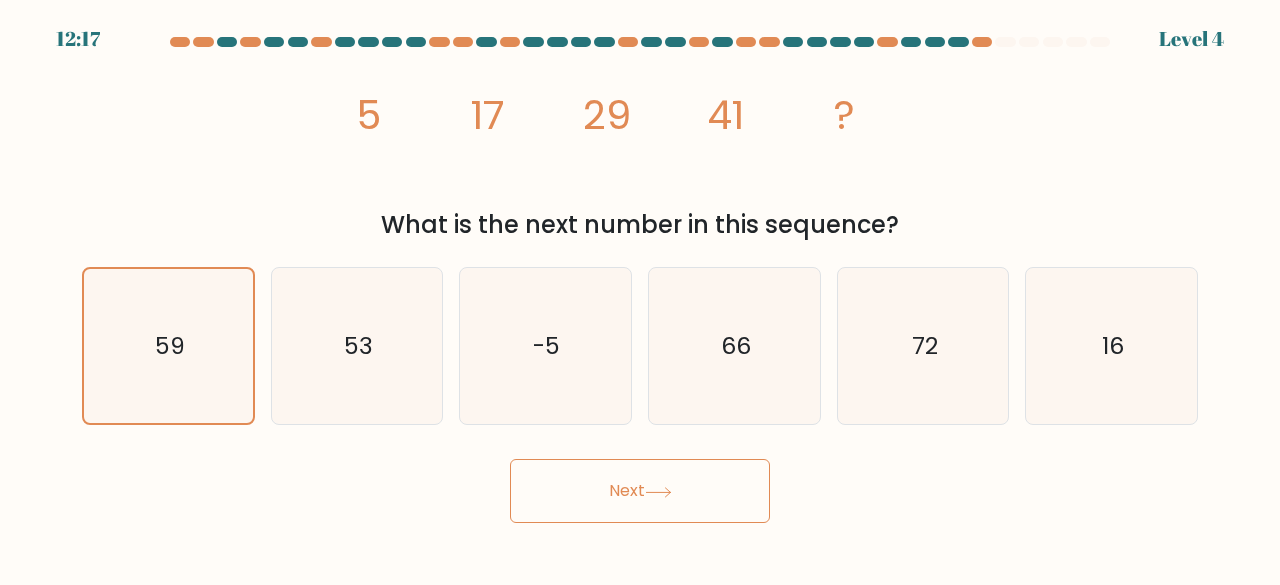 click on "Next" at bounding box center (640, 491) 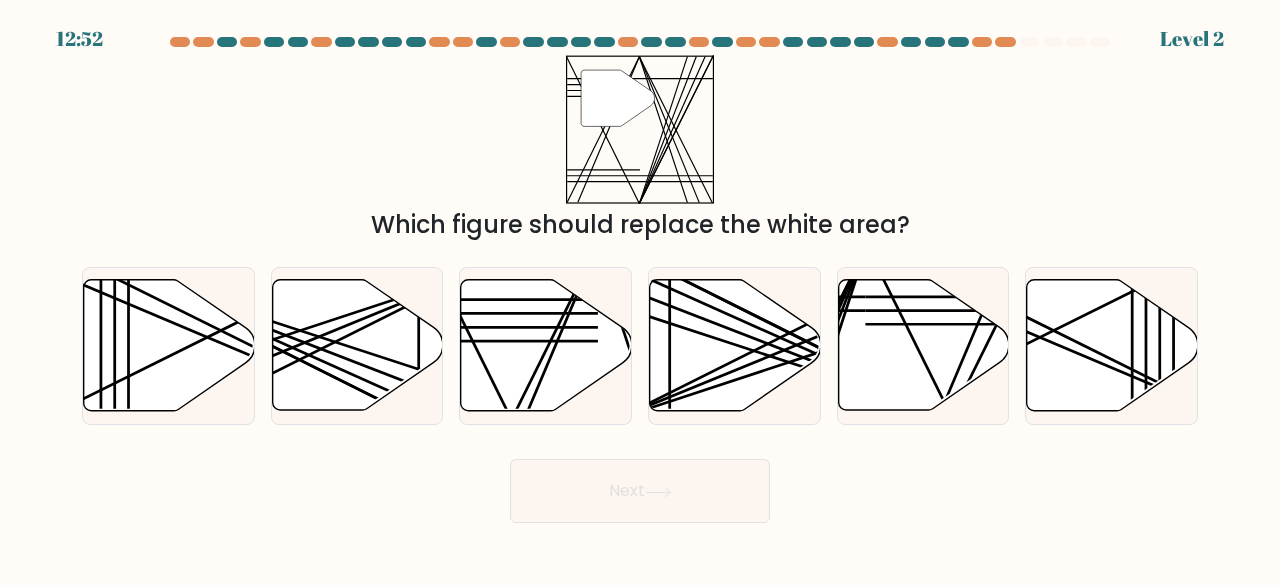 click 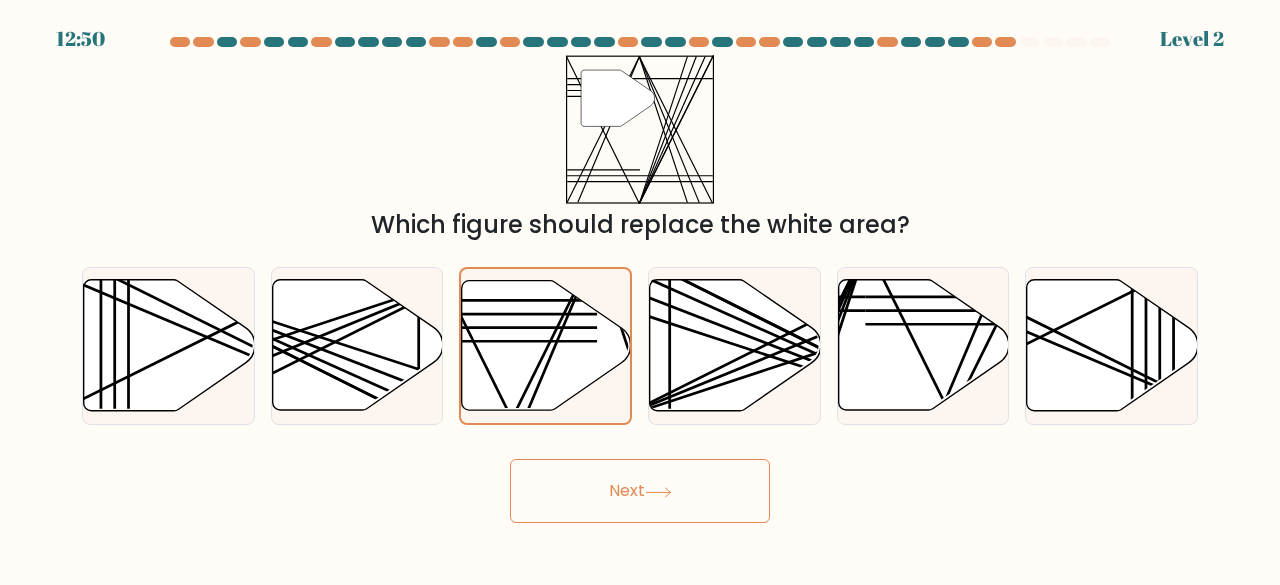 click on "Next" at bounding box center (640, 491) 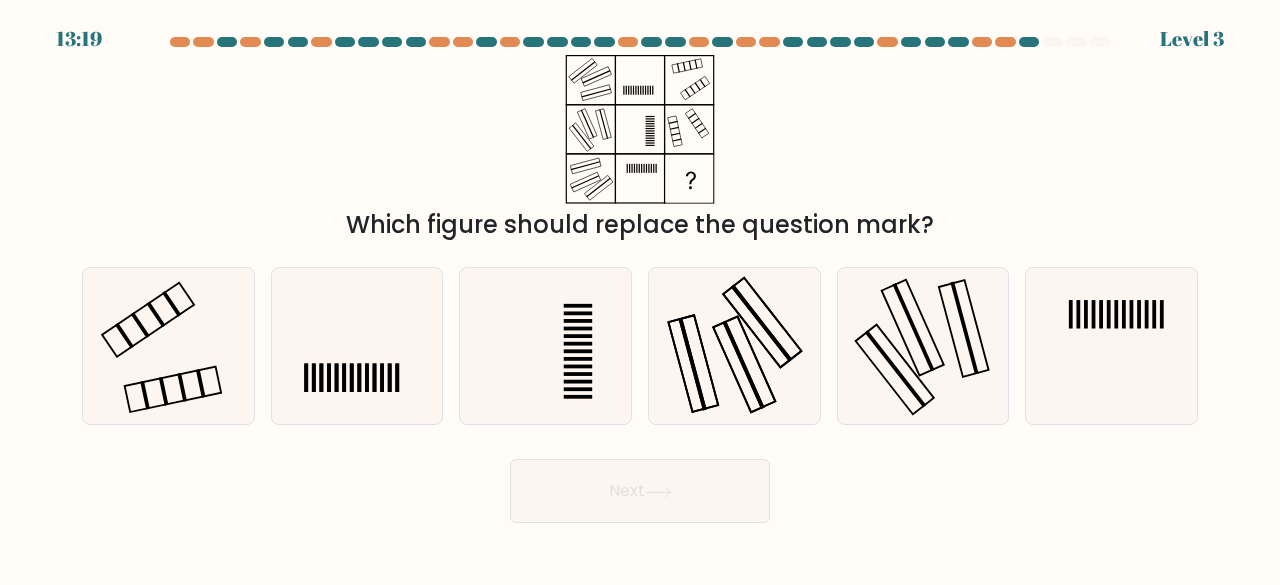 click 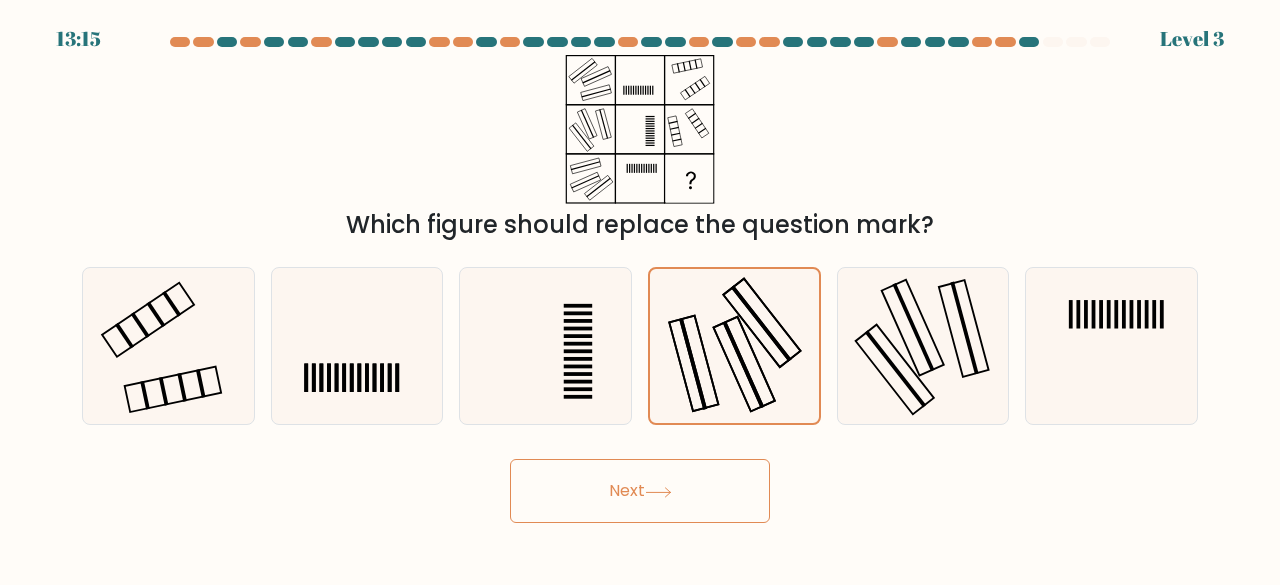 click on "Next" at bounding box center [640, 491] 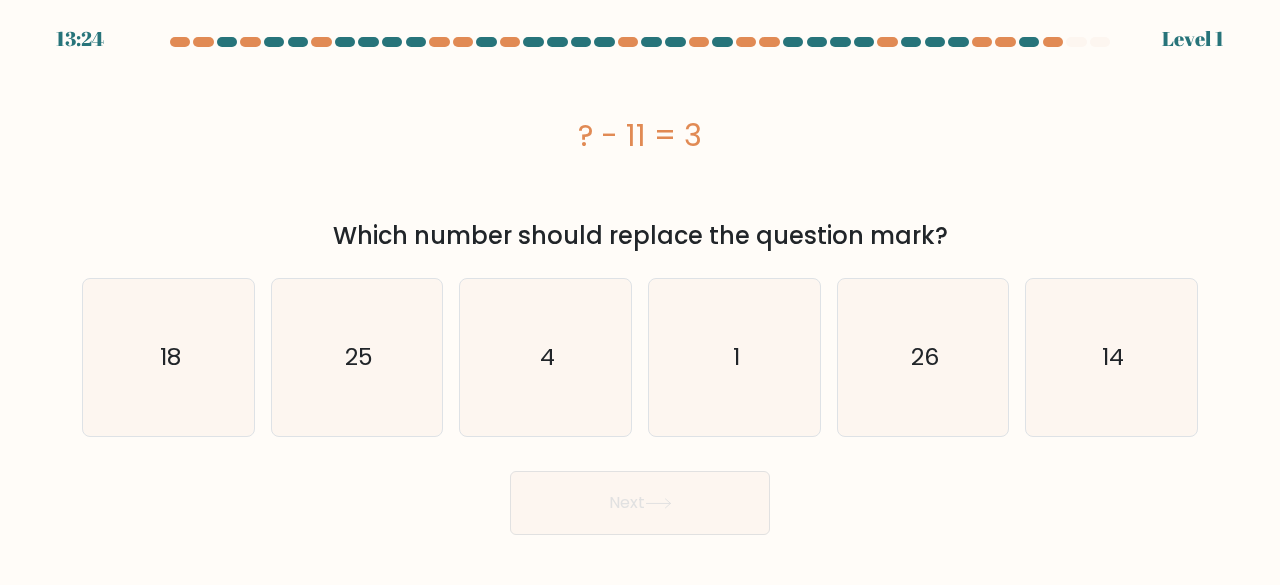 click on "a. 4" at bounding box center [640, 286] 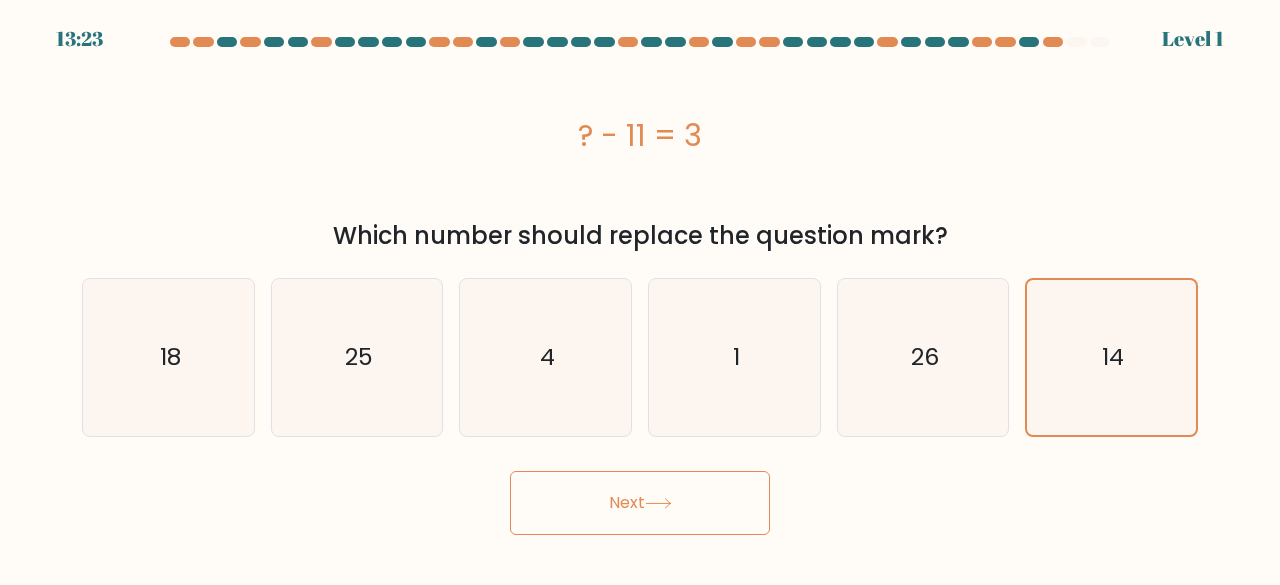 click on "Next" at bounding box center (640, 503) 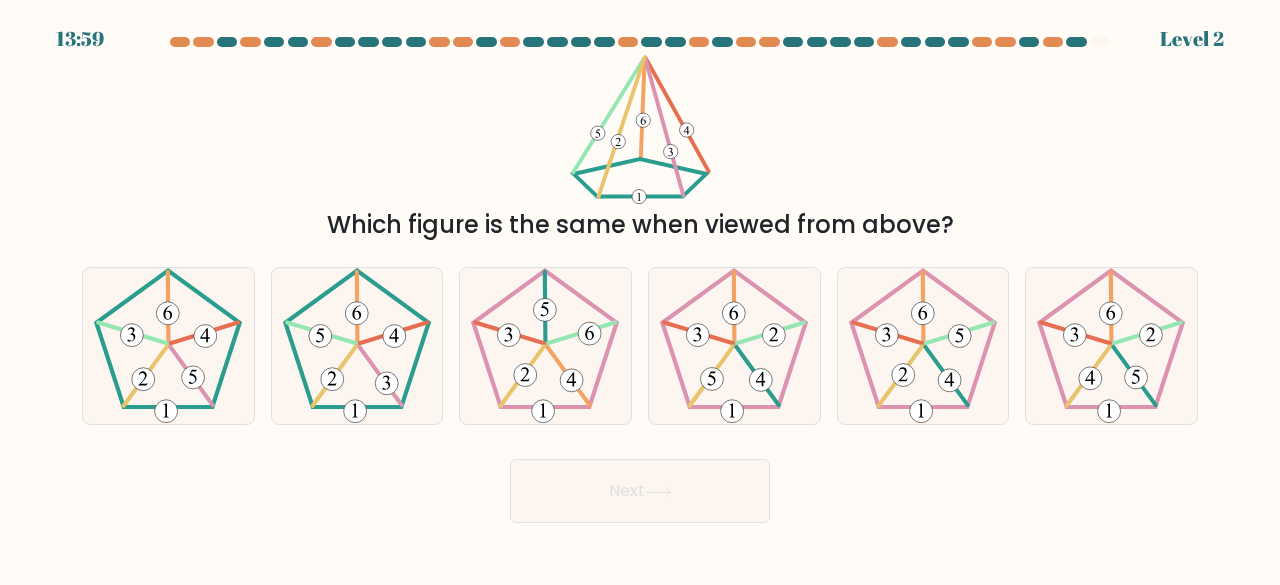 click 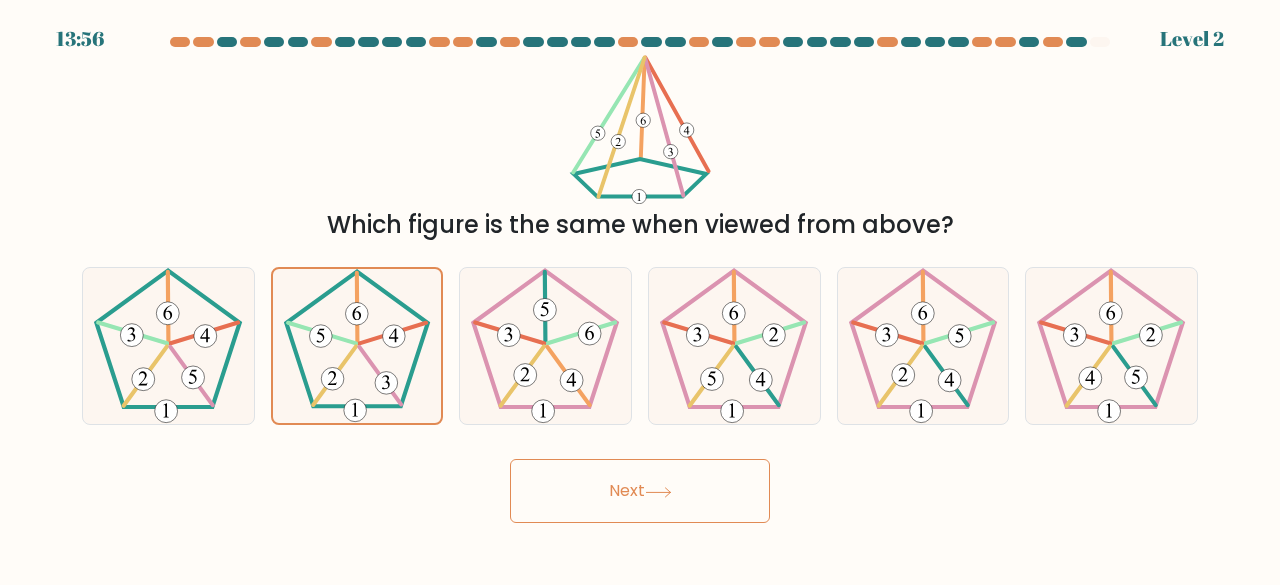 click on "Next" at bounding box center [640, 491] 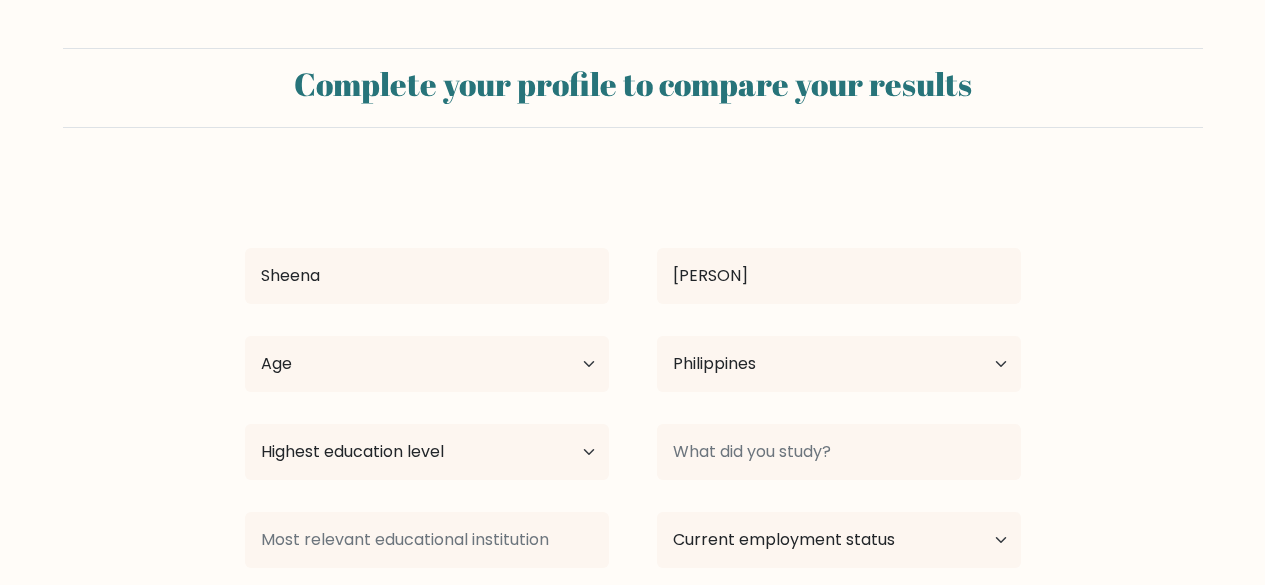 select on "PH" 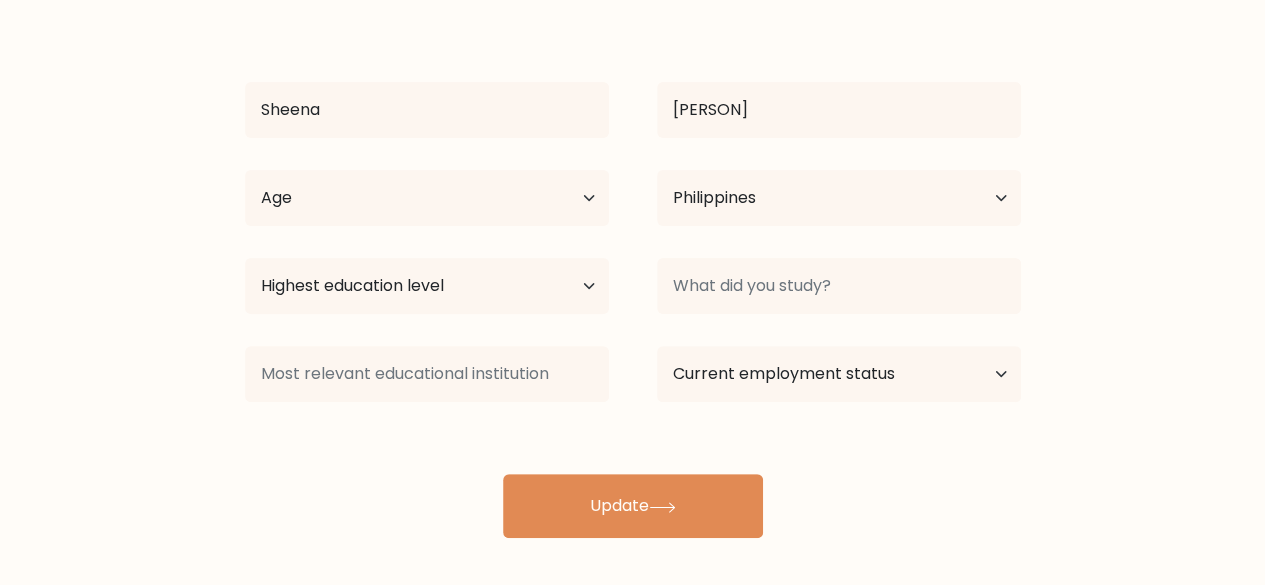 scroll, scrollTop: 172, scrollLeft: 0, axis: vertical 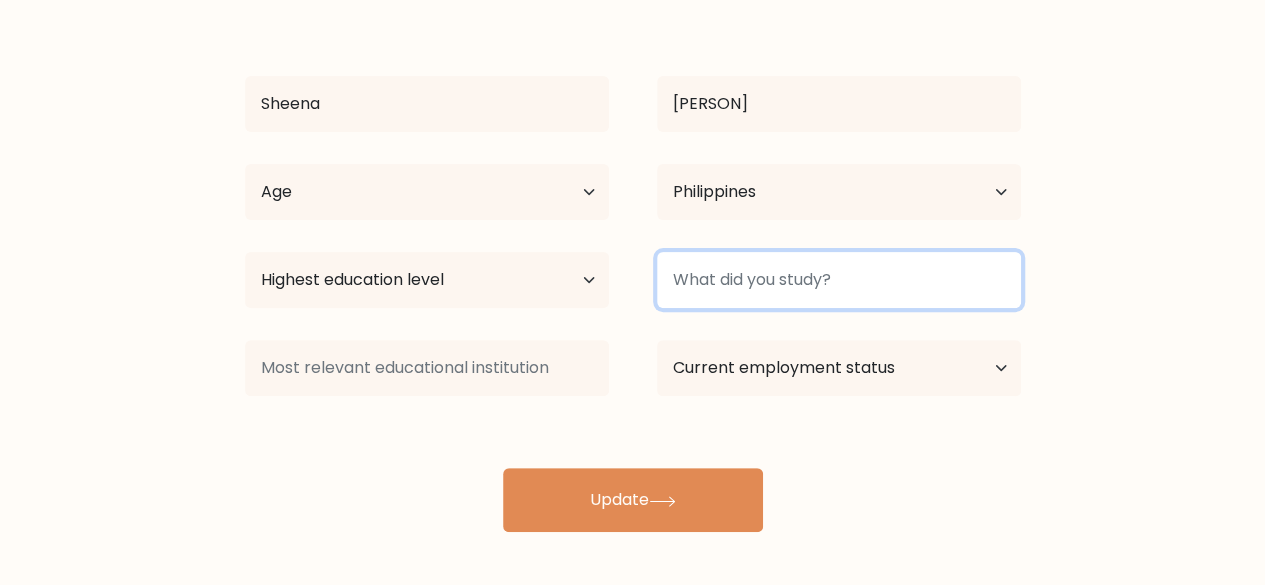 click at bounding box center [839, 280] 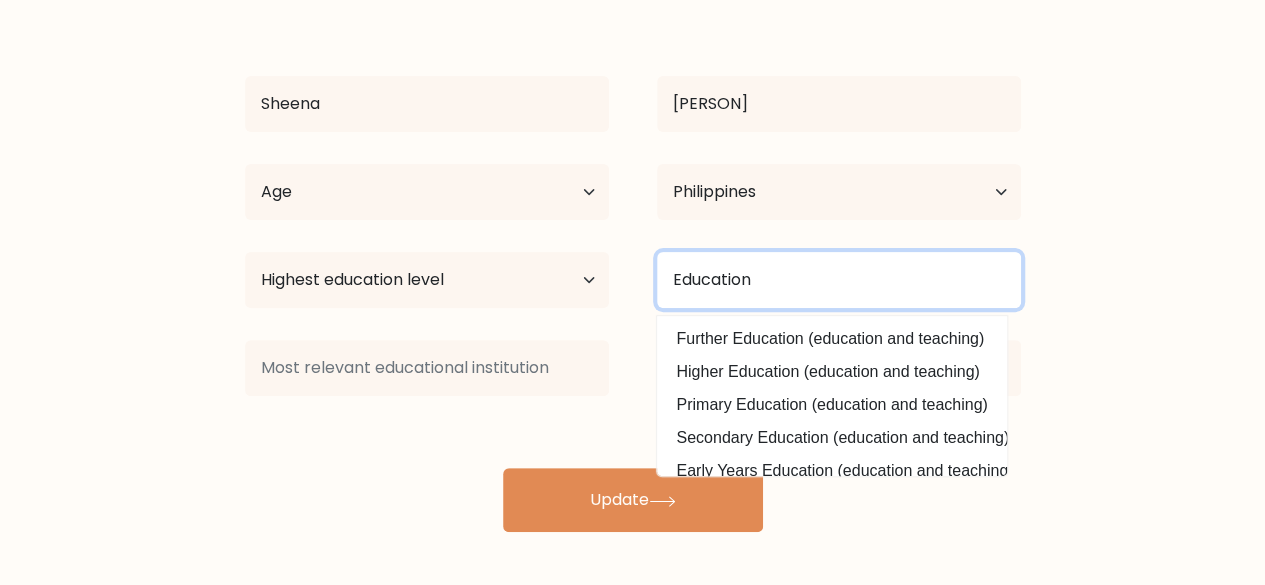 scroll, scrollTop: 0, scrollLeft: 0, axis: both 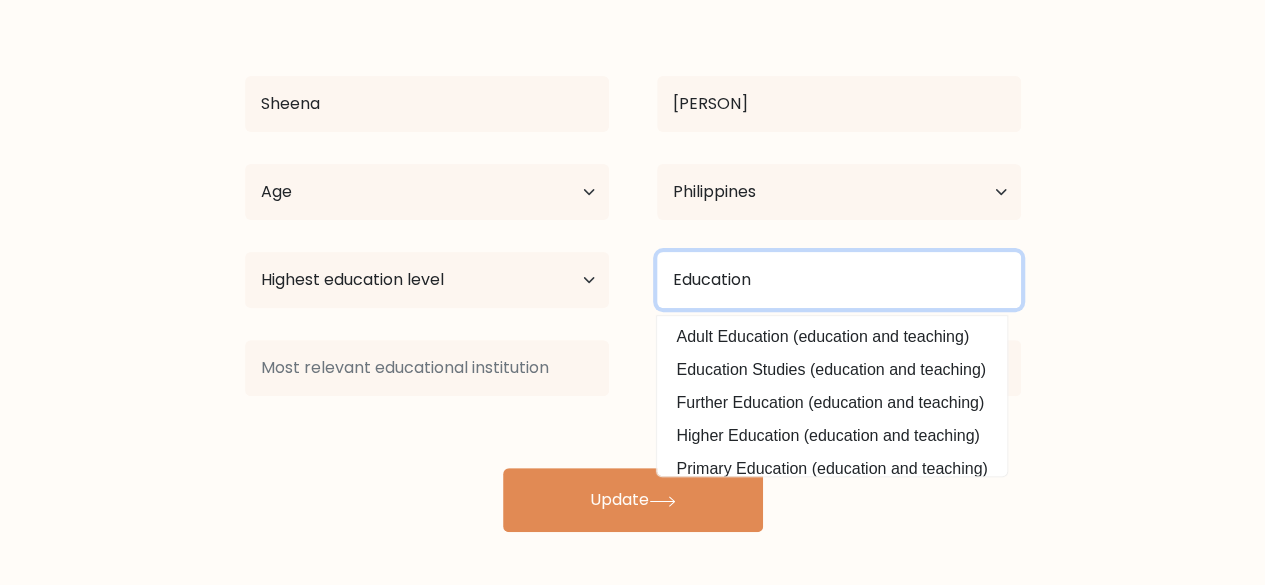 click on "Education" at bounding box center (839, 280) 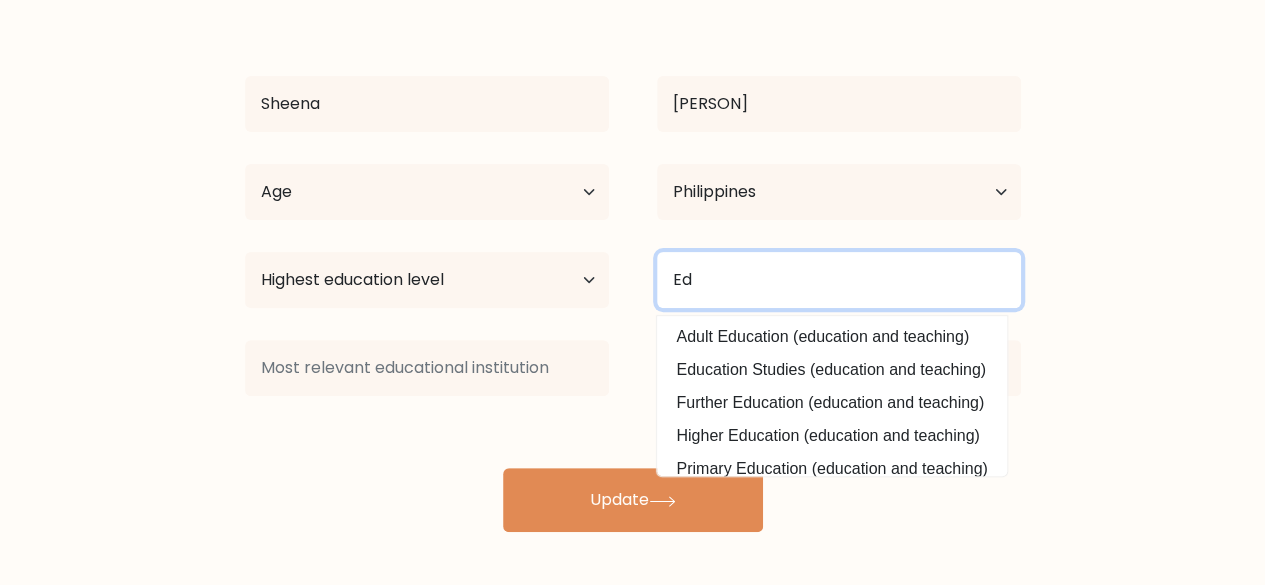 type on "E" 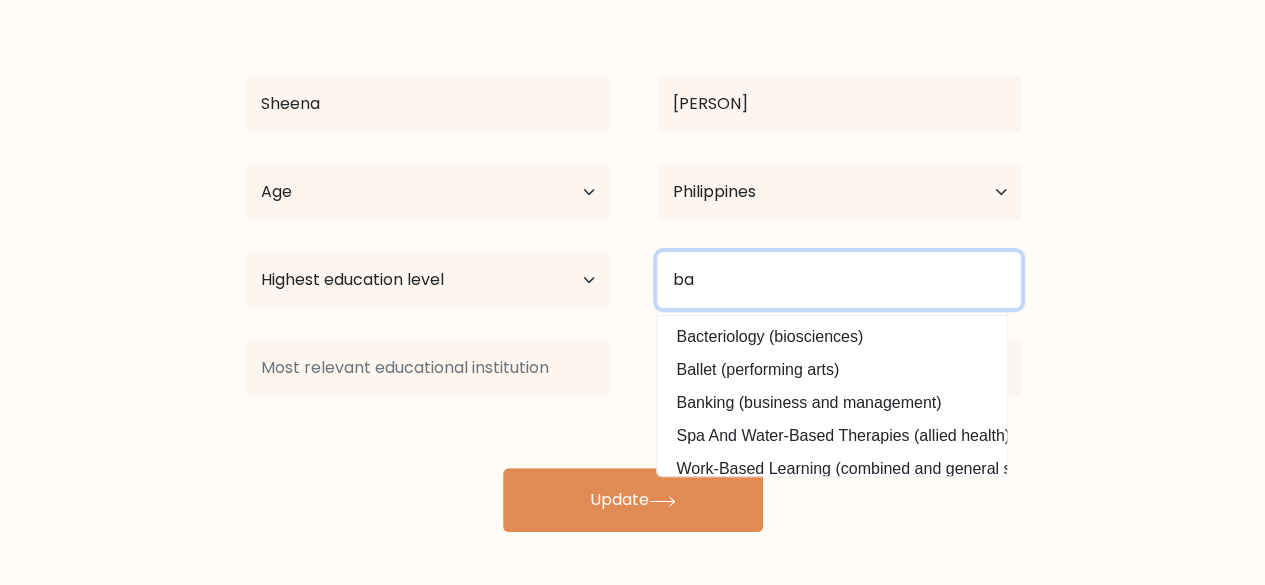 type on "b" 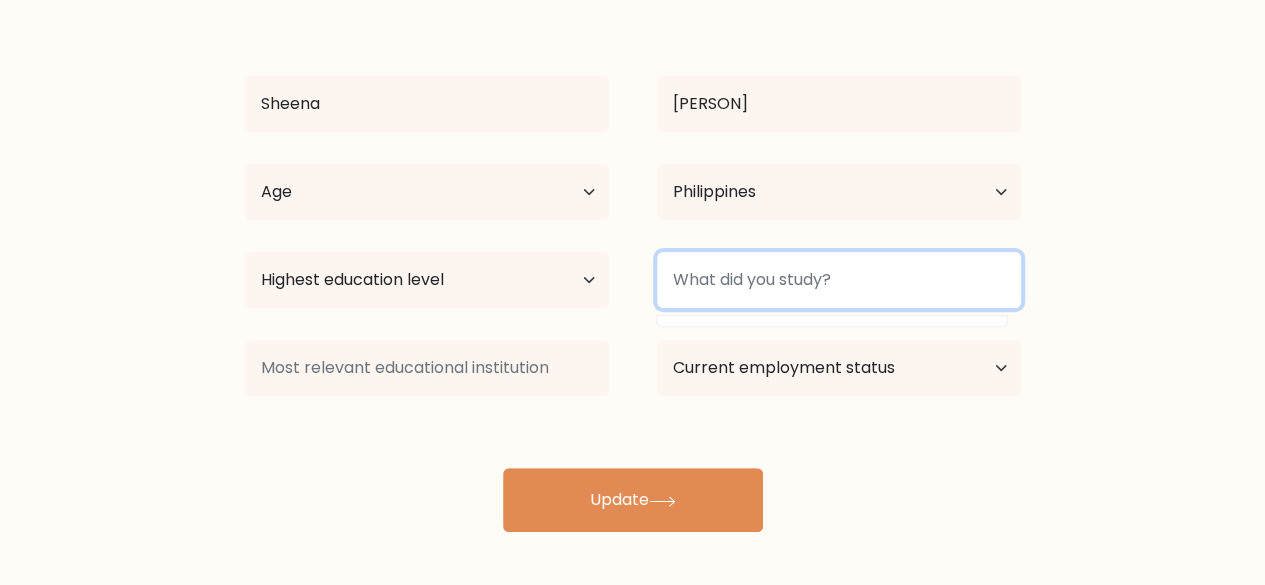 type on "C" 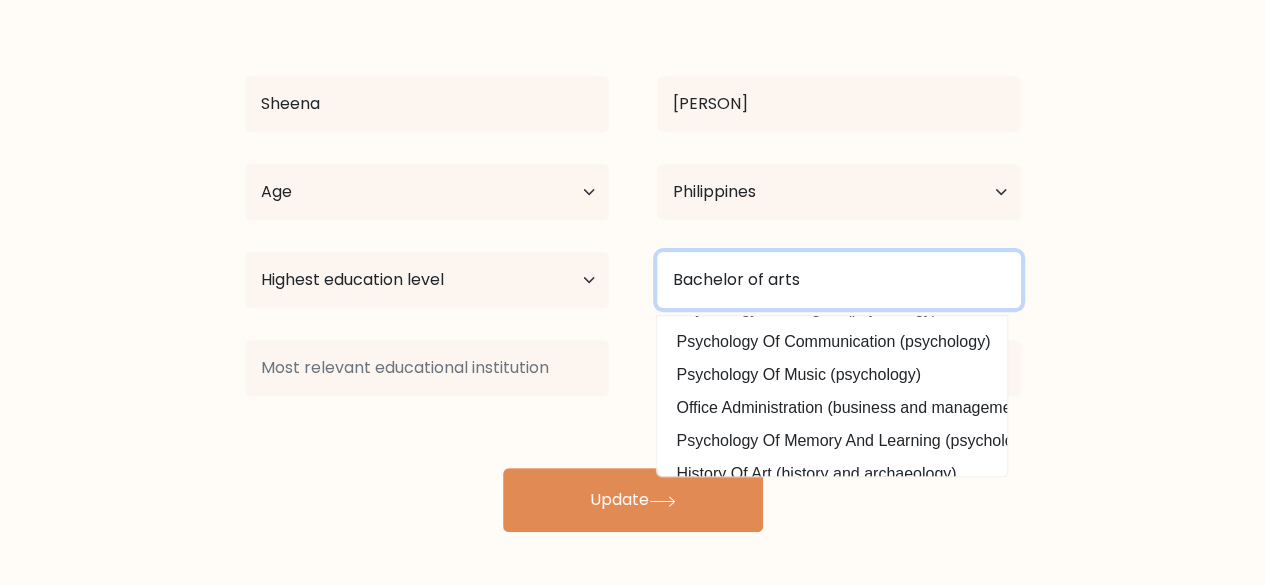 scroll, scrollTop: 0, scrollLeft: 0, axis: both 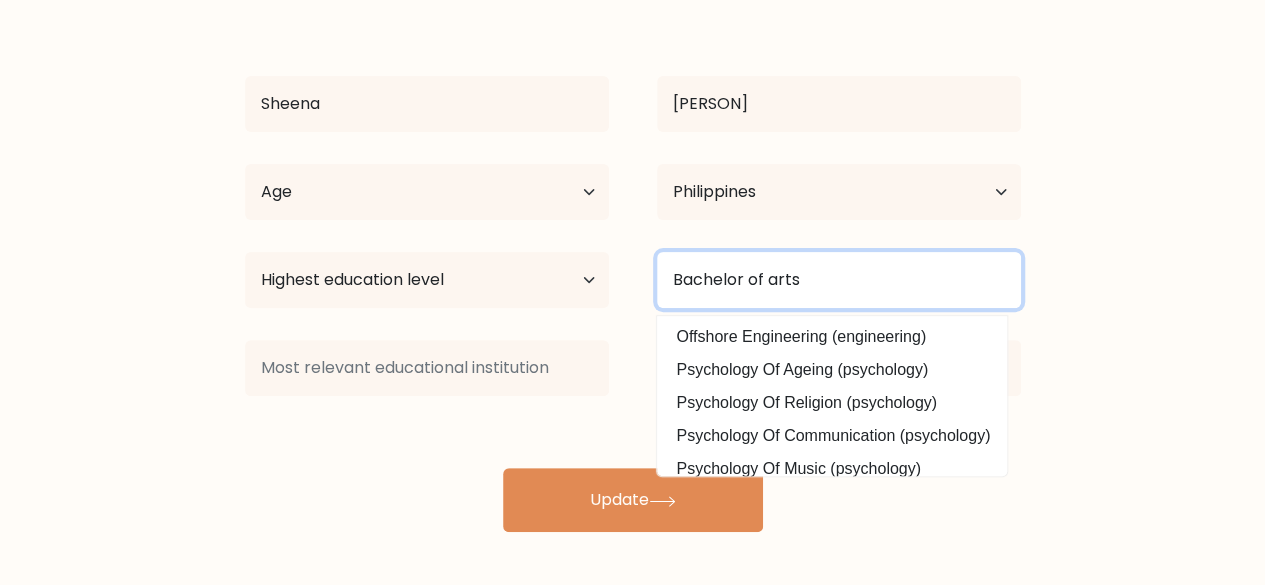 click on "Bachelor of arts" at bounding box center (839, 280) 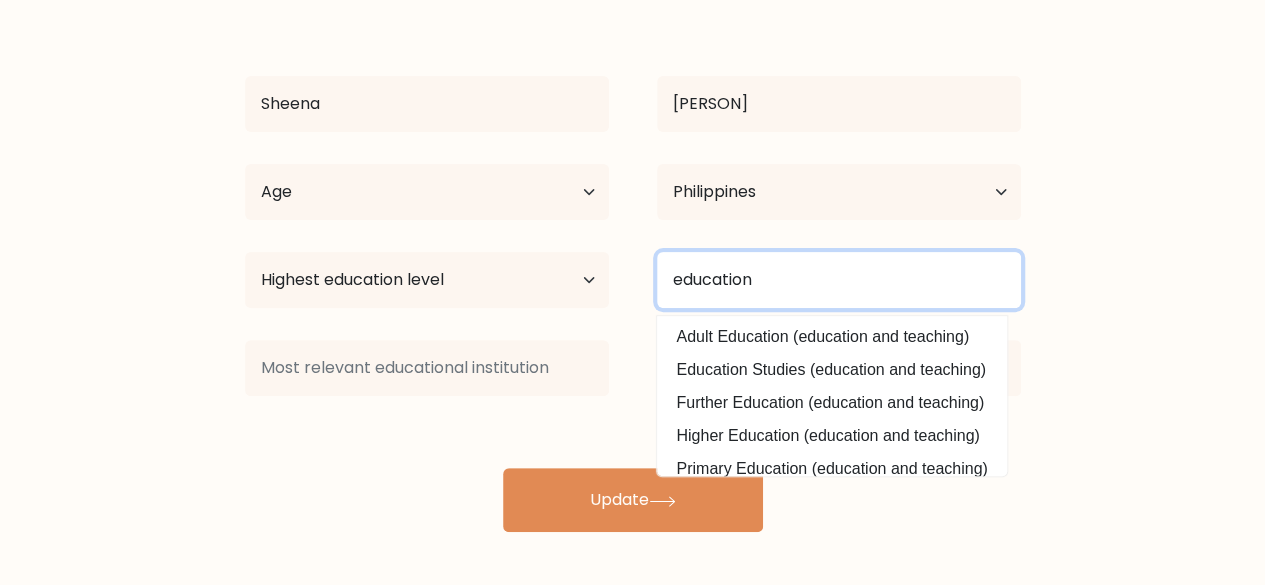 scroll, scrollTop: 100, scrollLeft: 0, axis: vertical 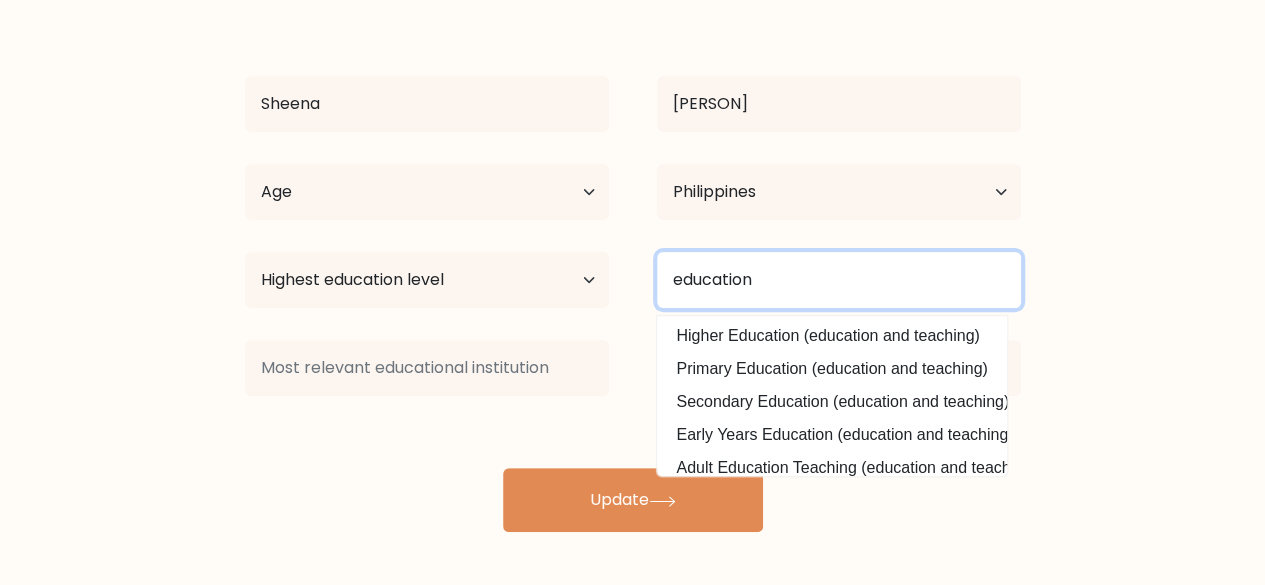 type on "education" 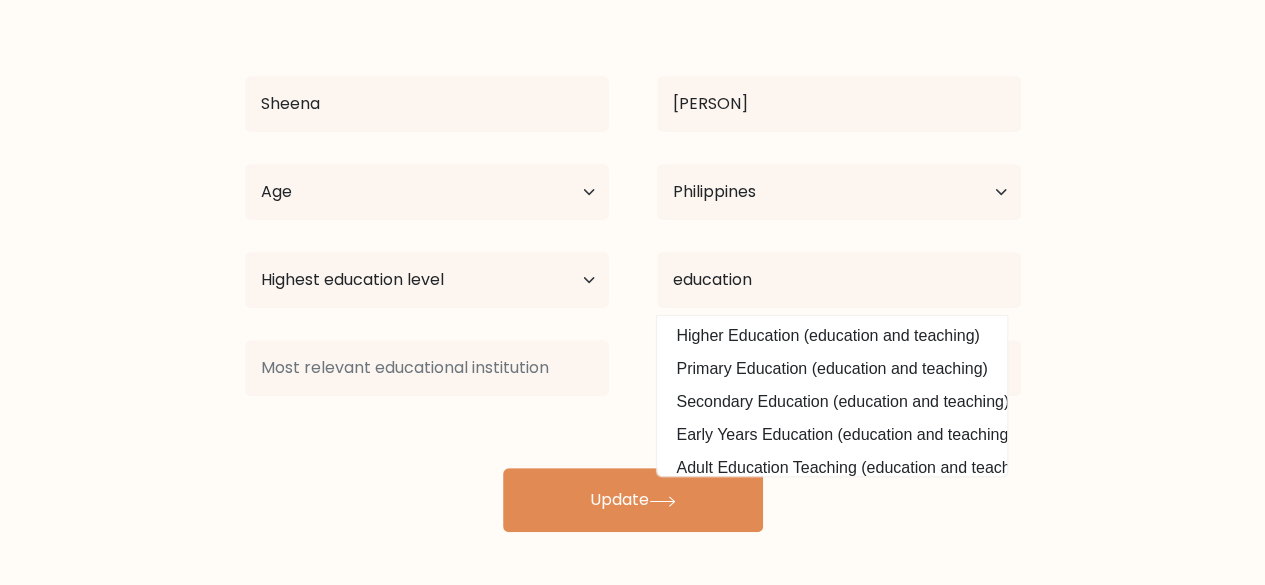 click on "Sheena
Candelaria
Age
Under 18 years old
18-24 years old
25-34 years old
35-44 years old
45-54 years old
55-64 years old
65 years old and above
Country
Afghanistan
Albania
Algeria
American Samoa
Andorra
Angola
Anguilla
Antarctica
Antigua and Barbuda
Argentina
Armenia
Aruba
Australia
Austria
Azerbaijan
Bahamas
Bahrain
Bangladesh
Barbados
Belarus
Belgium
Belize
Benin
Bermuda
Bhutan" at bounding box center (633, 268) 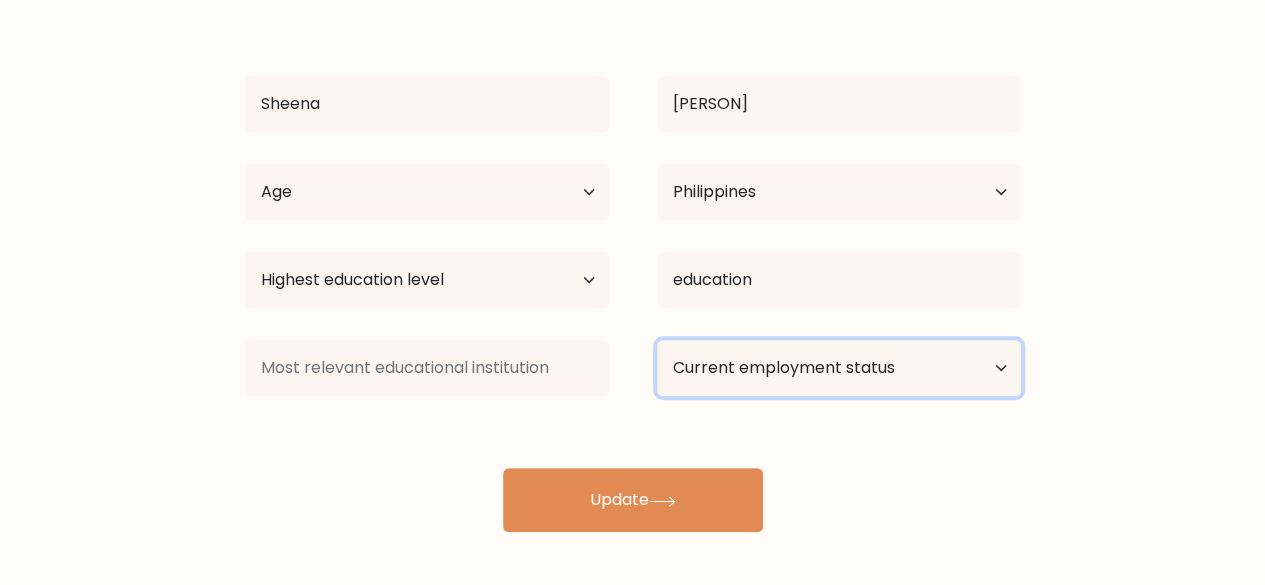 click on "Current employment status
Employed
Student
Retired
Other / prefer not to answer" at bounding box center (839, 368) 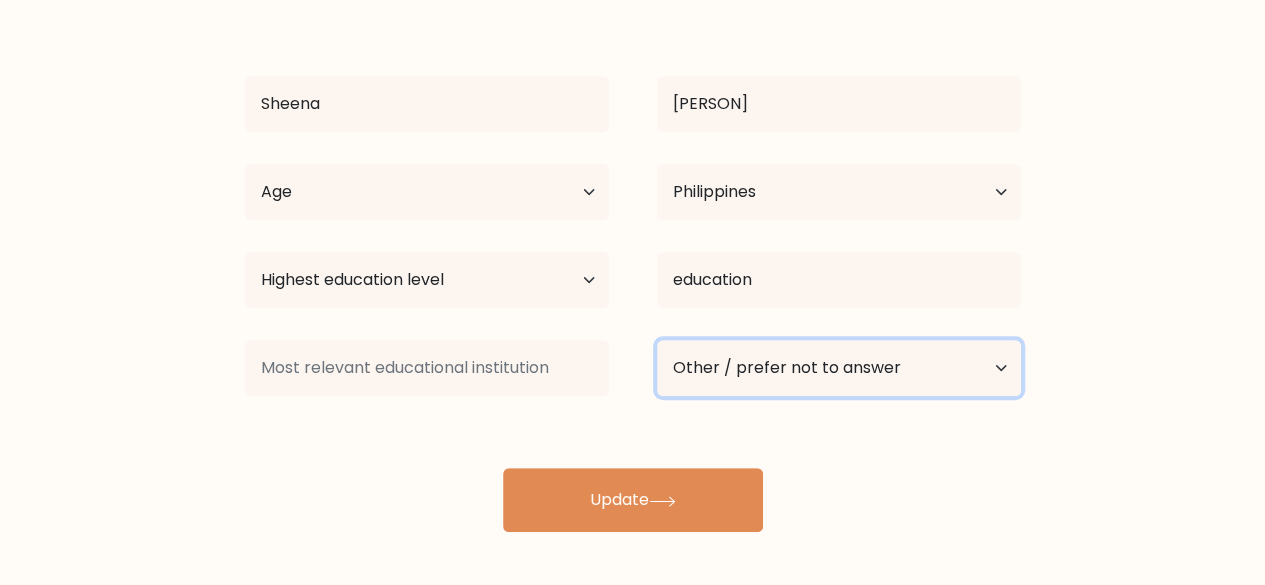 click on "Current employment status
Employed
Student
Retired
Other / prefer not to answer" at bounding box center (839, 368) 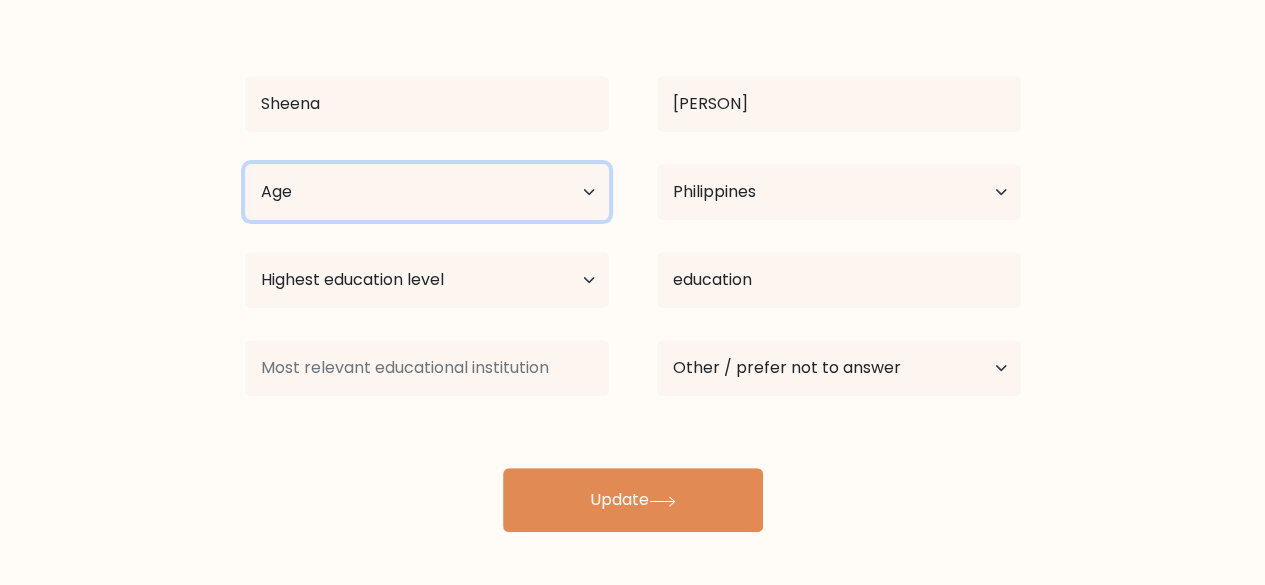 click on "Age
Under 18 years old
18-24 years old
25-34 years old
35-44 years old
45-54 years old
55-64 years old
65 years old and above" at bounding box center (427, 192) 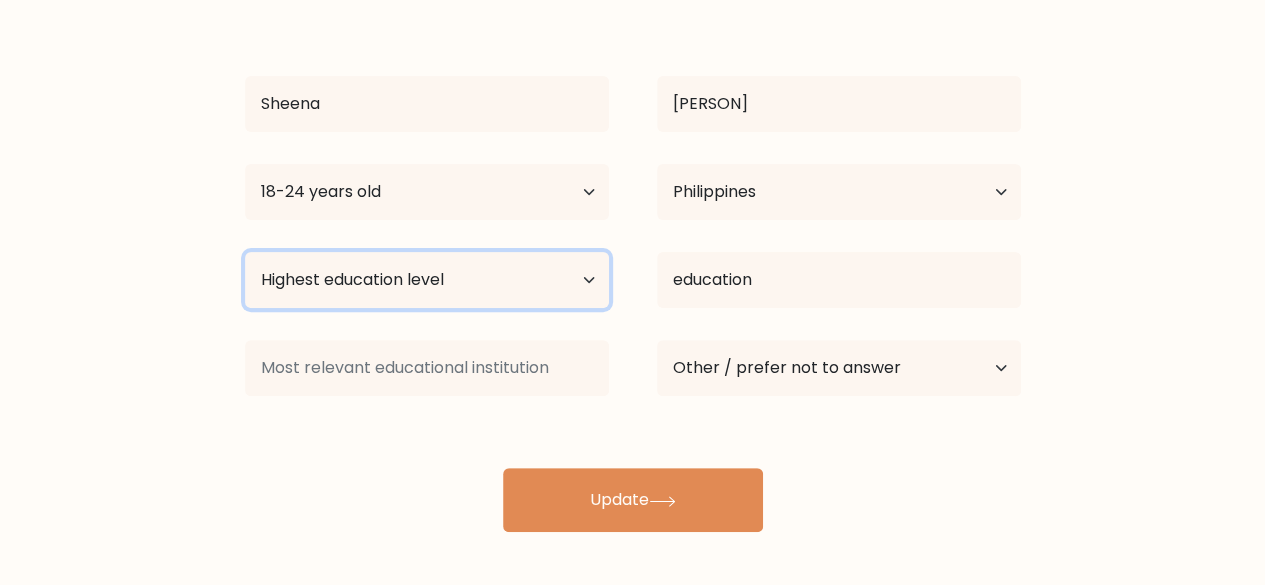 click on "Highest education level
No schooling
Primary
Lower Secondary
Upper Secondary
Occupation Specific
Bachelor's degree
Master's degree
Doctoral degree" at bounding box center [427, 280] 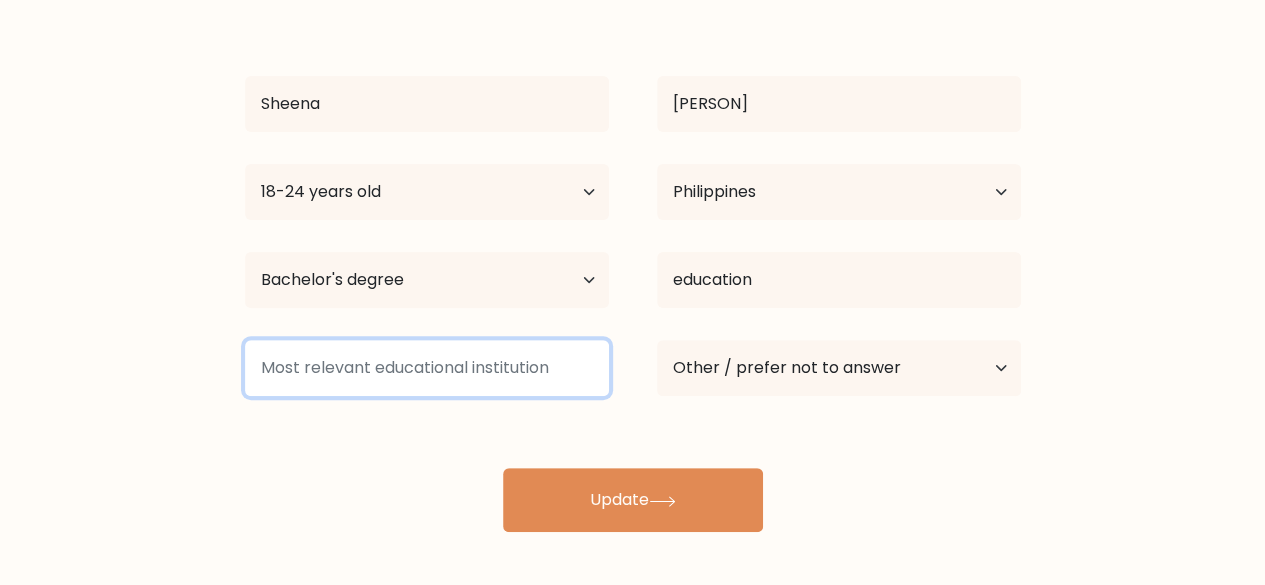click at bounding box center (427, 368) 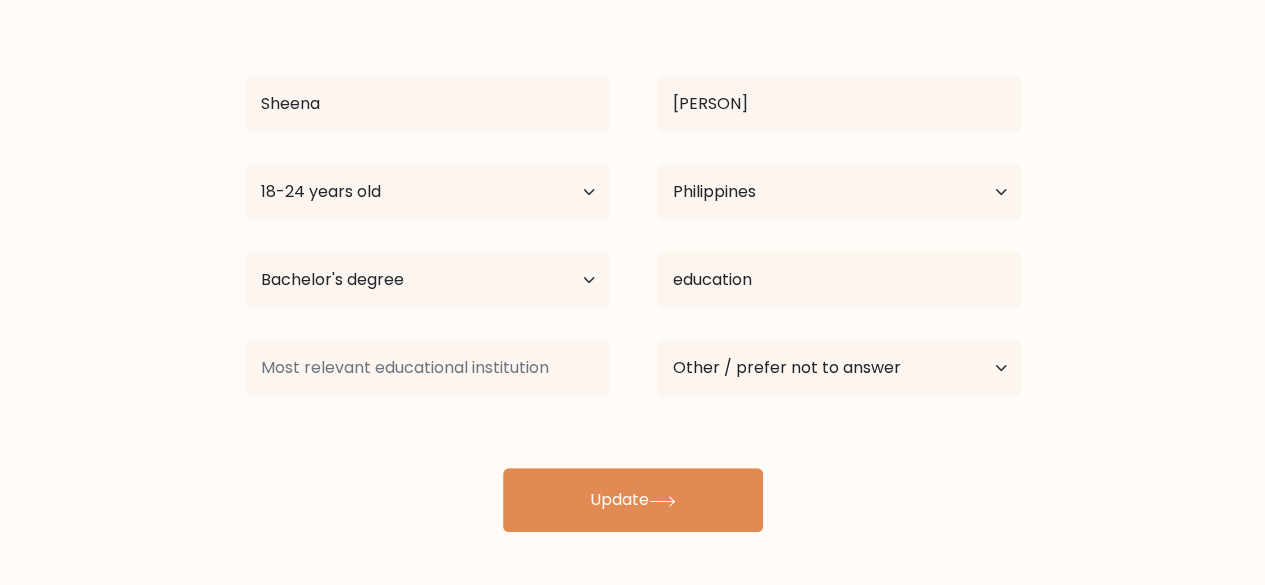 click on "Update" at bounding box center [633, 500] 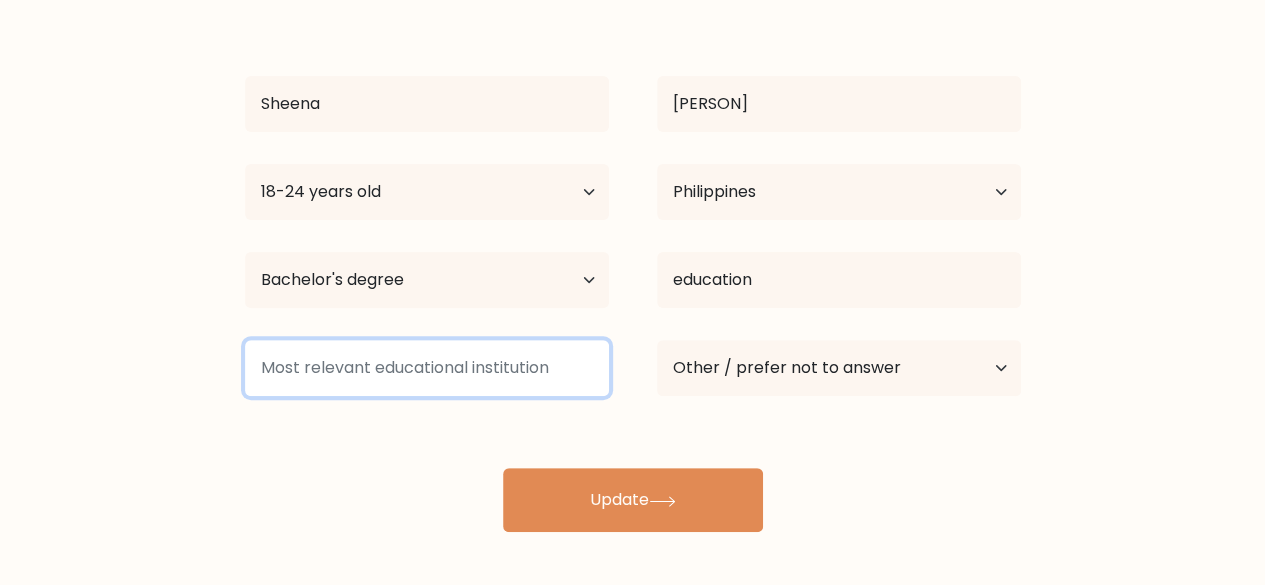 click at bounding box center [427, 368] 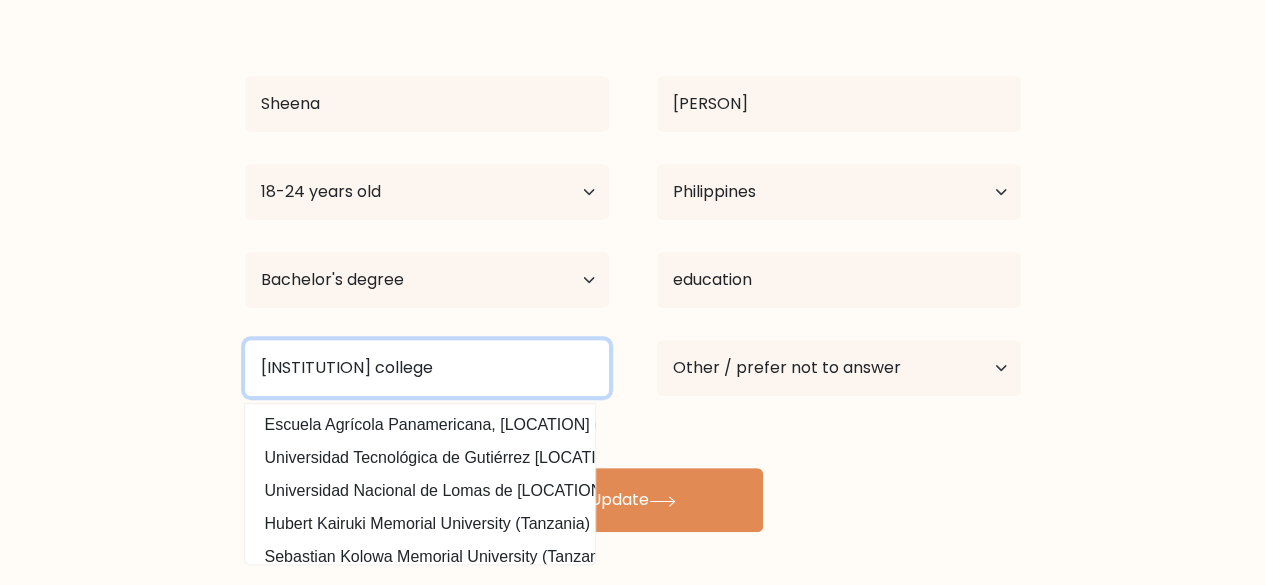 click on "zamora memorial college" at bounding box center [427, 368] 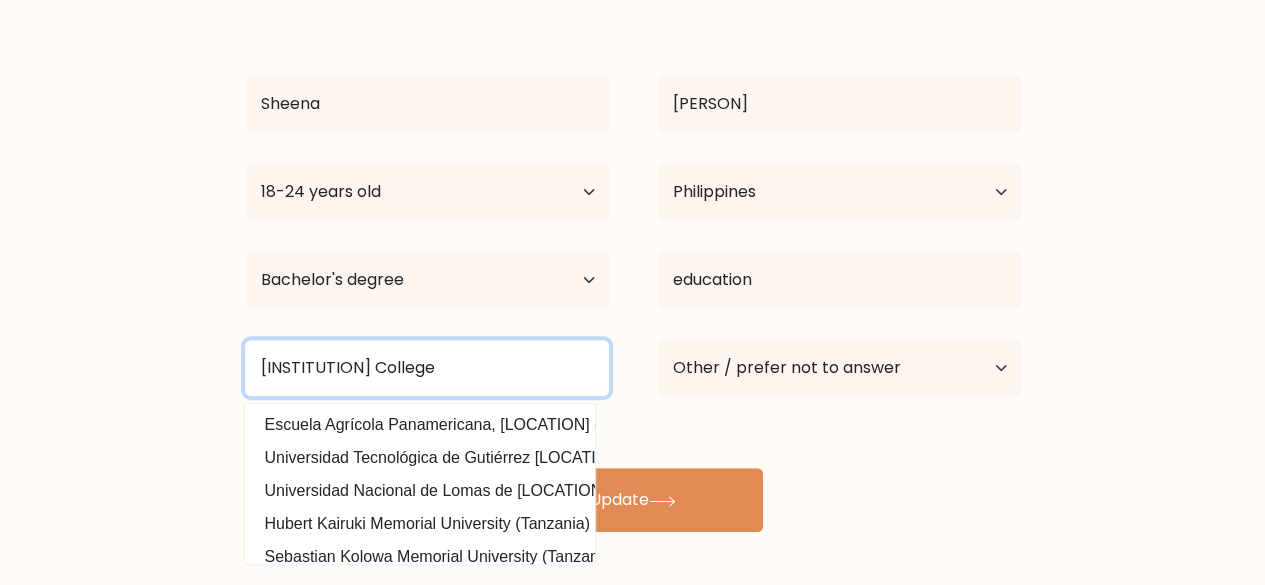 click on "zamora memorial College" at bounding box center (427, 368) 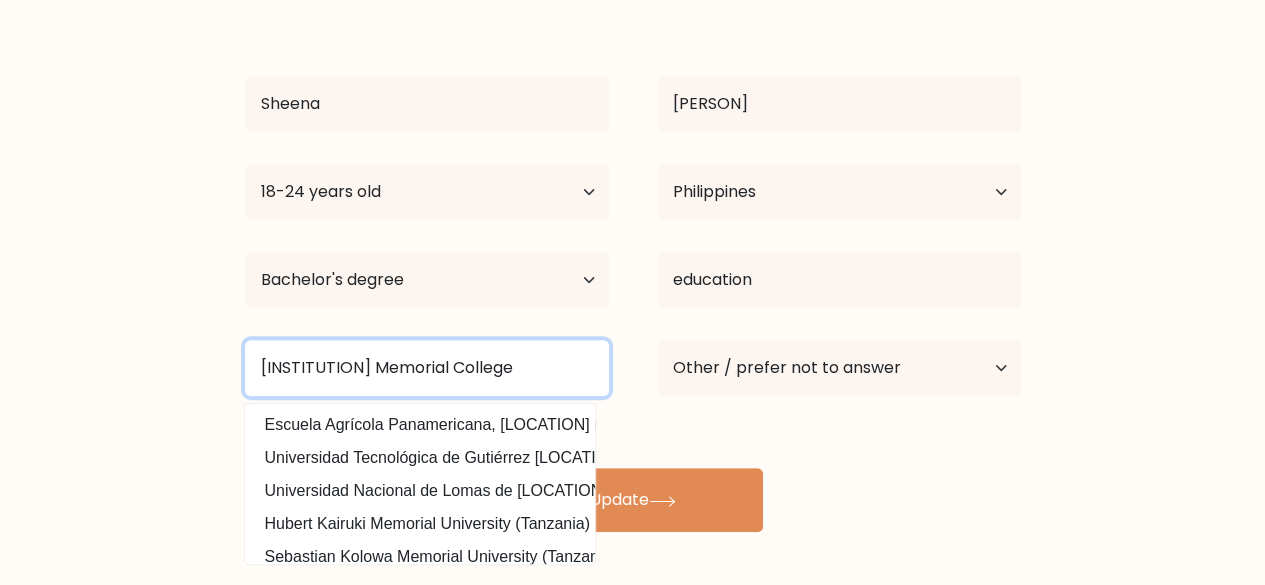 click on "zamora Memorial College" at bounding box center (427, 368) 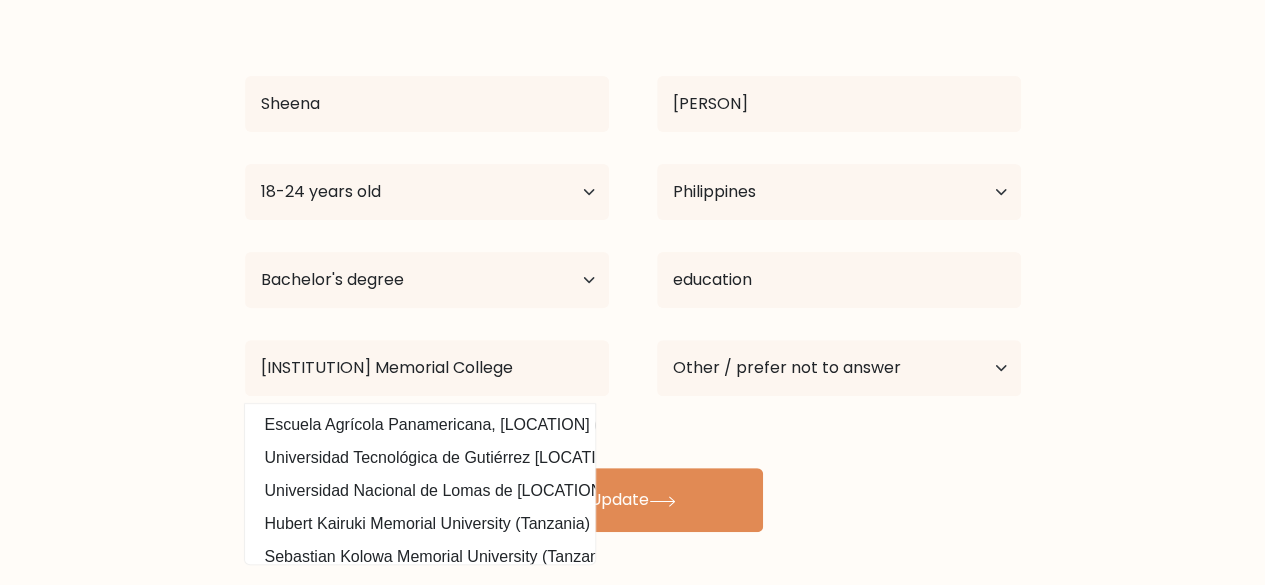 click on "Sheena
Candelaria
Age
Under 18 years old
18-24 years old
25-34 years old
35-44 years old
45-54 years old
55-64 years old
65 years old and above
Country
Afghanistan
Albania
Algeria
American Samoa
Andorra
Angola
Anguilla
Antarctica
Antigua and Barbuda
Argentina
Armenia
Aruba
Australia
Austria
Azerbaijan
Bahamas
Bahrain
Bangladesh
Barbados
Belarus
Belgium
Belize
Benin
Bermuda
Bhutan" at bounding box center [633, 268] 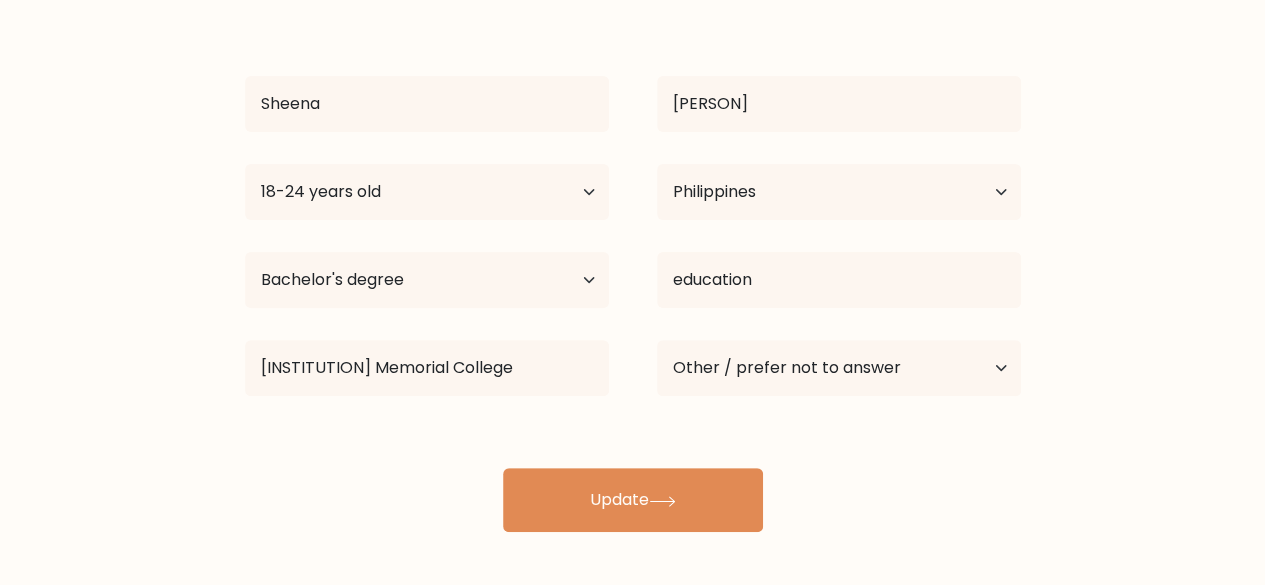 click on "Update" at bounding box center [633, 500] 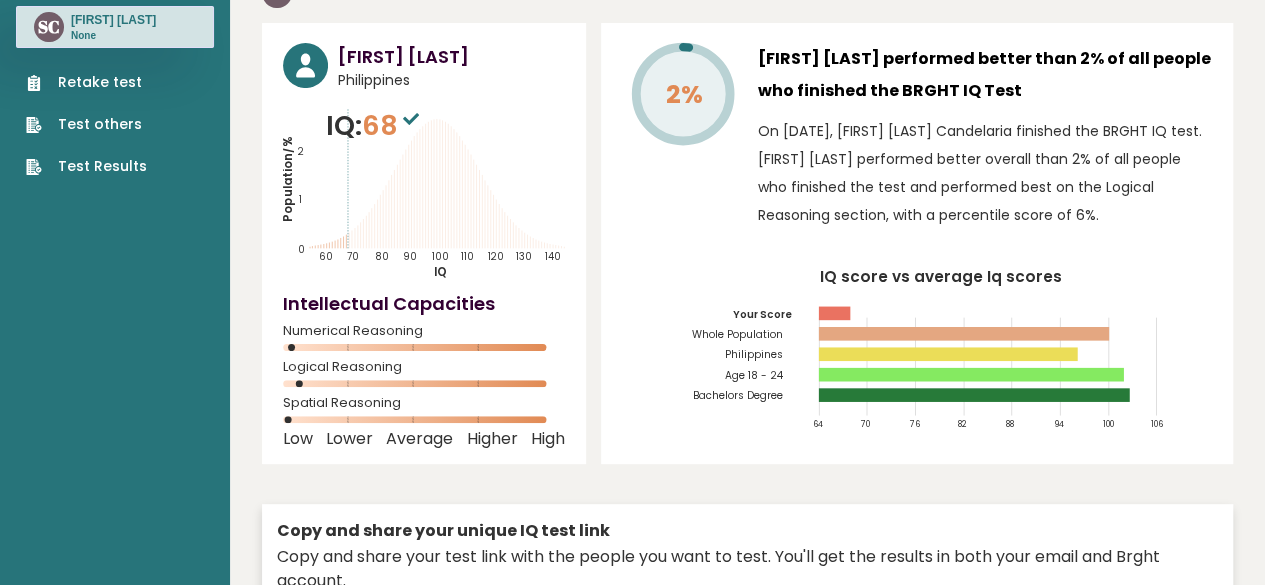 scroll, scrollTop: 0, scrollLeft: 0, axis: both 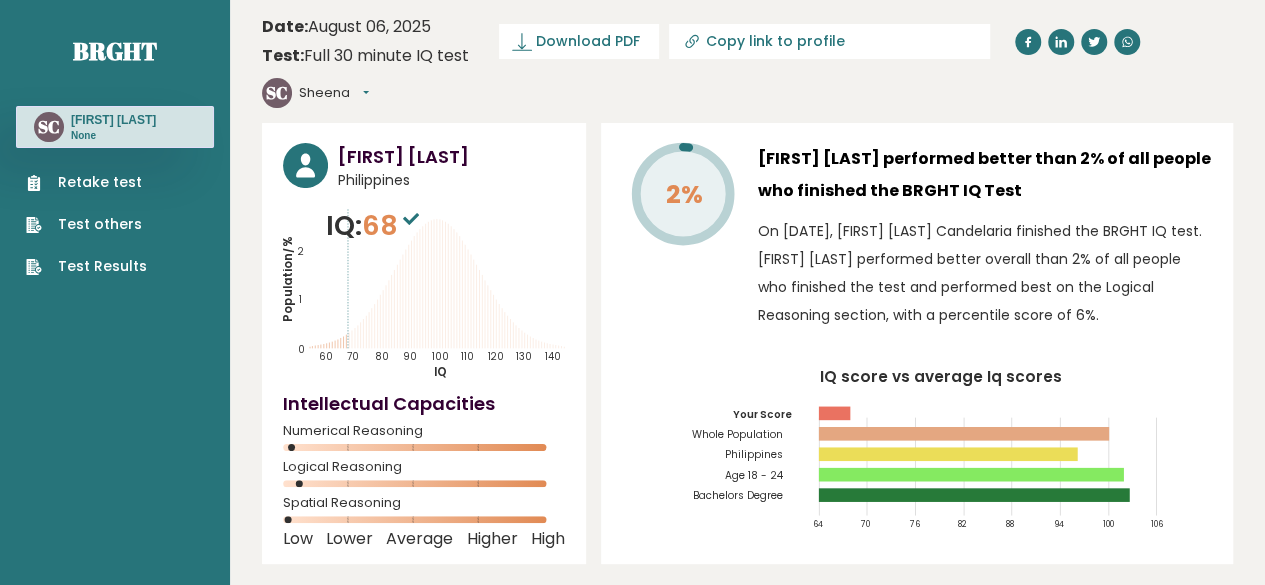 click on "68" at bounding box center [393, 225] 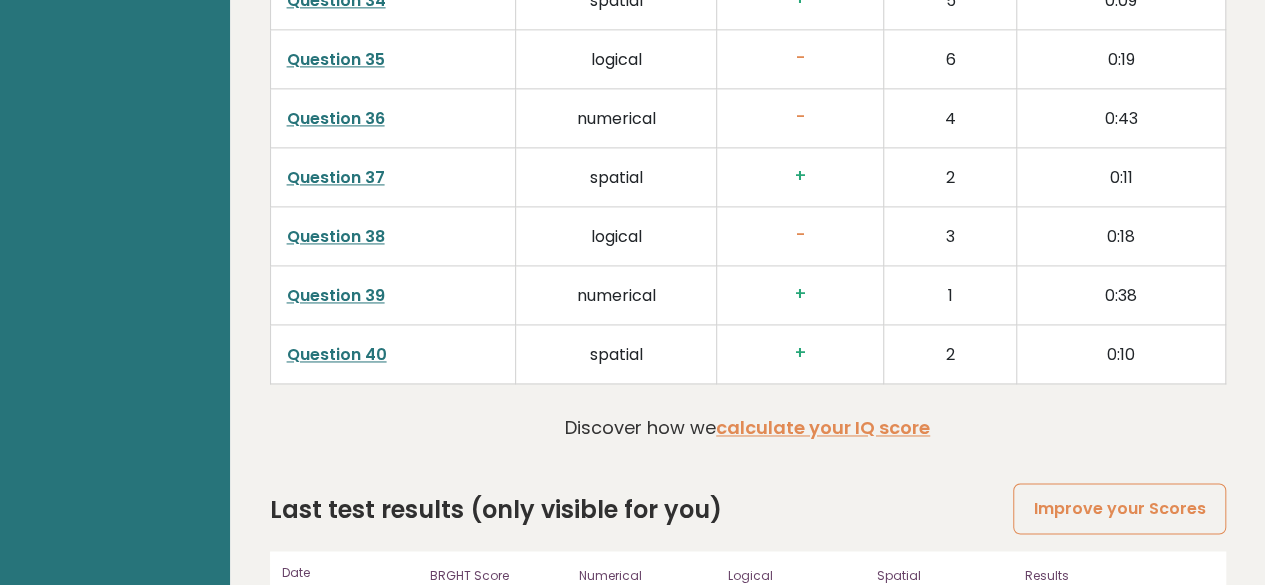 scroll, scrollTop: 5204, scrollLeft: 0, axis: vertical 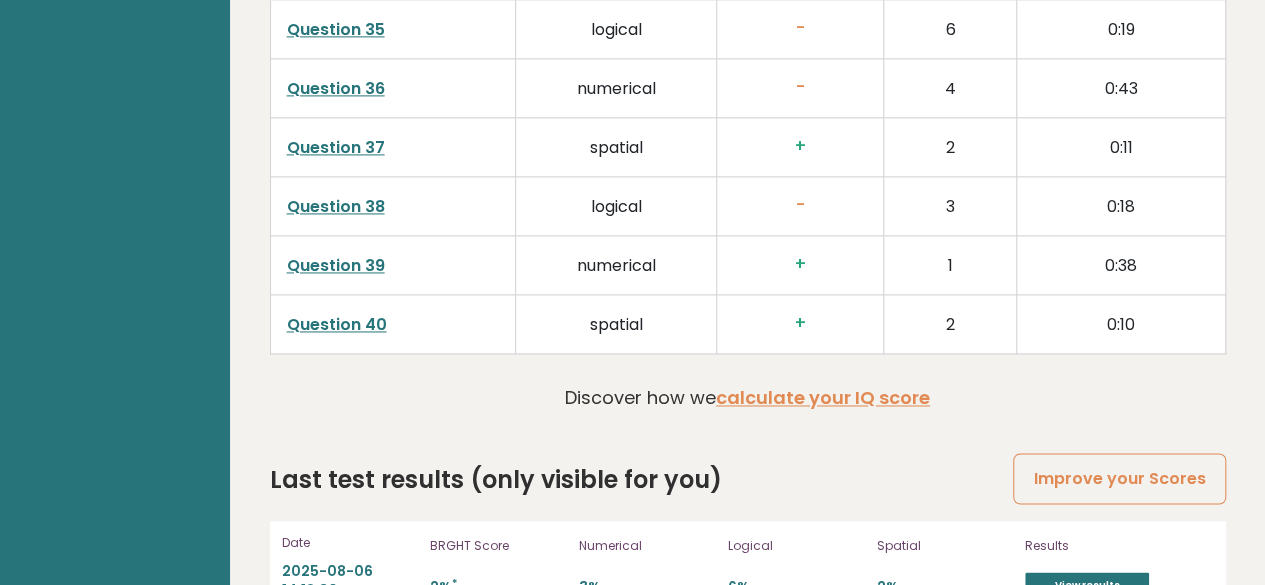 click on "View results" at bounding box center (1087, 585) 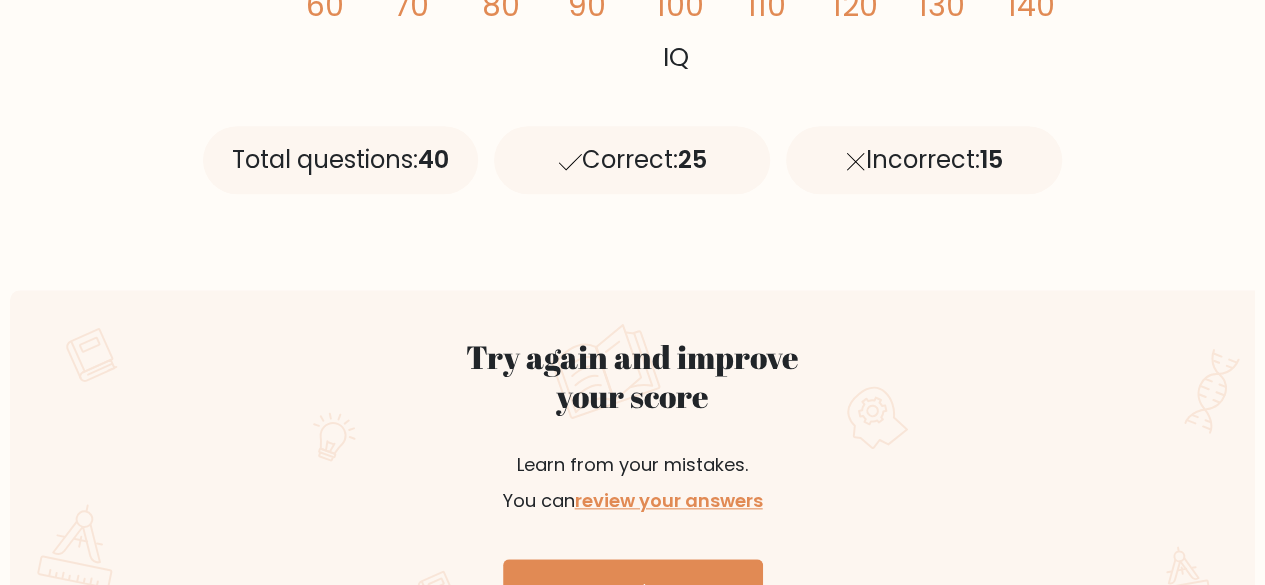 scroll, scrollTop: 900, scrollLeft: 0, axis: vertical 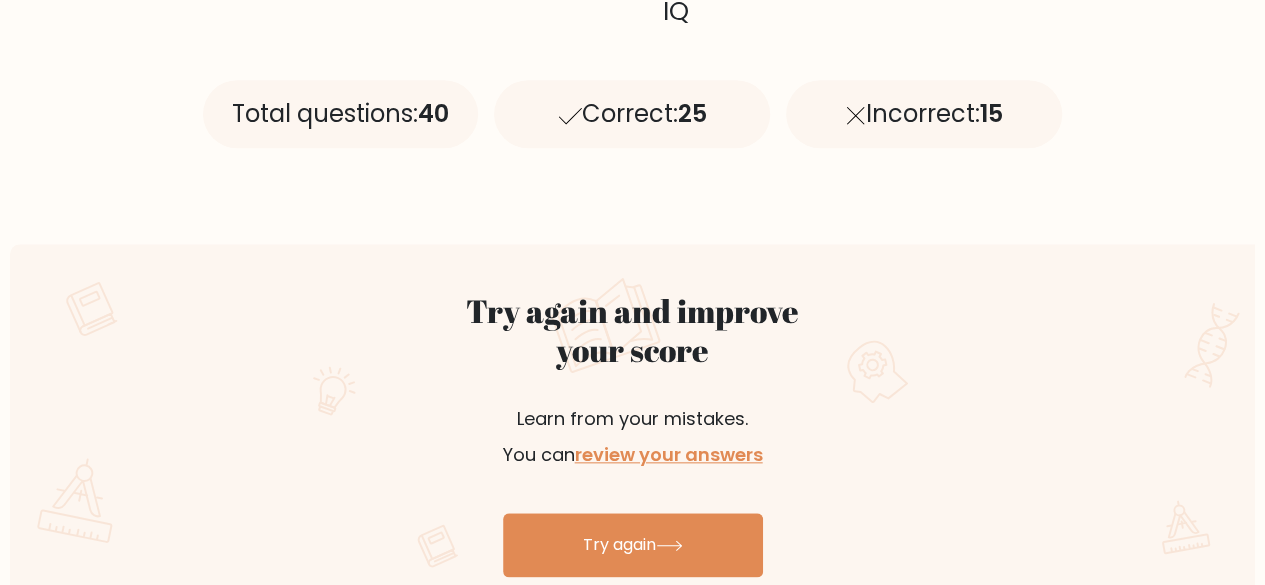 click on "review your answers" at bounding box center [669, 454] 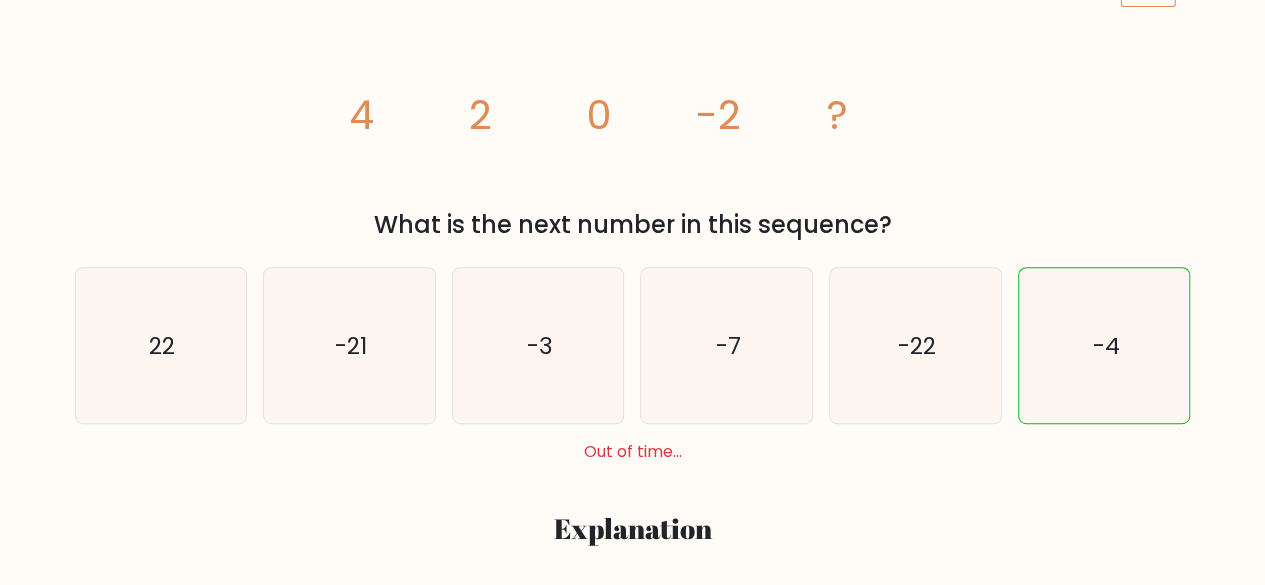 scroll, scrollTop: 300, scrollLeft: 0, axis: vertical 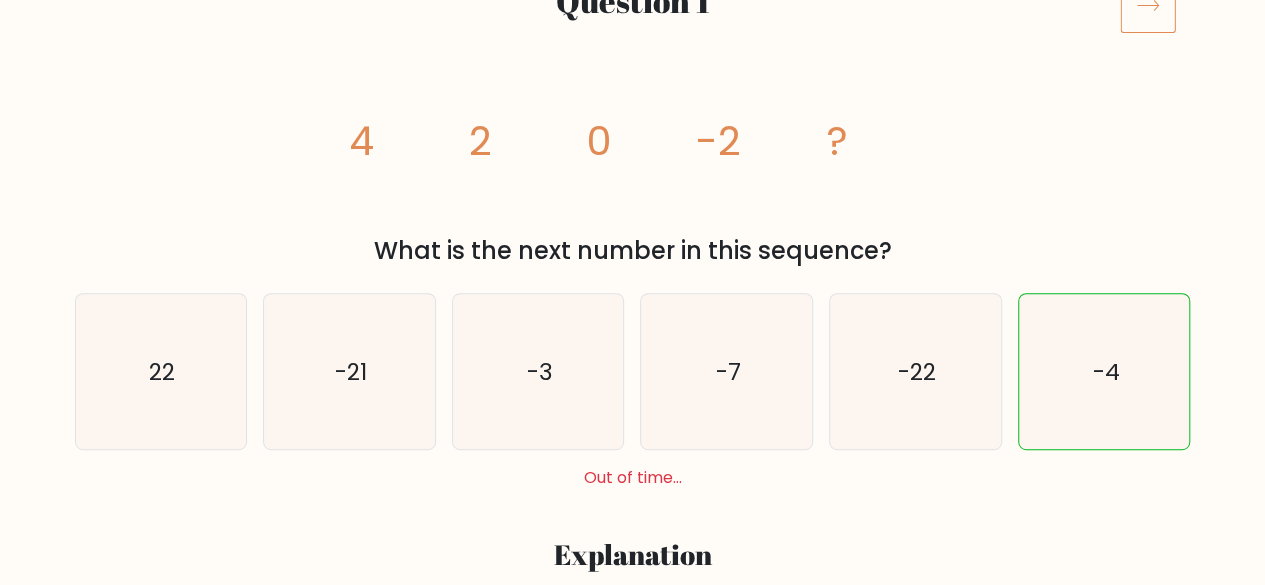 click 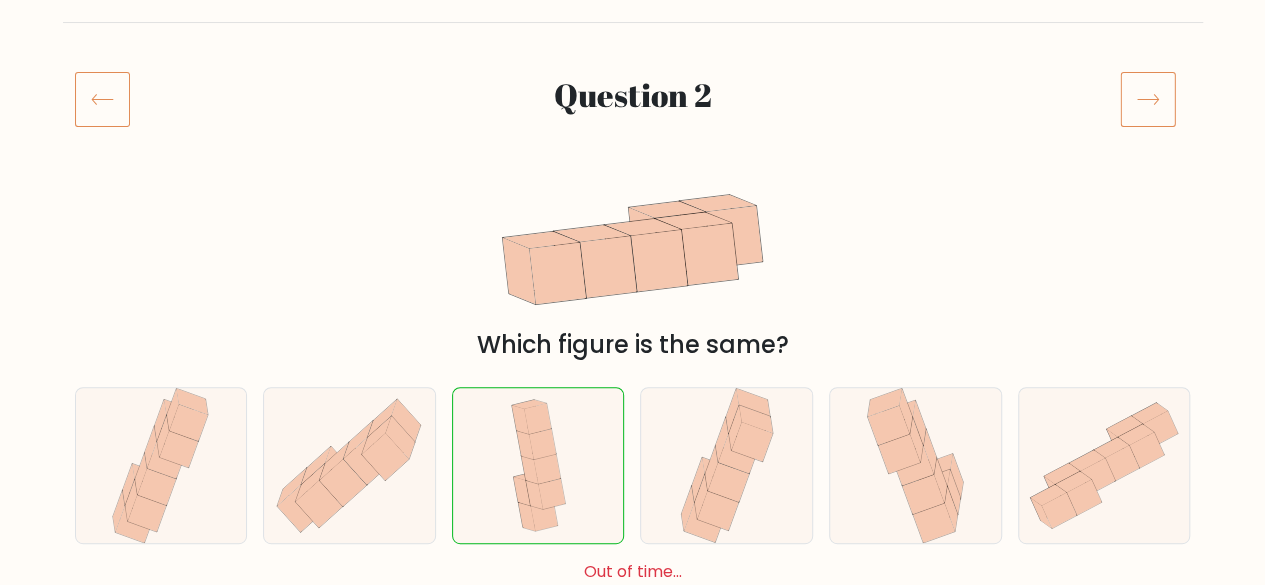 scroll, scrollTop: 200, scrollLeft: 0, axis: vertical 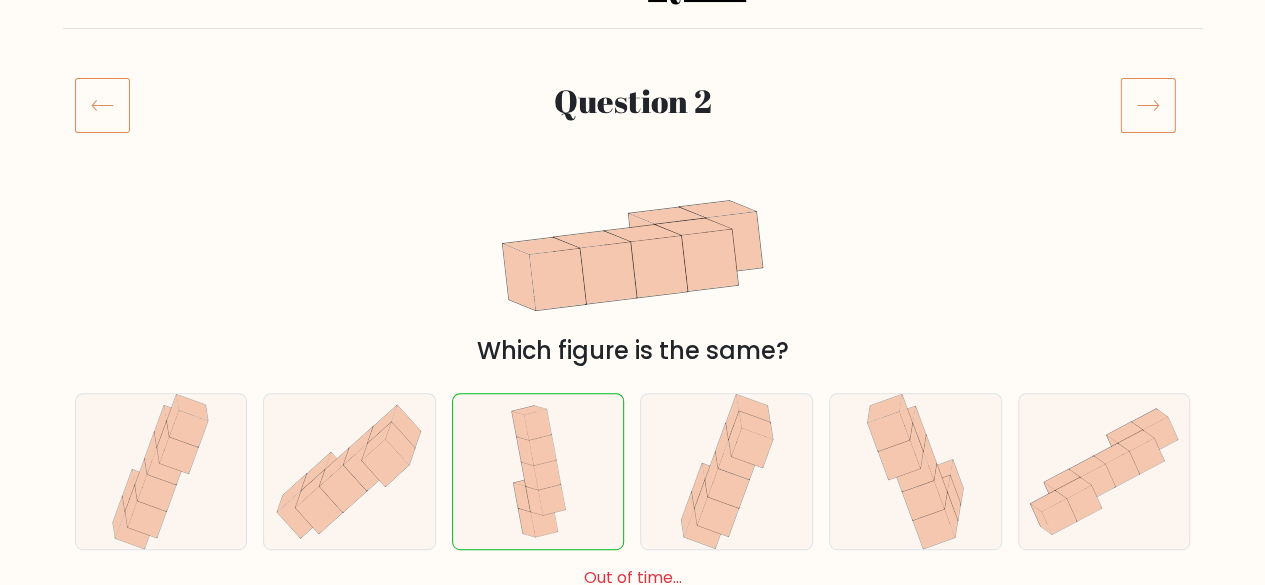 click at bounding box center [110, 105] 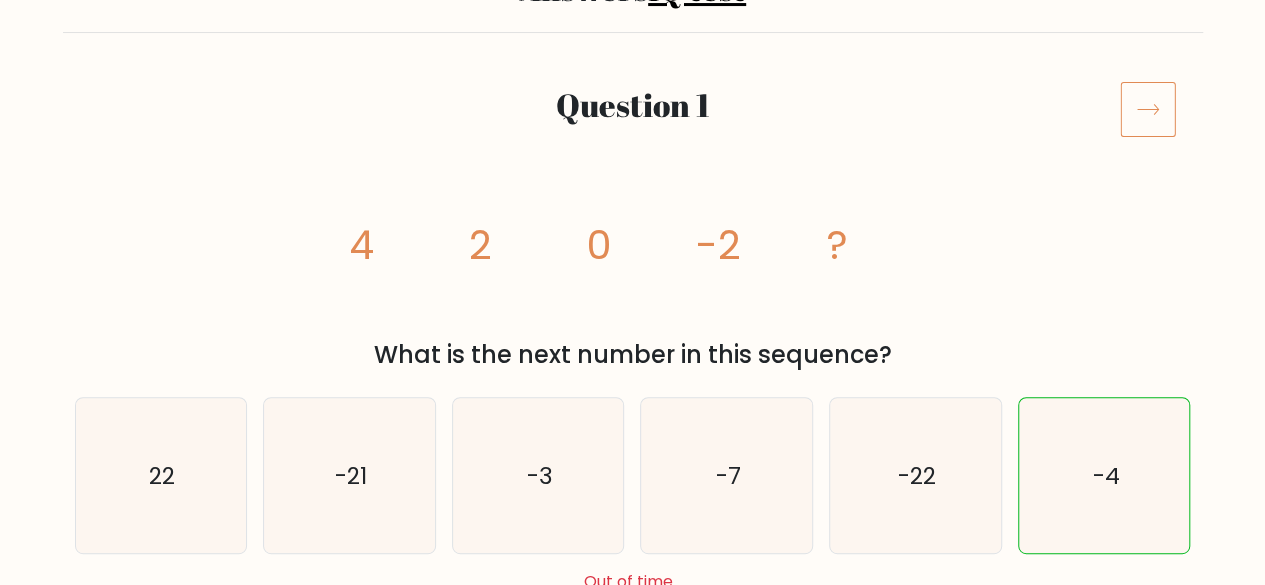 scroll, scrollTop: 100, scrollLeft: 0, axis: vertical 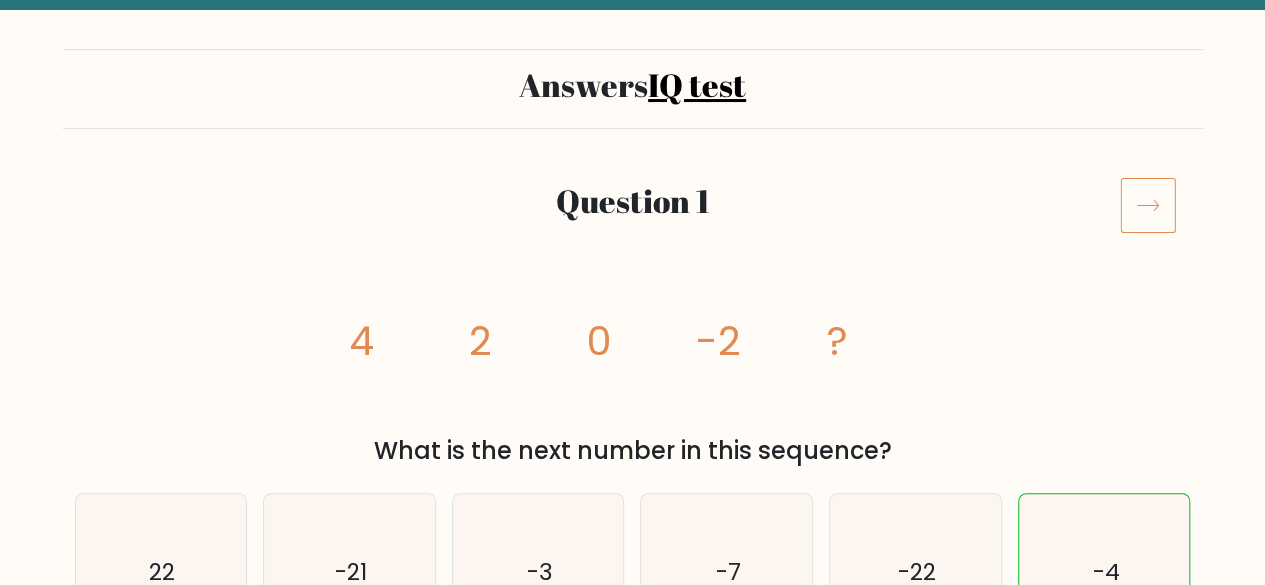 click 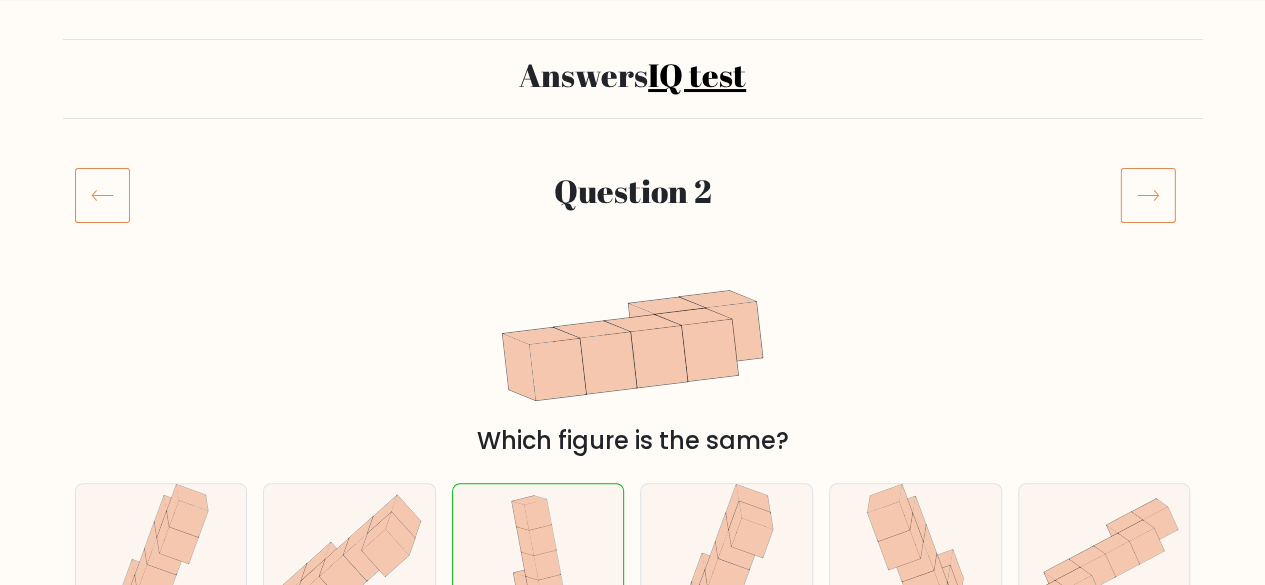 scroll, scrollTop: 200, scrollLeft: 0, axis: vertical 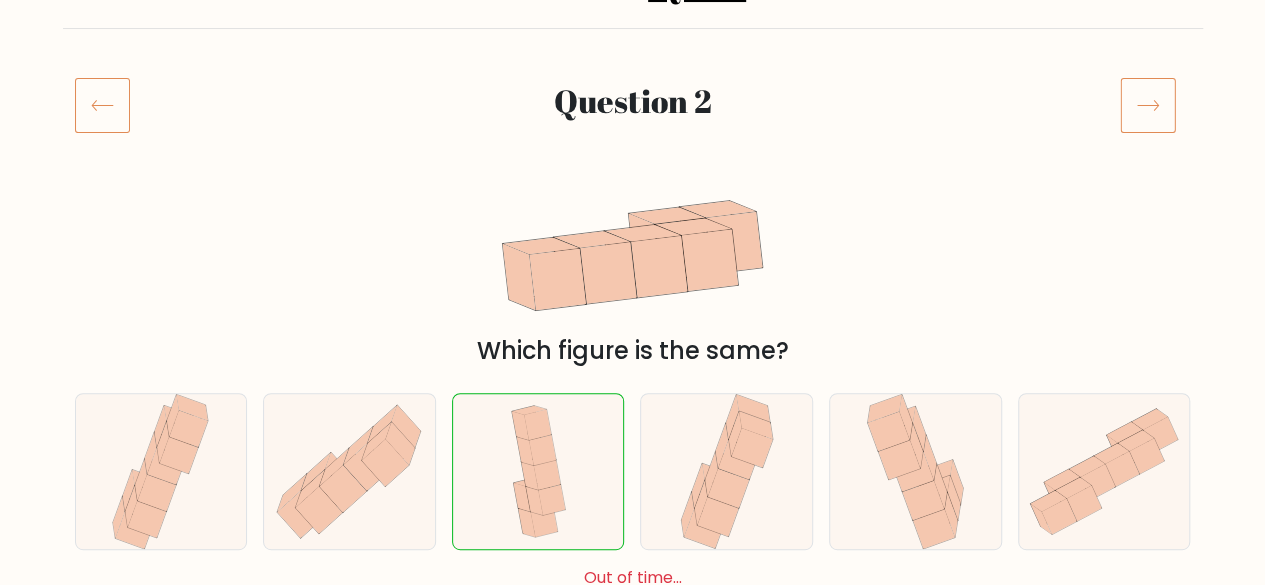 click 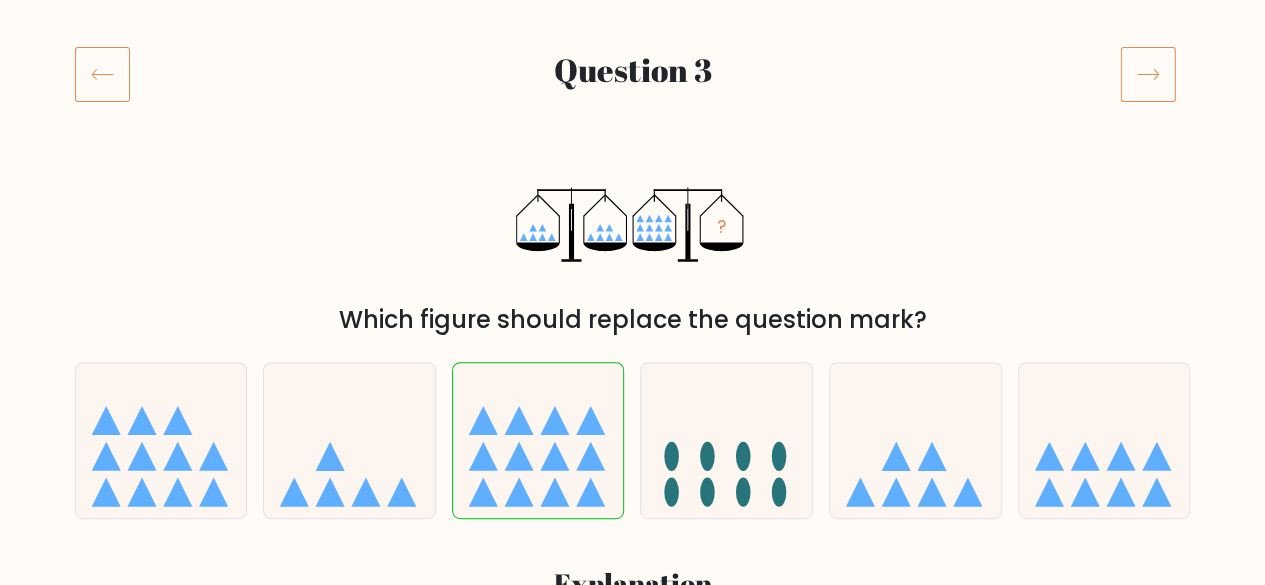 scroll, scrollTop: 200, scrollLeft: 0, axis: vertical 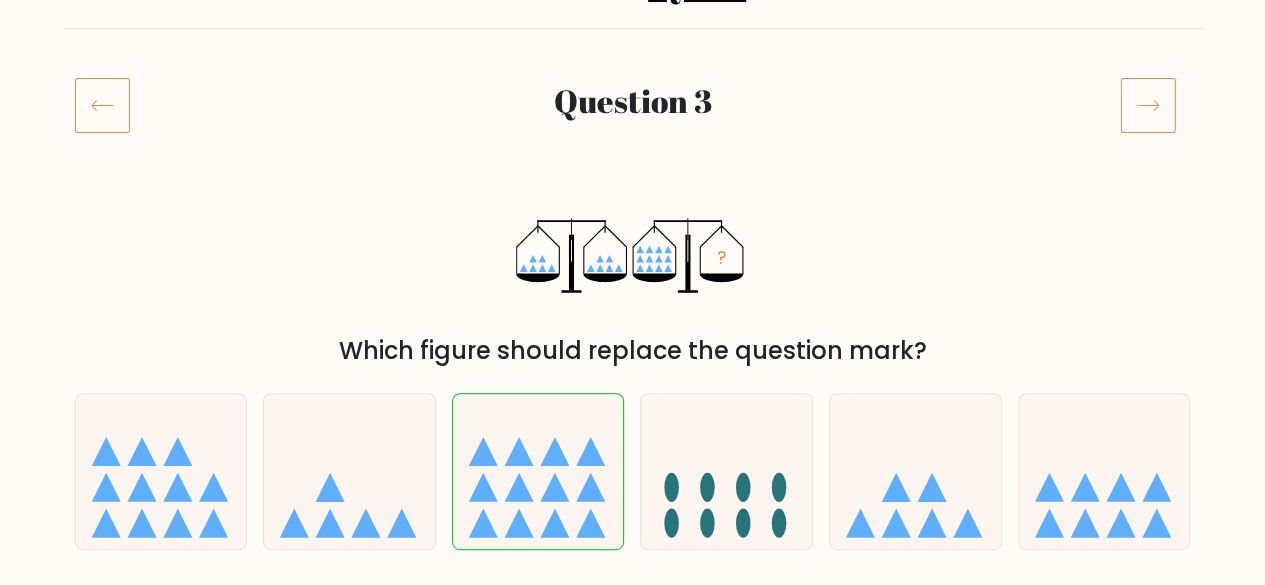 click 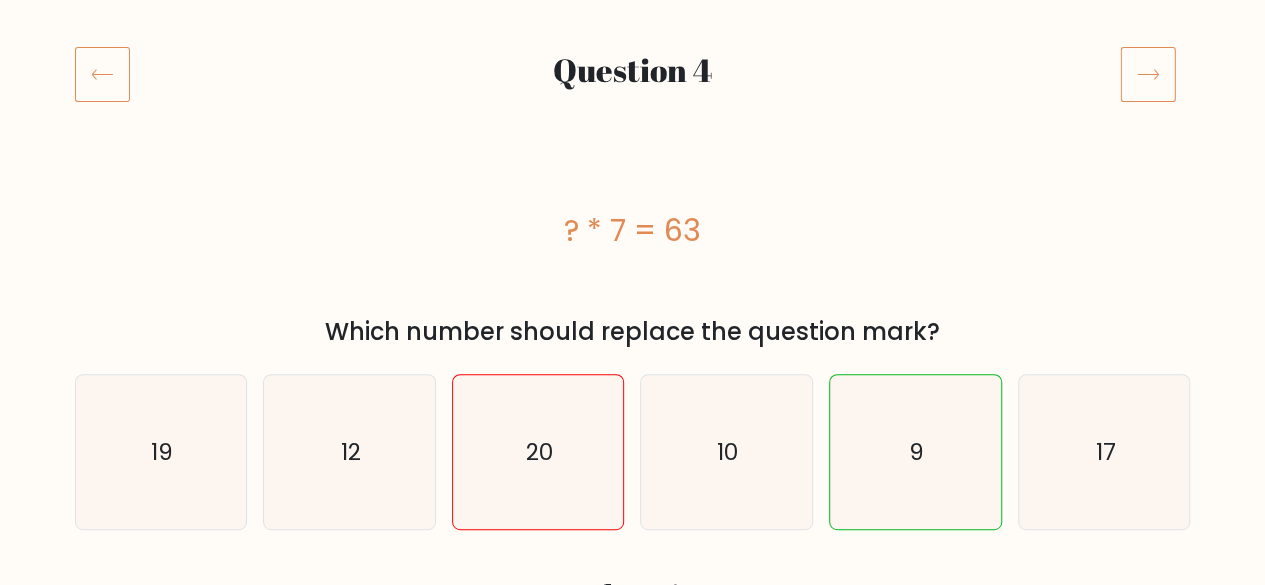 scroll, scrollTop: 200, scrollLeft: 0, axis: vertical 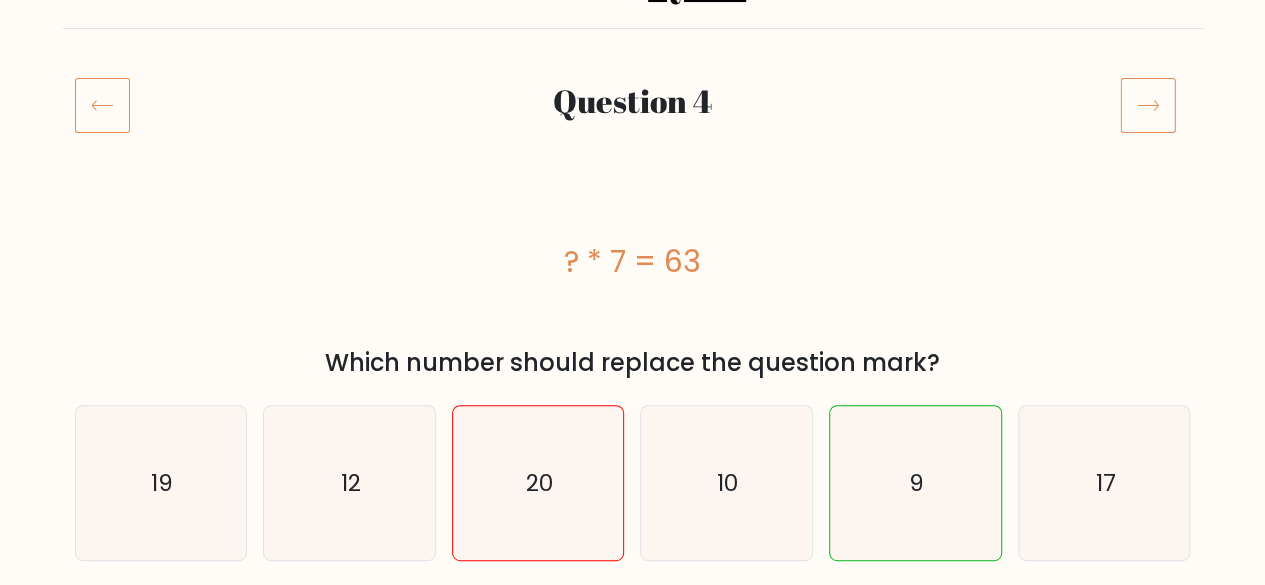 click 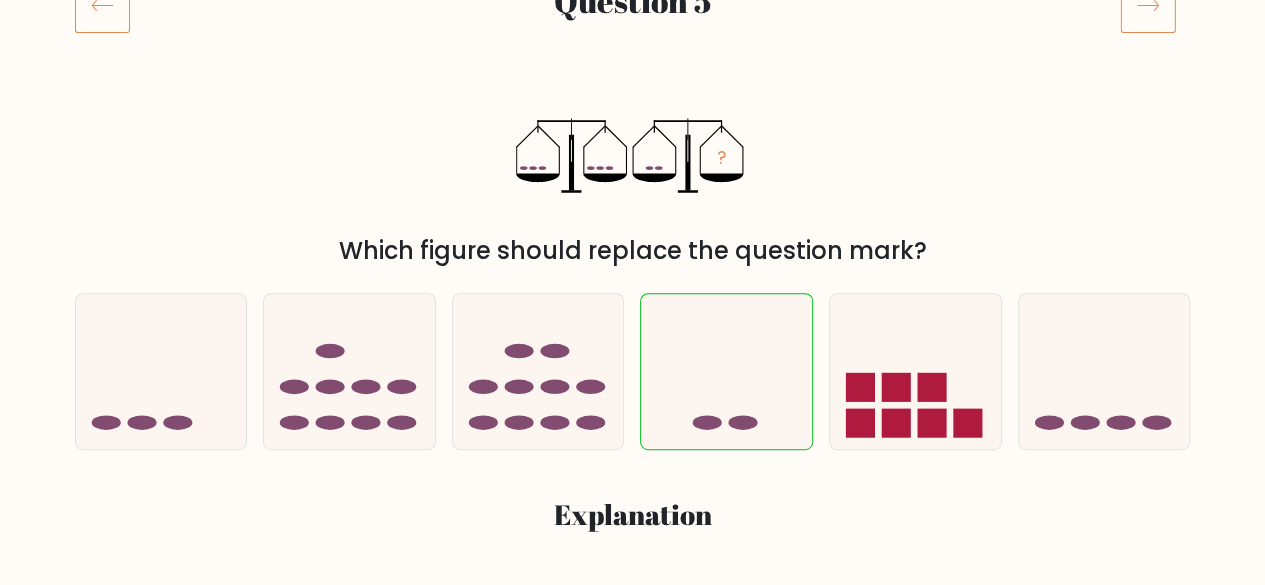 scroll, scrollTop: 200, scrollLeft: 0, axis: vertical 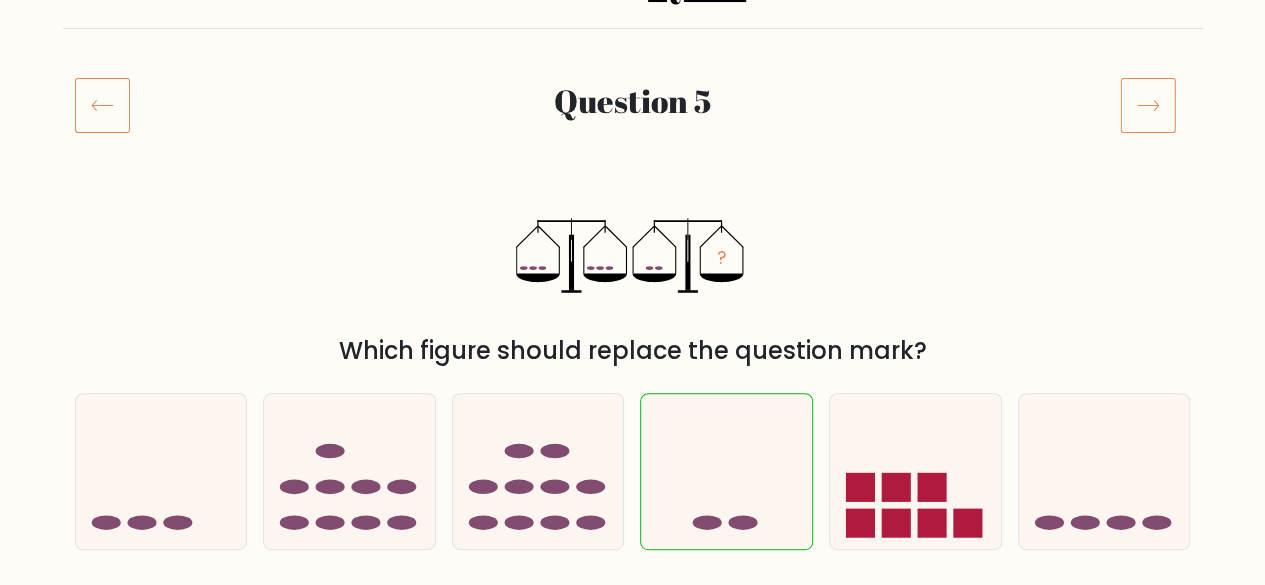 click 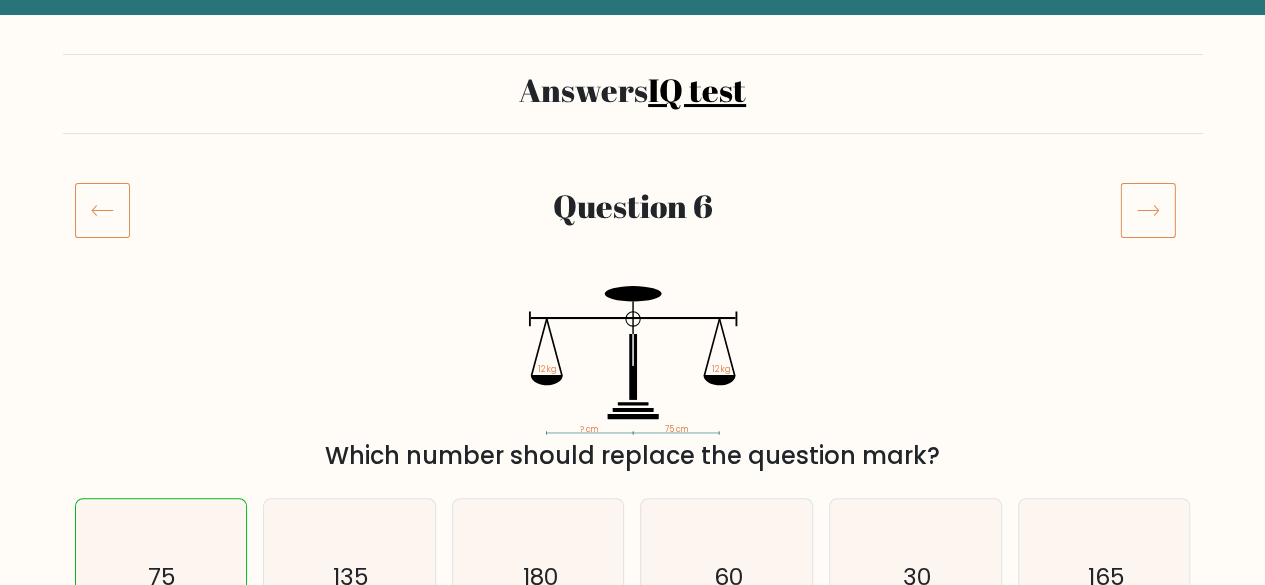 scroll, scrollTop: 200, scrollLeft: 0, axis: vertical 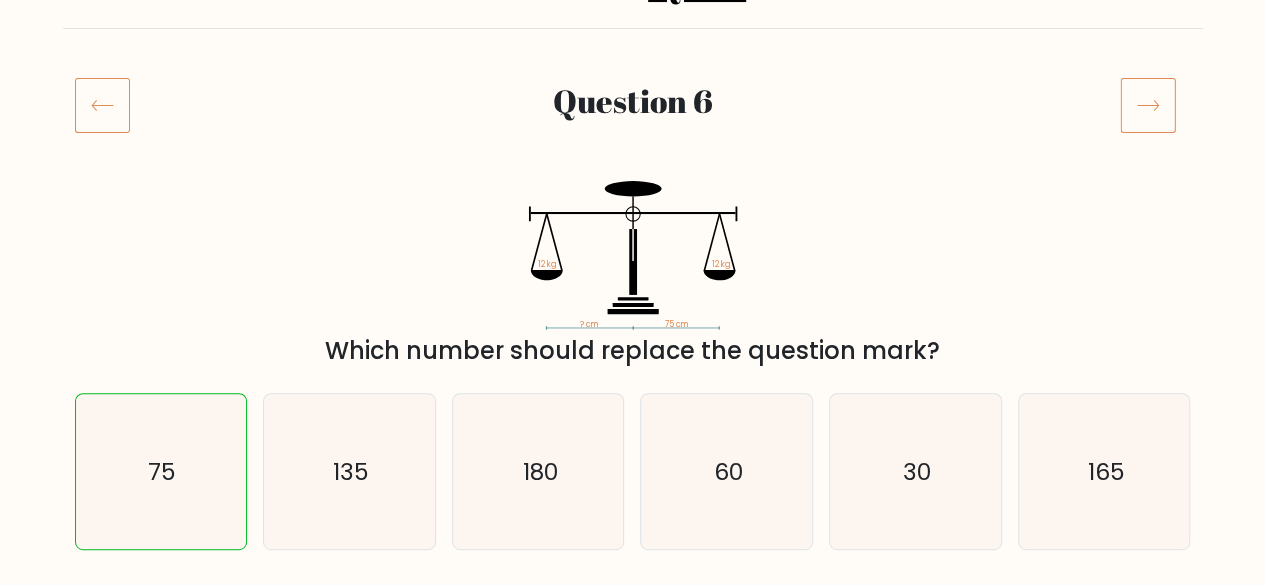 click 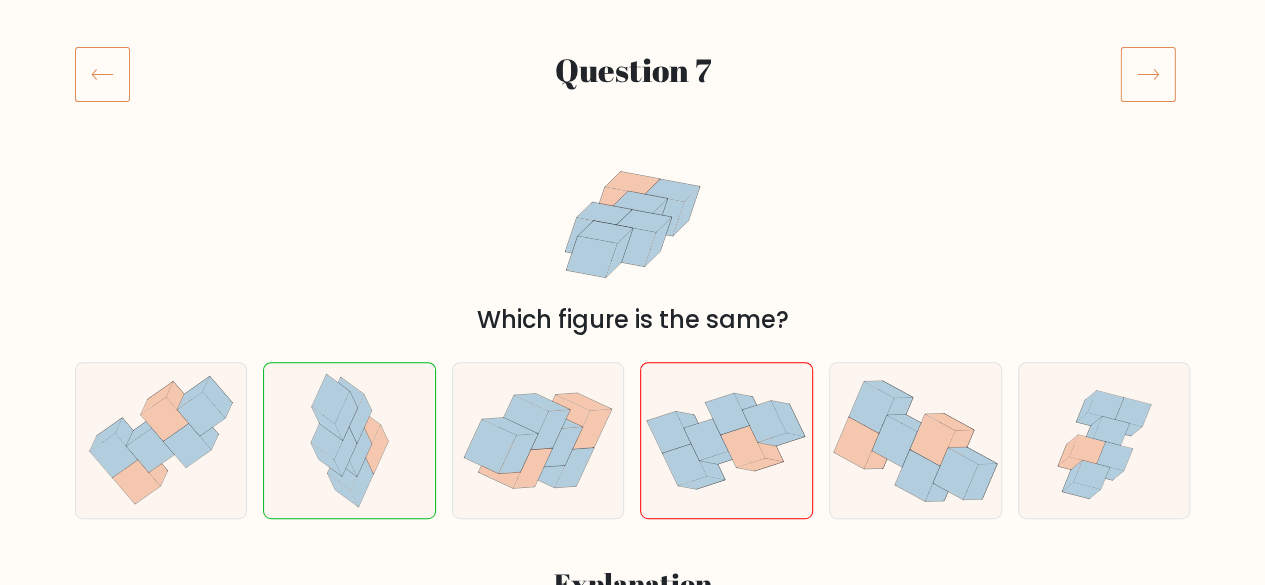 scroll, scrollTop: 200, scrollLeft: 0, axis: vertical 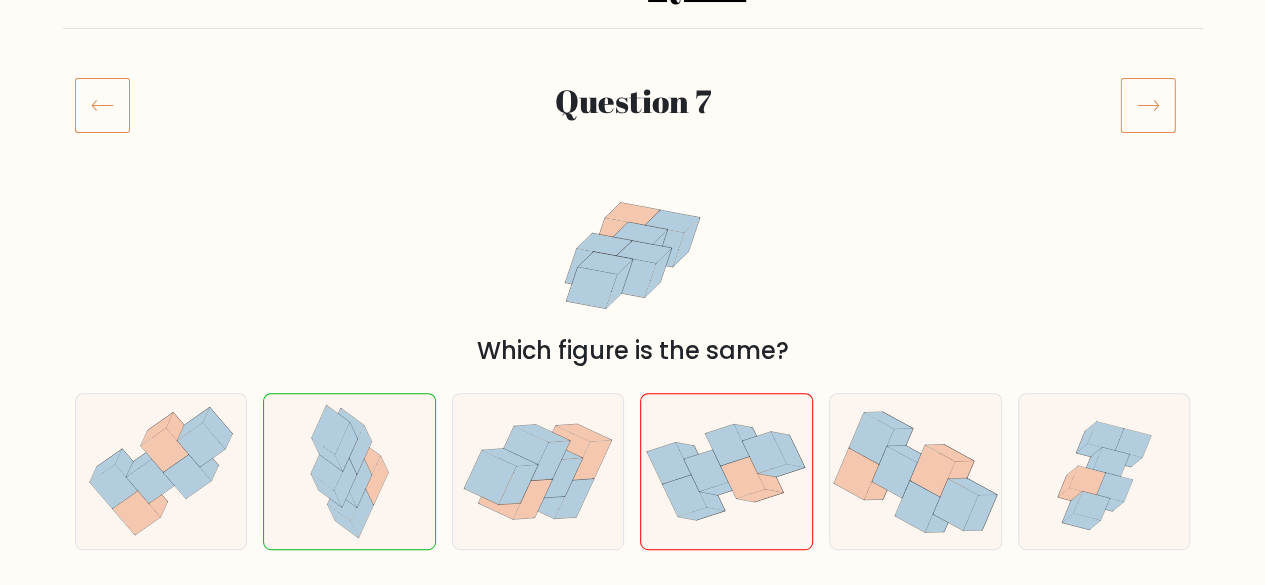 click 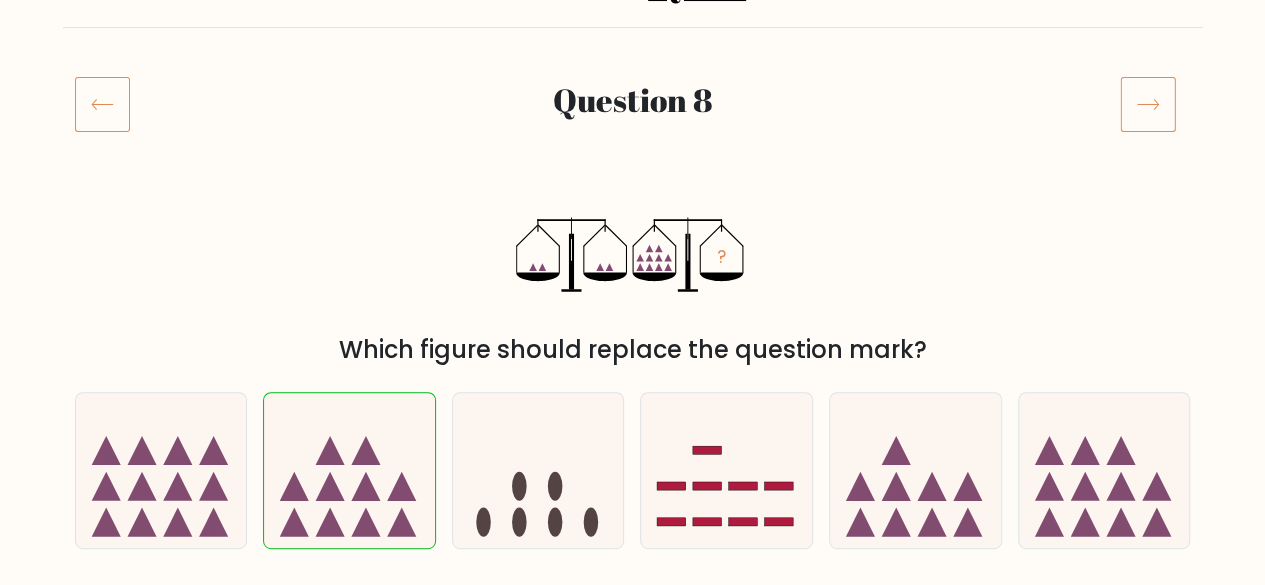 scroll, scrollTop: 200, scrollLeft: 0, axis: vertical 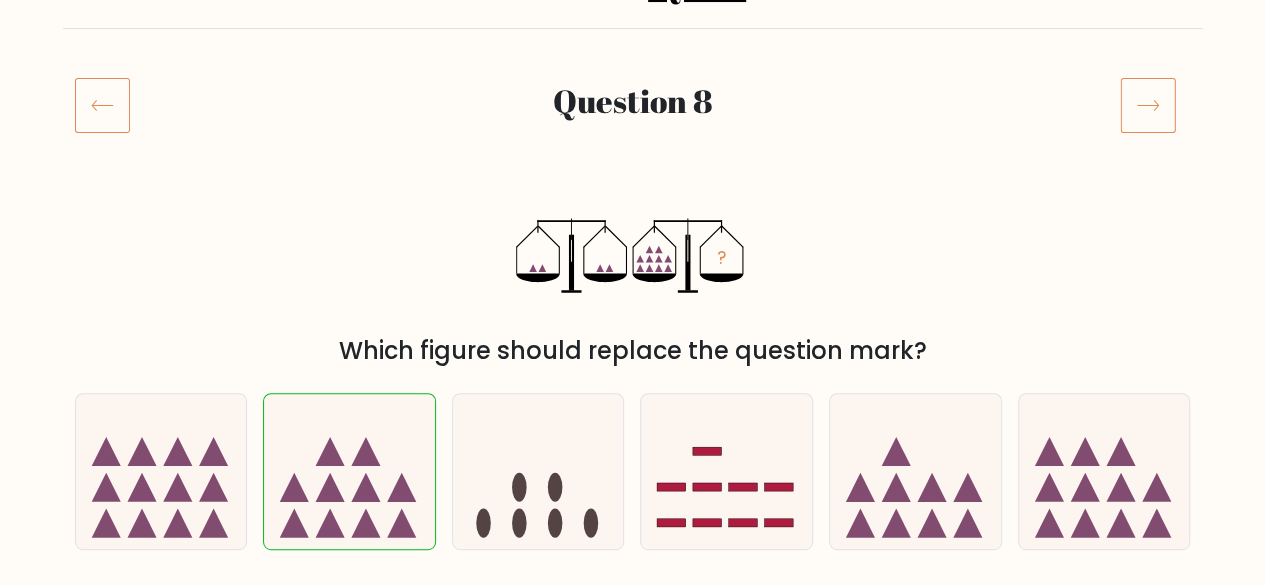 click 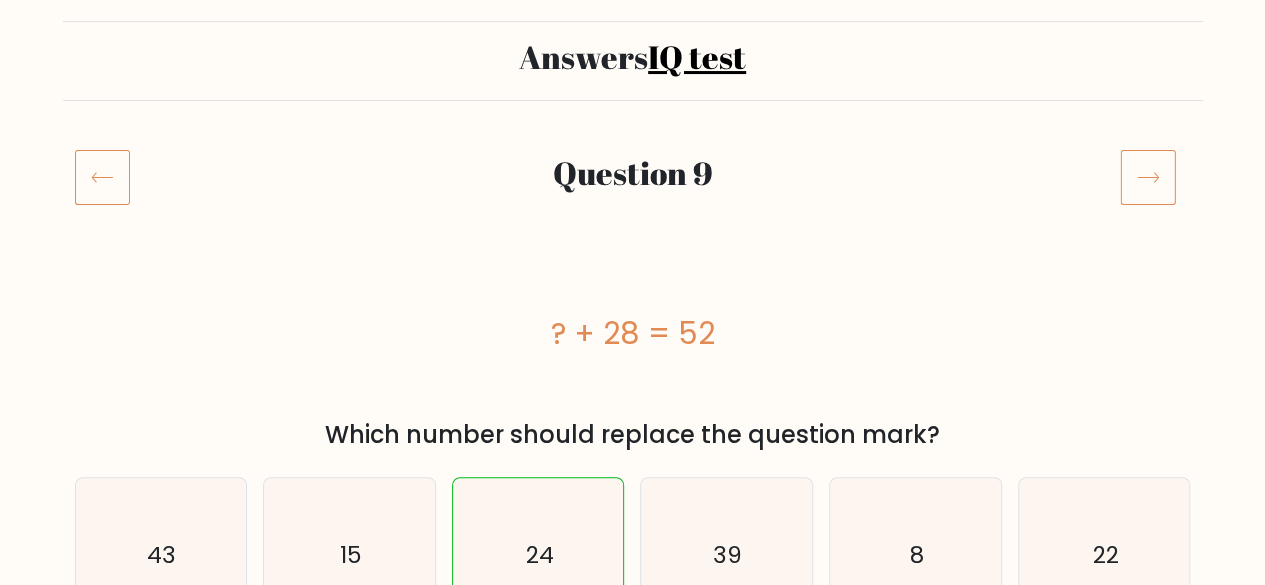 scroll, scrollTop: 200, scrollLeft: 0, axis: vertical 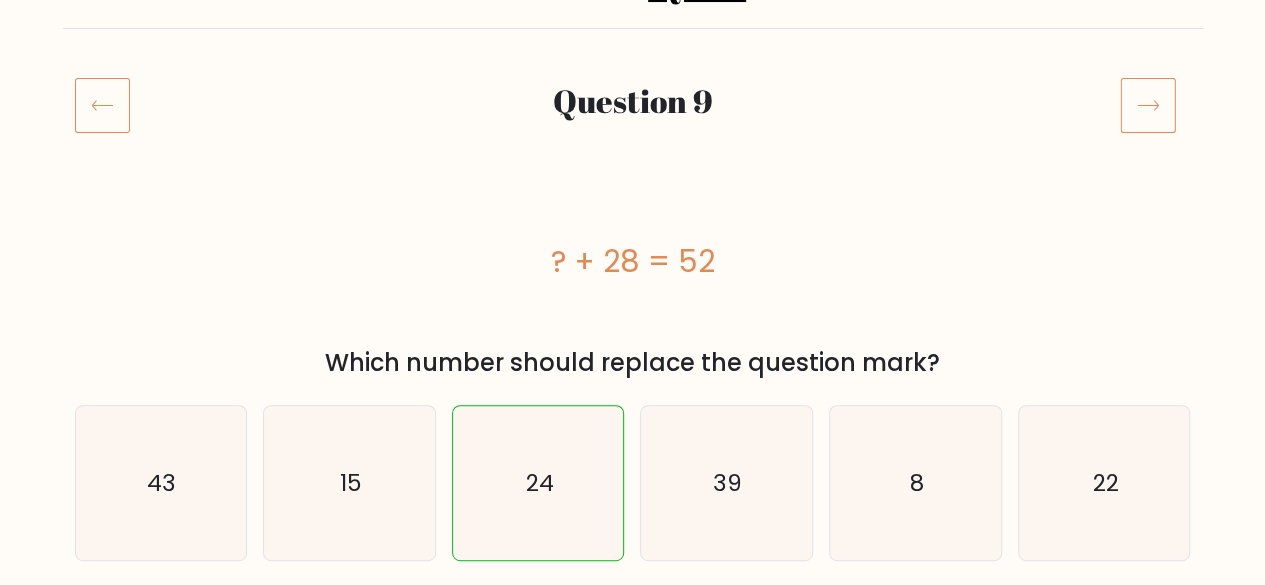 click 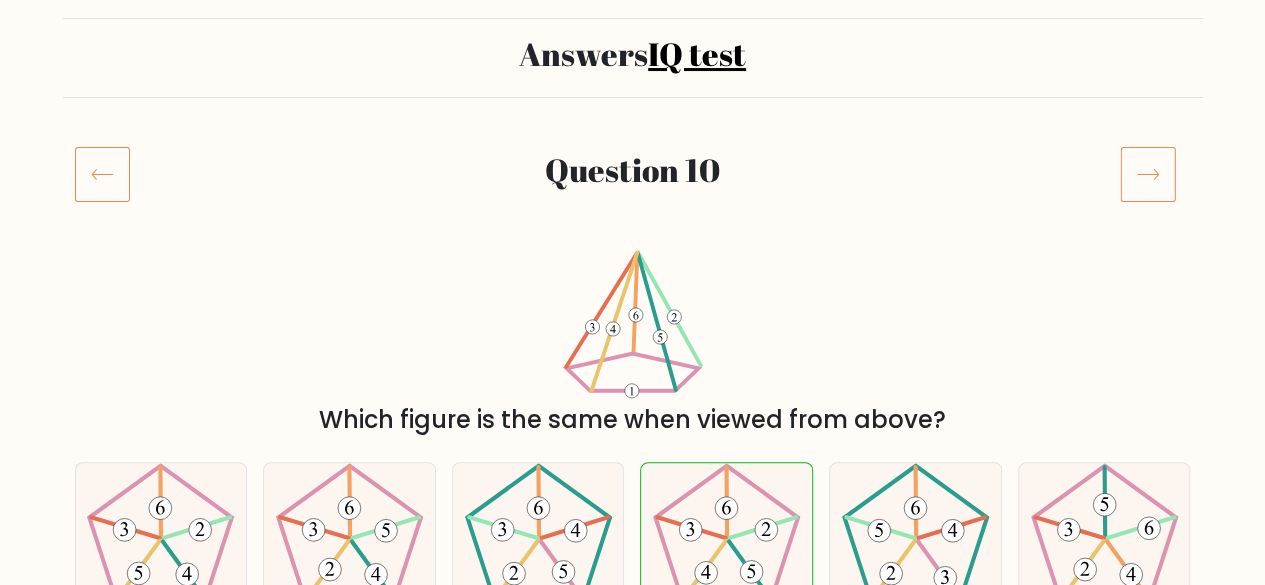 scroll, scrollTop: 200, scrollLeft: 0, axis: vertical 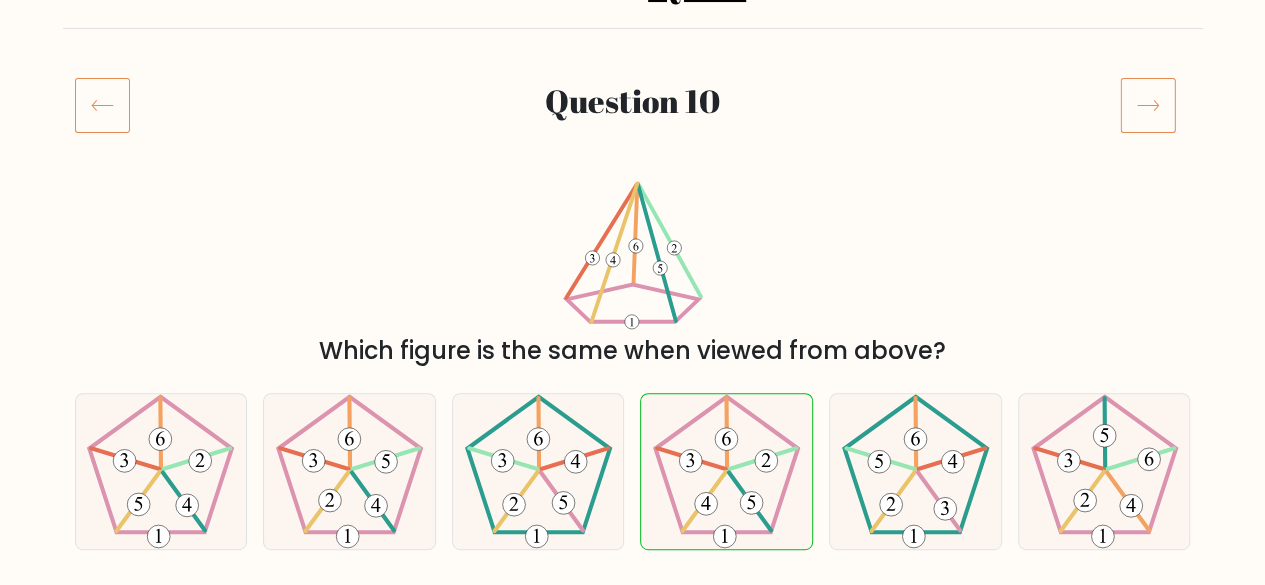 click 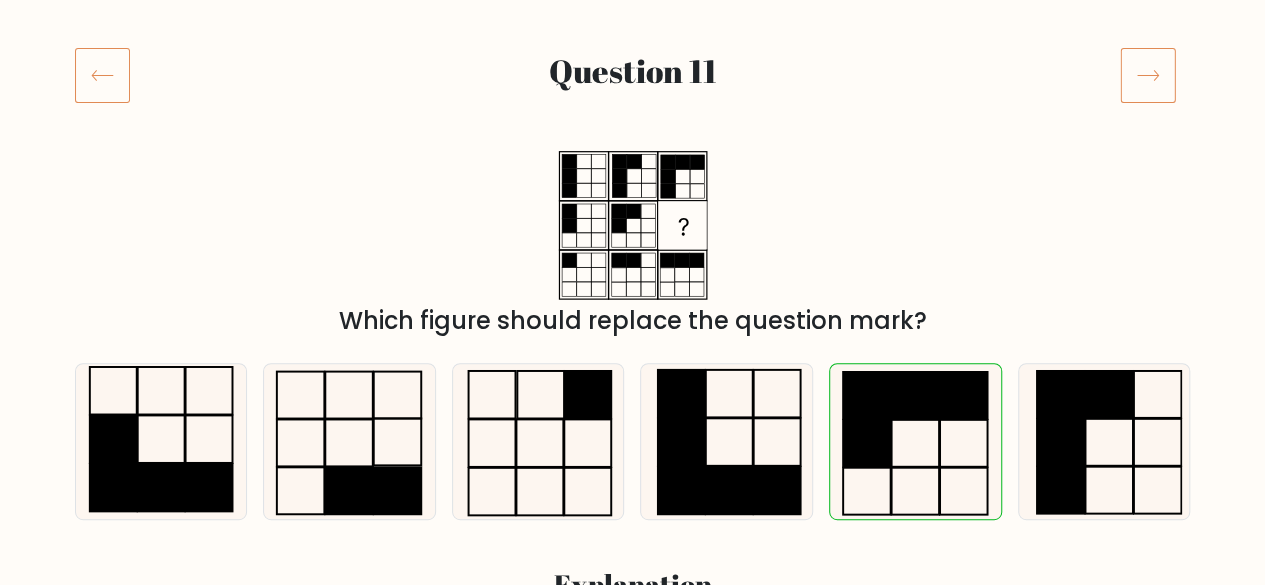 scroll, scrollTop: 200, scrollLeft: 0, axis: vertical 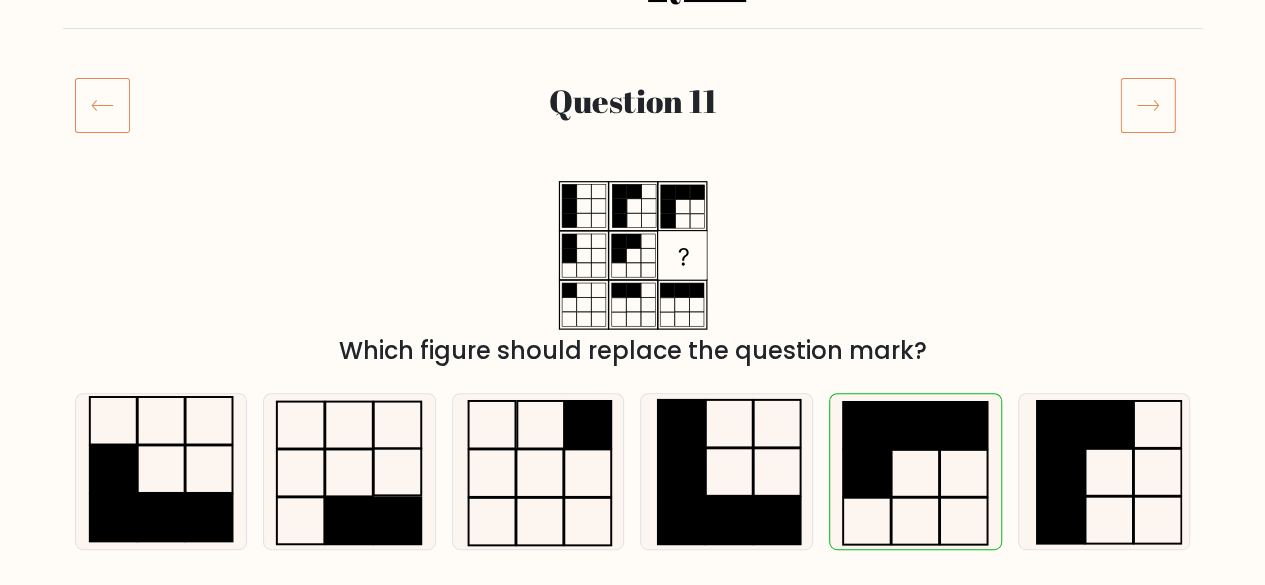 click 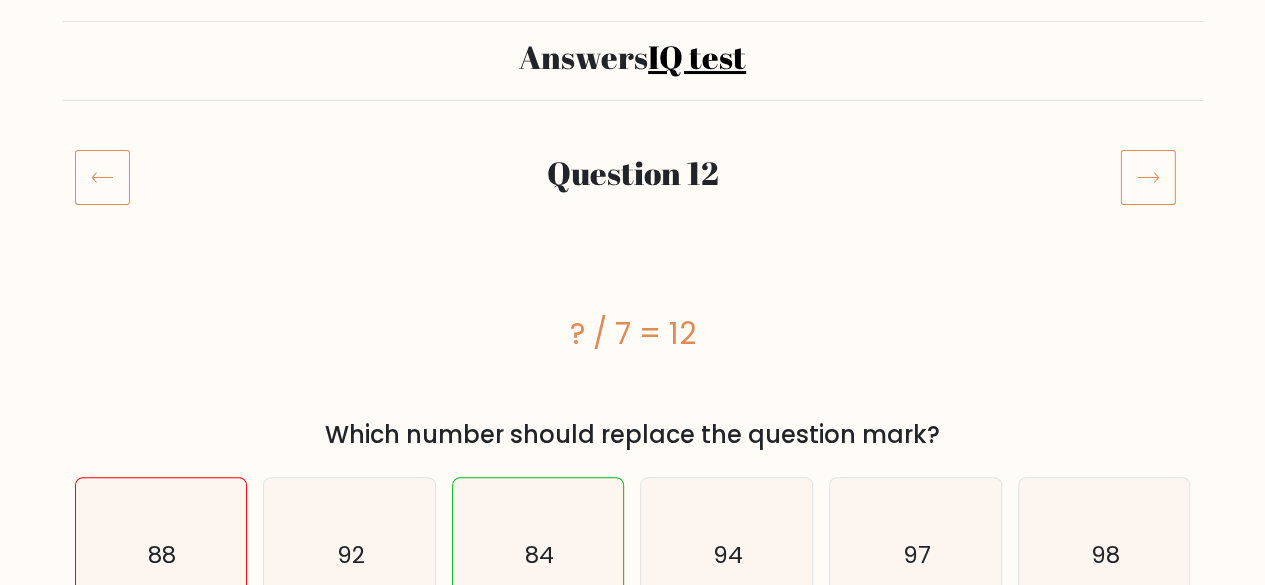 scroll, scrollTop: 200, scrollLeft: 0, axis: vertical 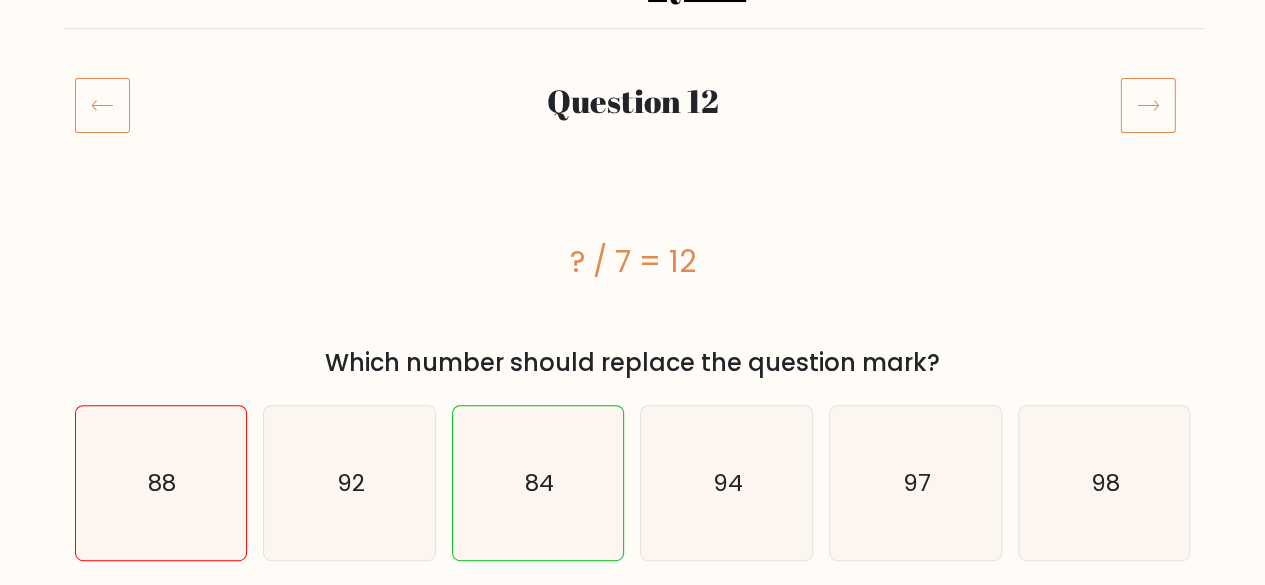 click 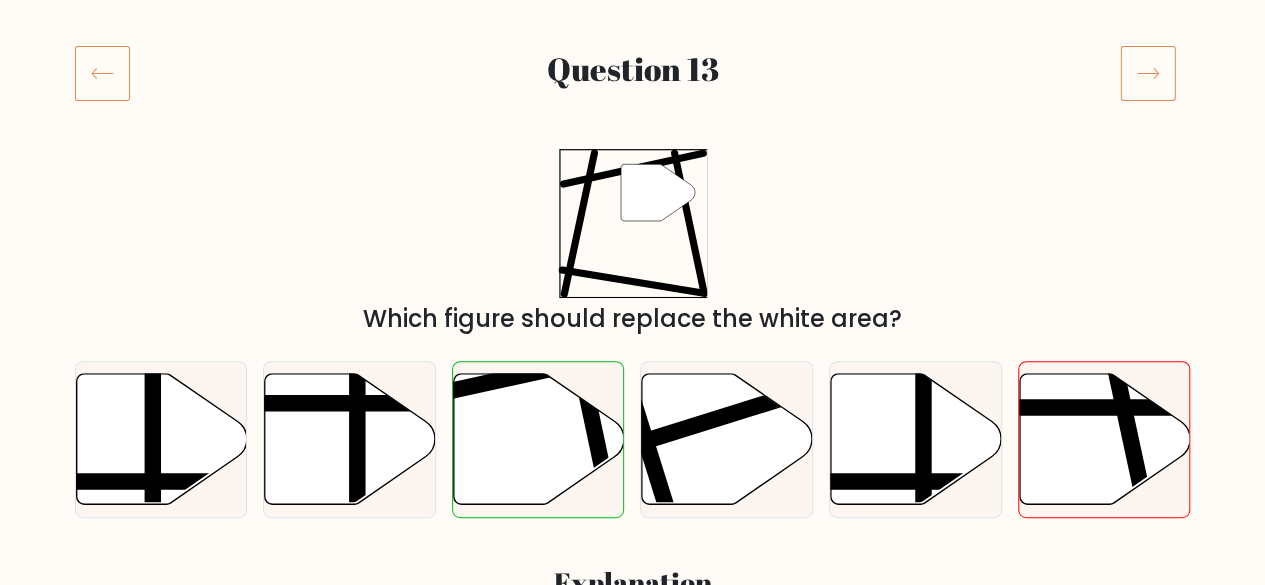 scroll, scrollTop: 200, scrollLeft: 0, axis: vertical 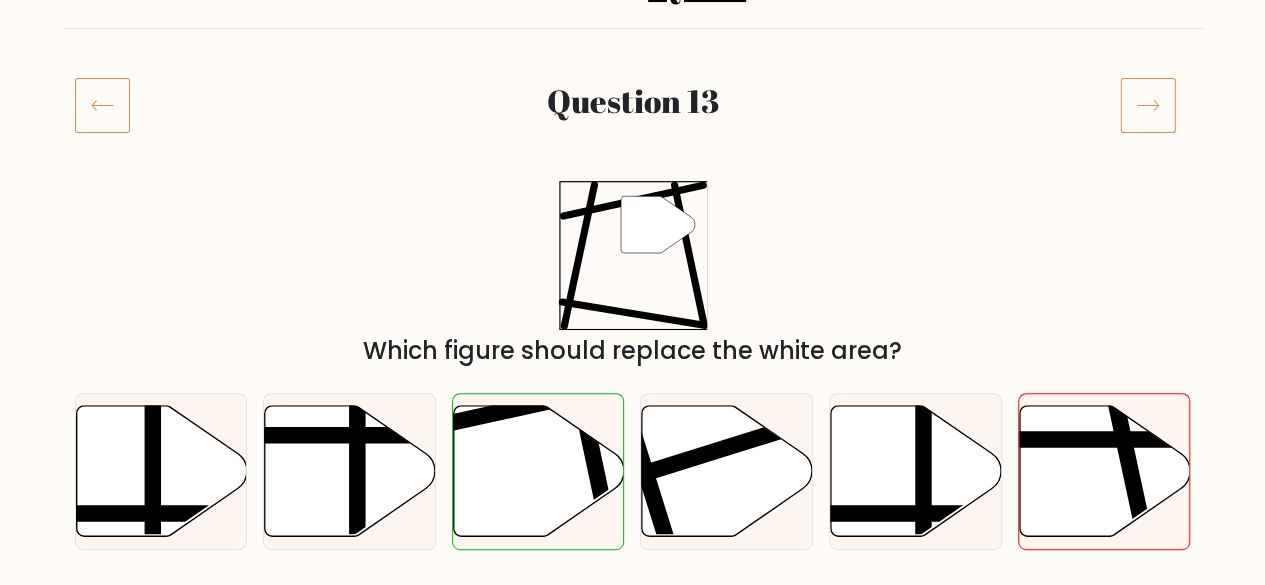 click 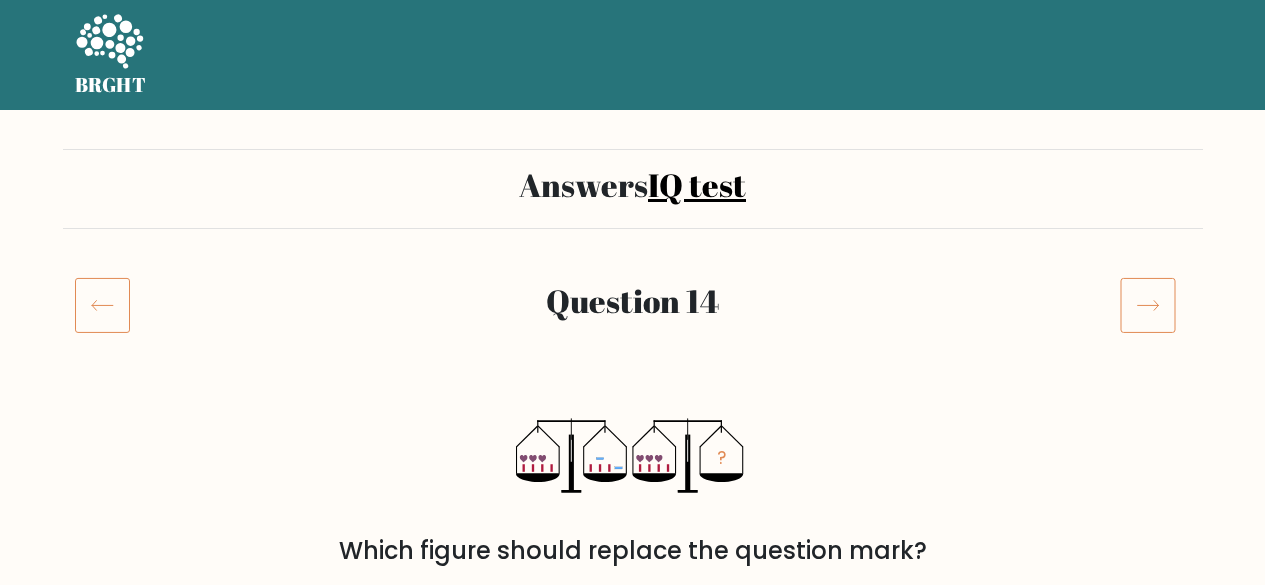 scroll, scrollTop: 200, scrollLeft: 0, axis: vertical 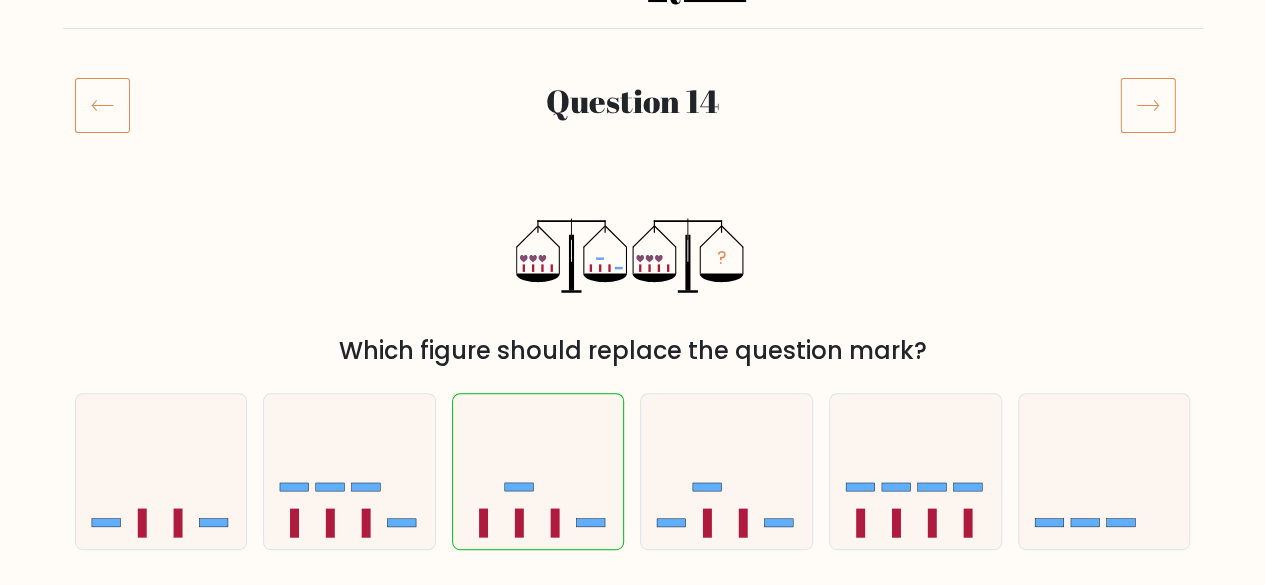 click 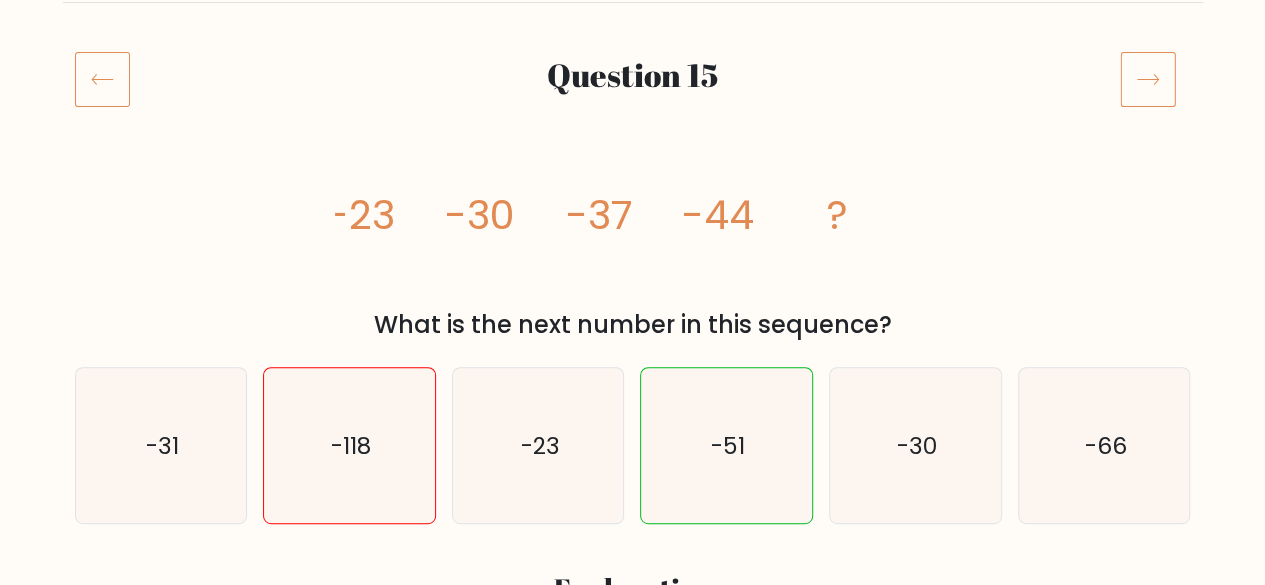 scroll, scrollTop: 200, scrollLeft: 0, axis: vertical 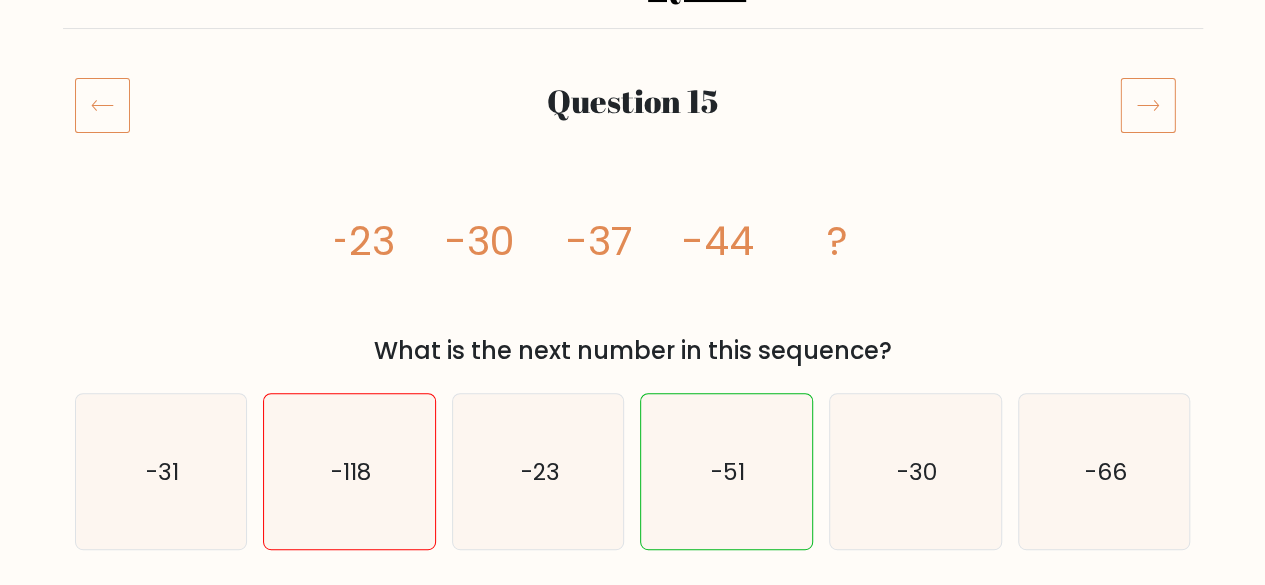 click 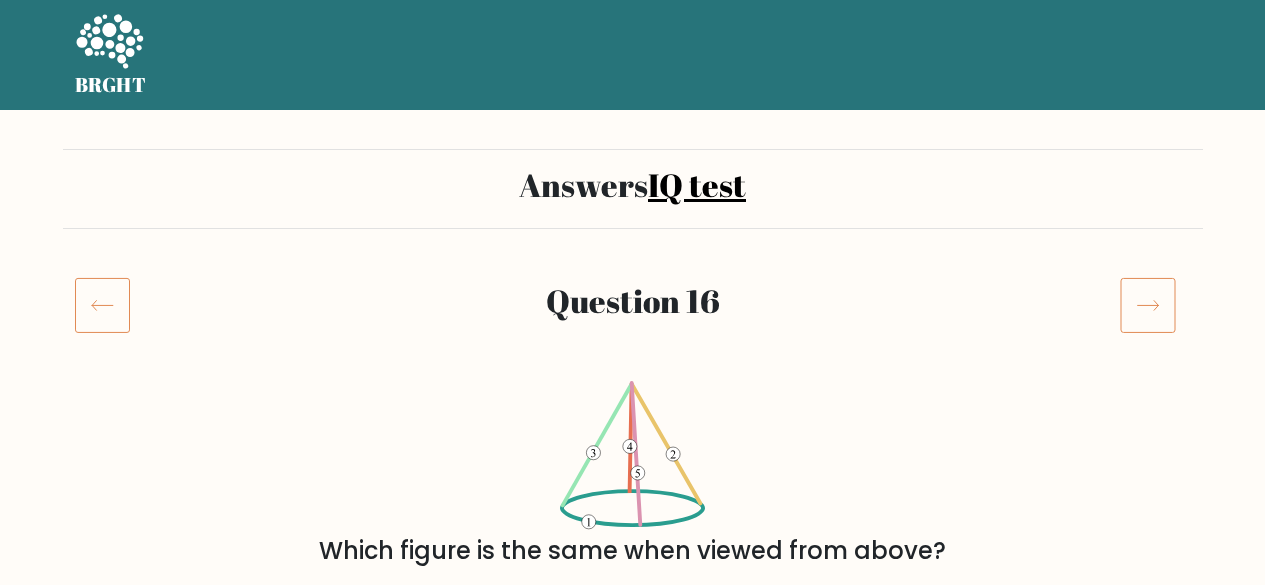 scroll, scrollTop: 200, scrollLeft: 0, axis: vertical 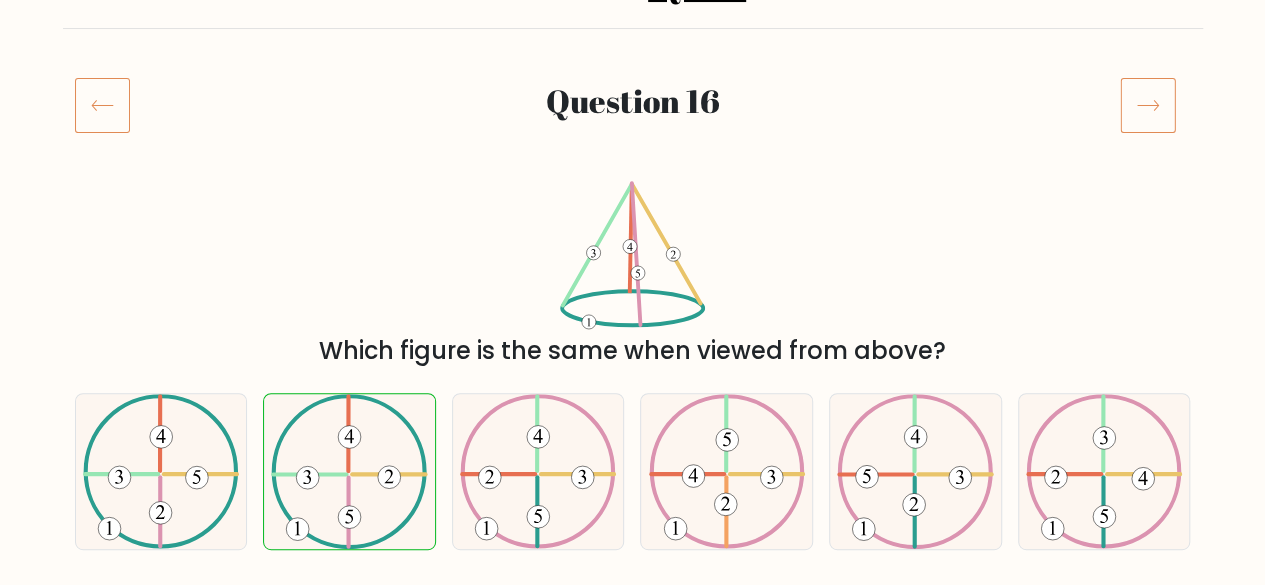 click 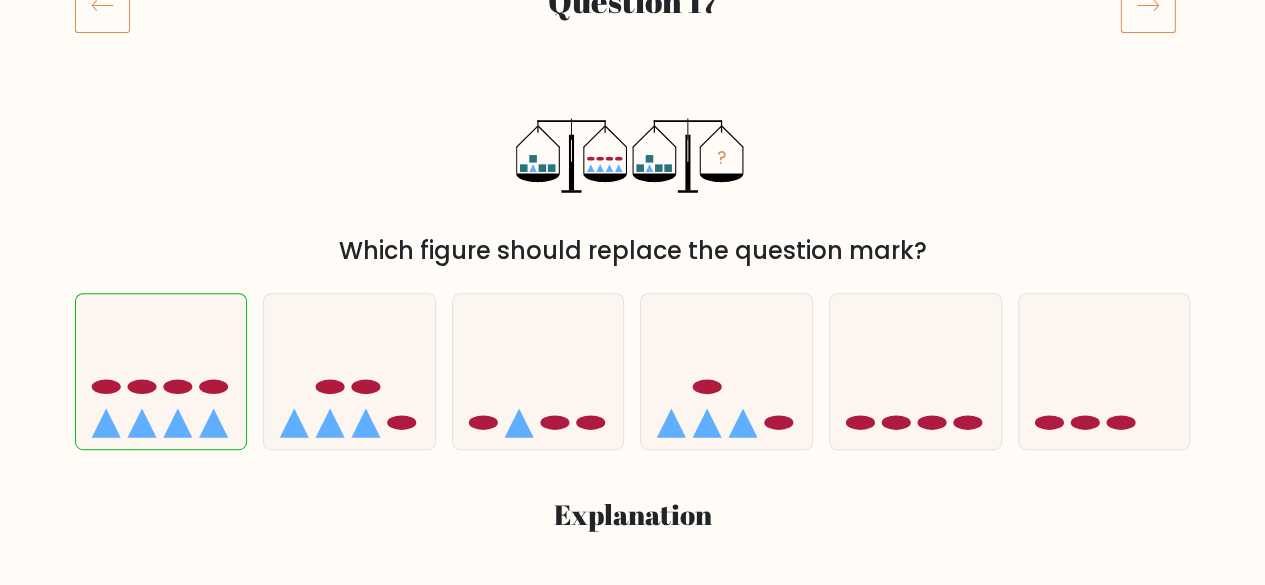 scroll, scrollTop: 200, scrollLeft: 0, axis: vertical 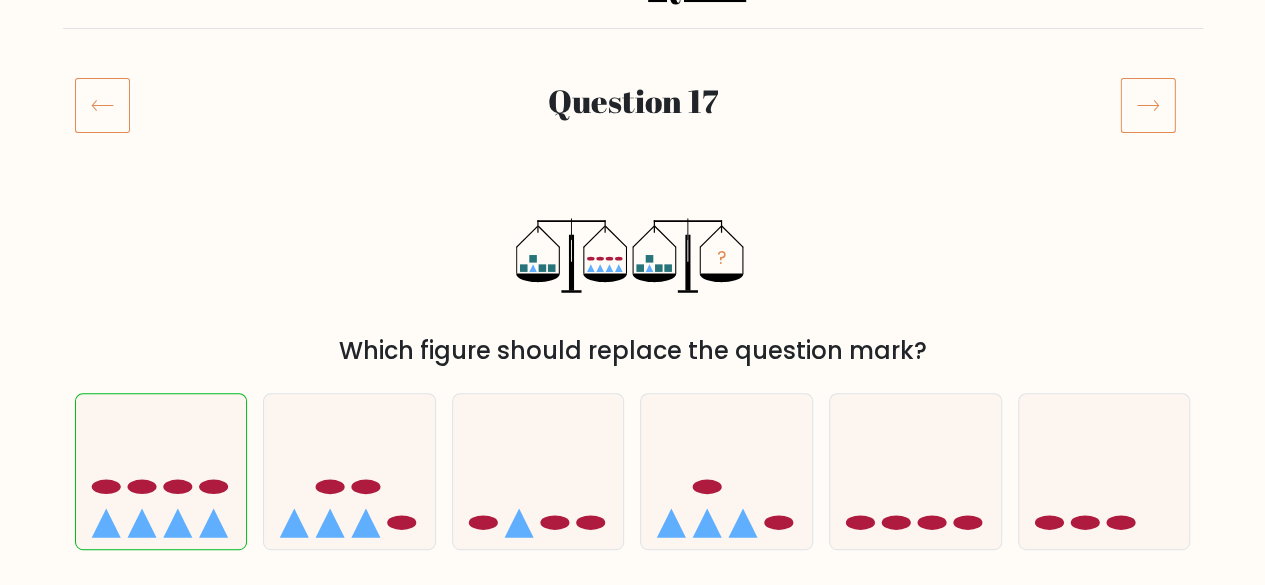 click at bounding box center [1155, 105] 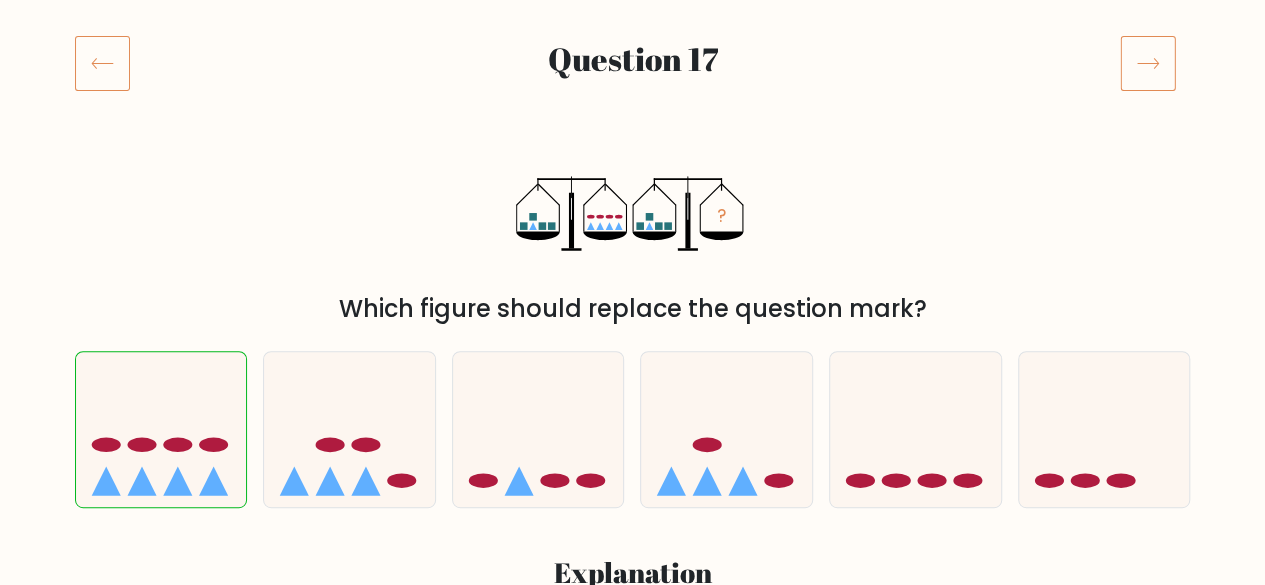 scroll, scrollTop: 200, scrollLeft: 0, axis: vertical 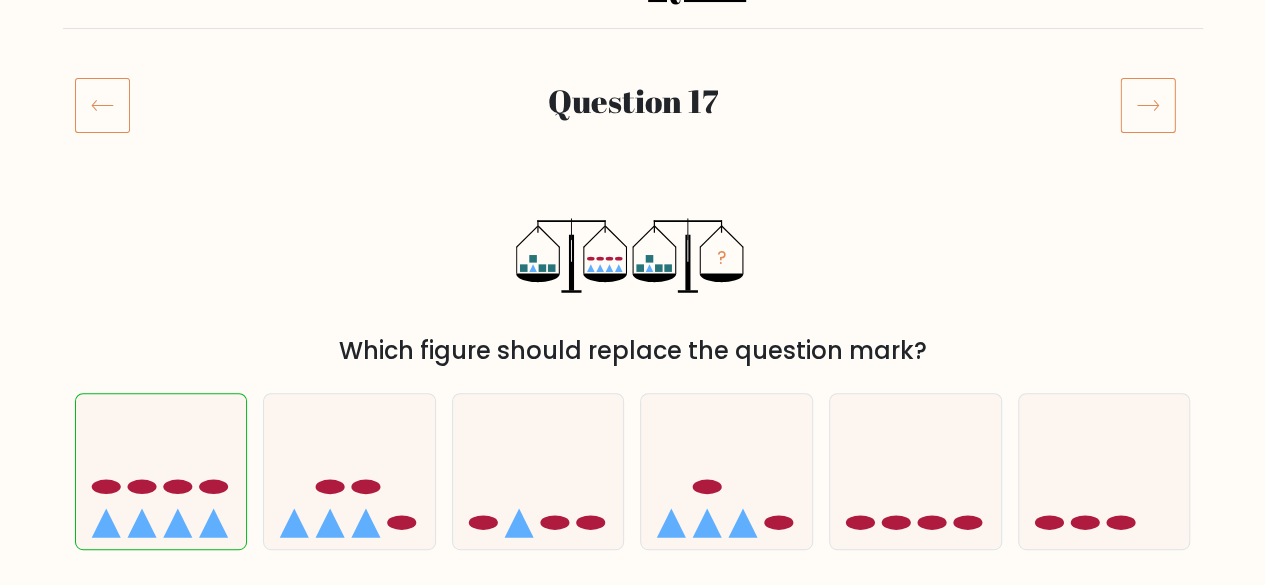 click 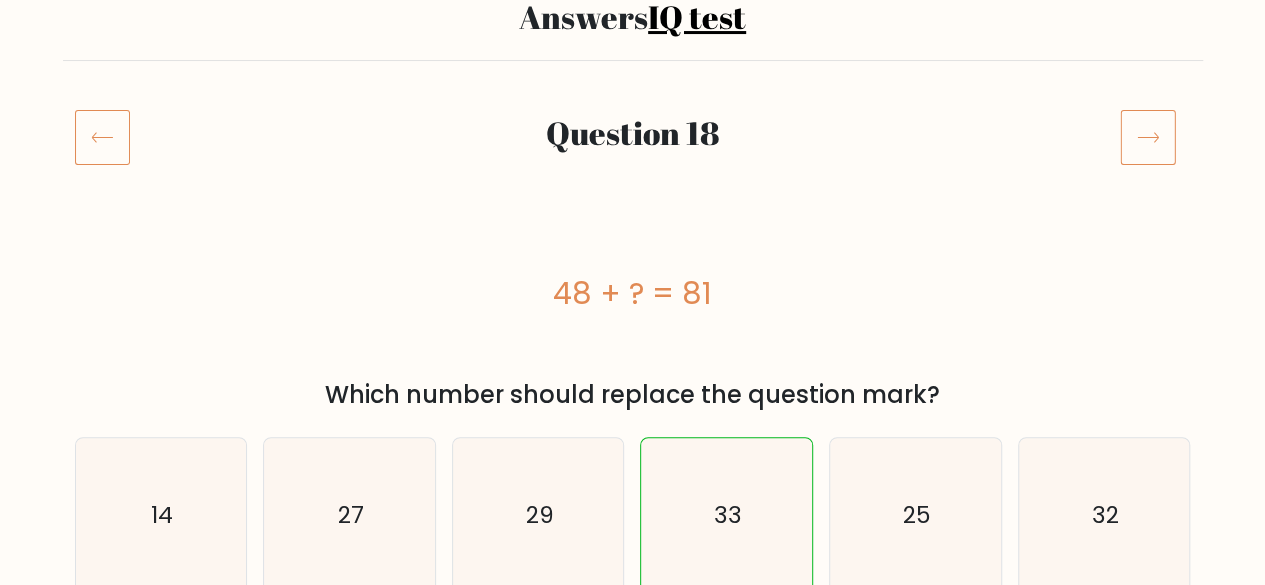 scroll, scrollTop: 200, scrollLeft: 0, axis: vertical 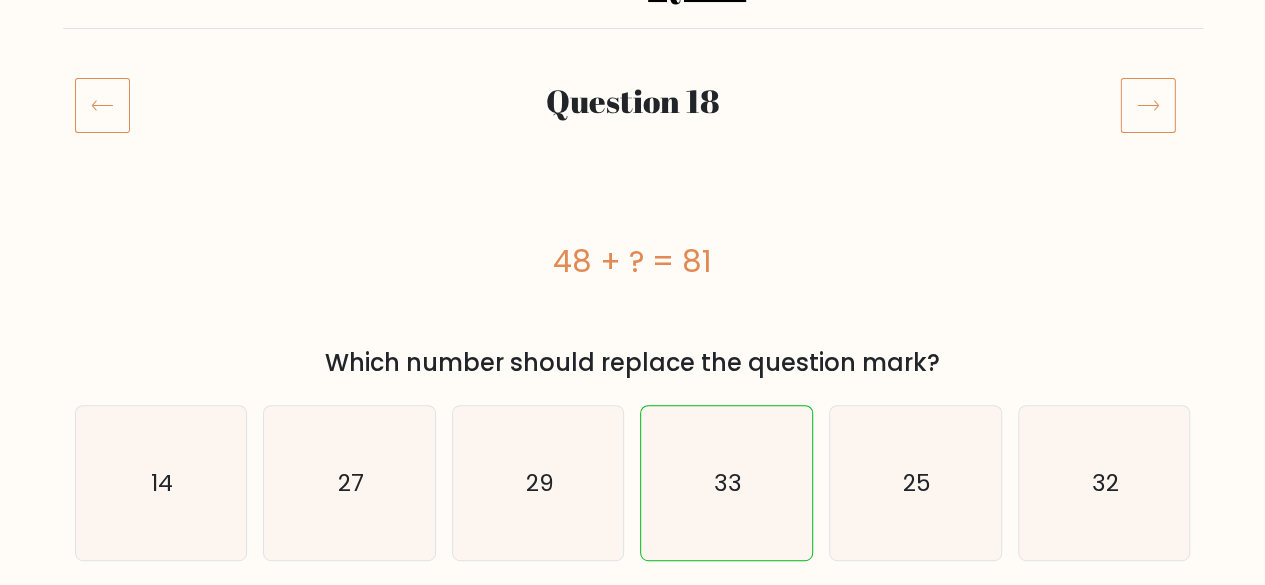 click 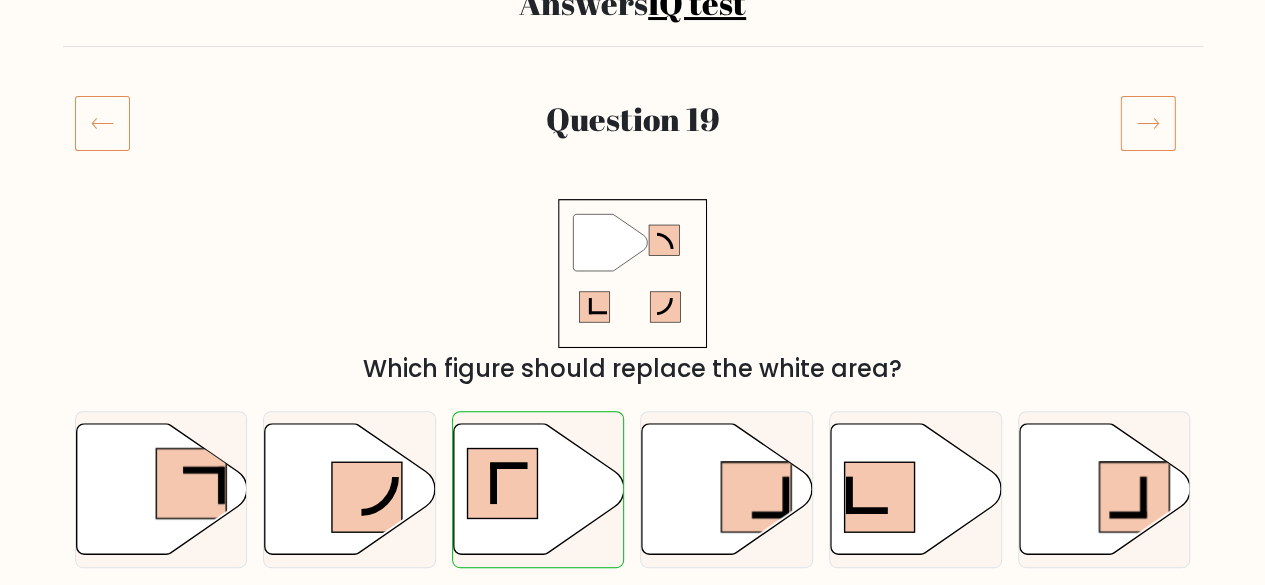 scroll, scrollTop: 200, scrollLeft: 0, axis: vertical 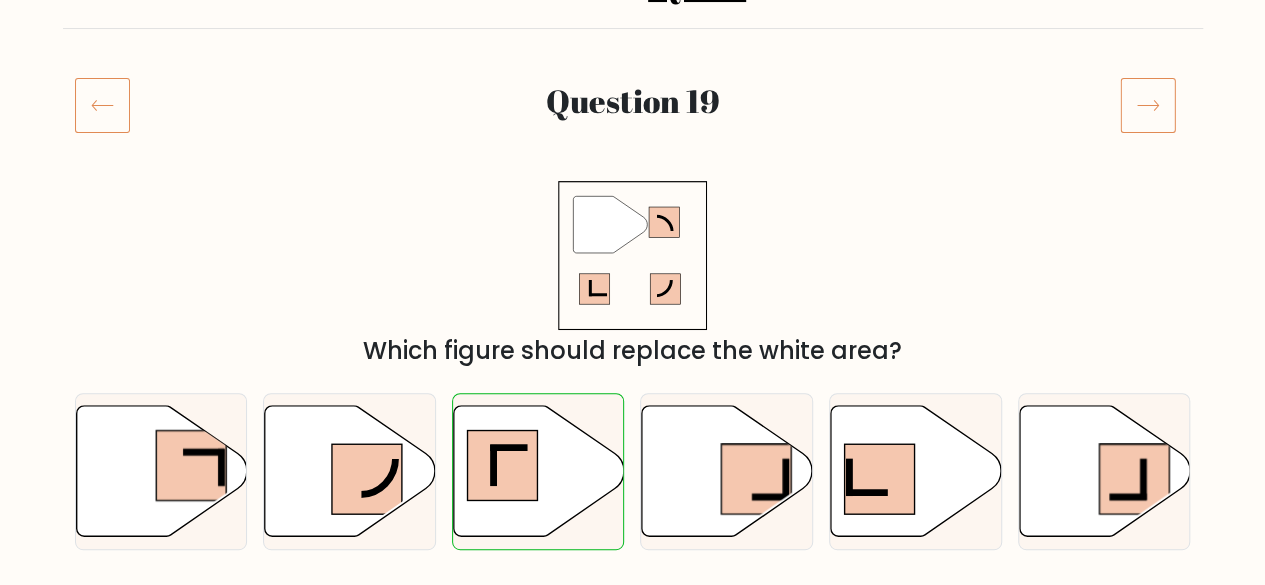 click 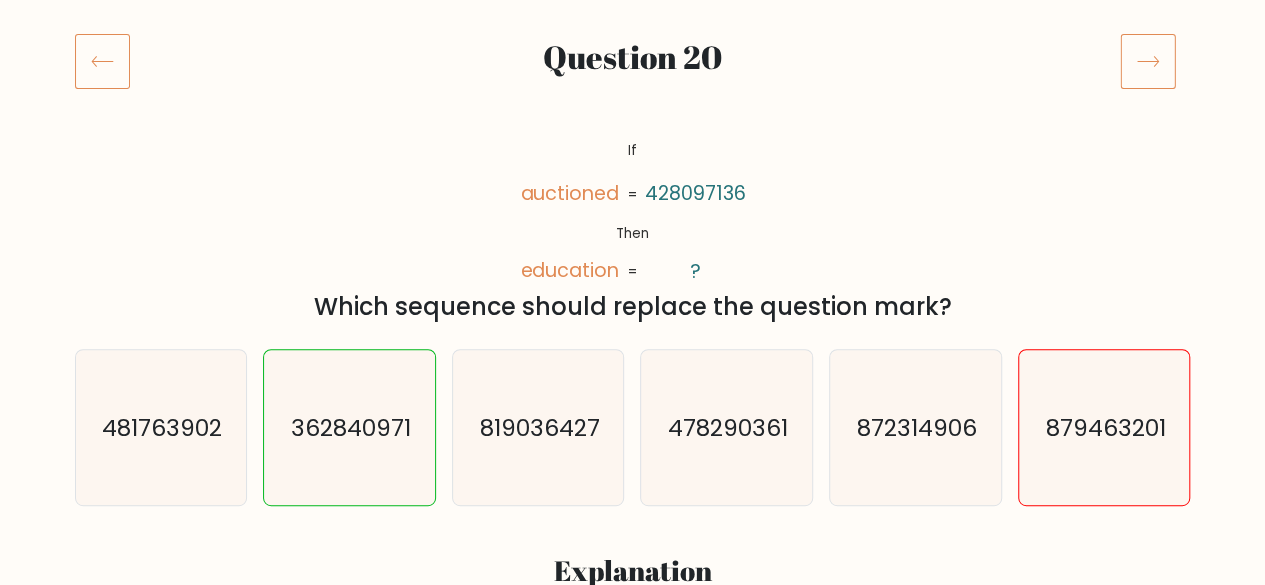scroll, scrollTop: 200, scrollLeft: 0, axis: vertical 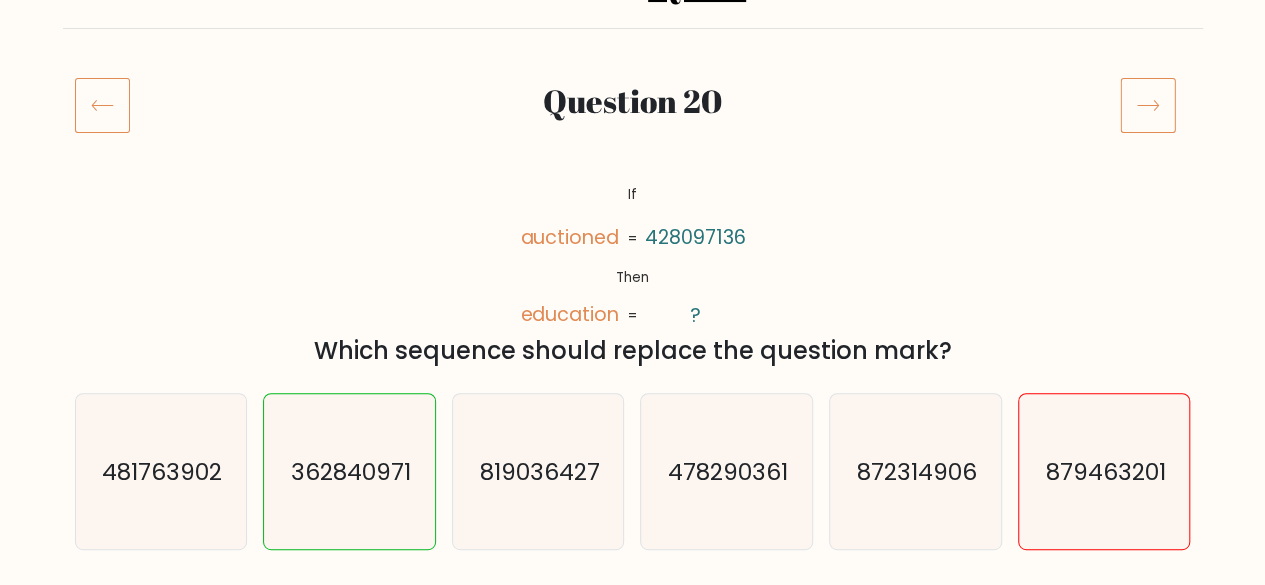 click 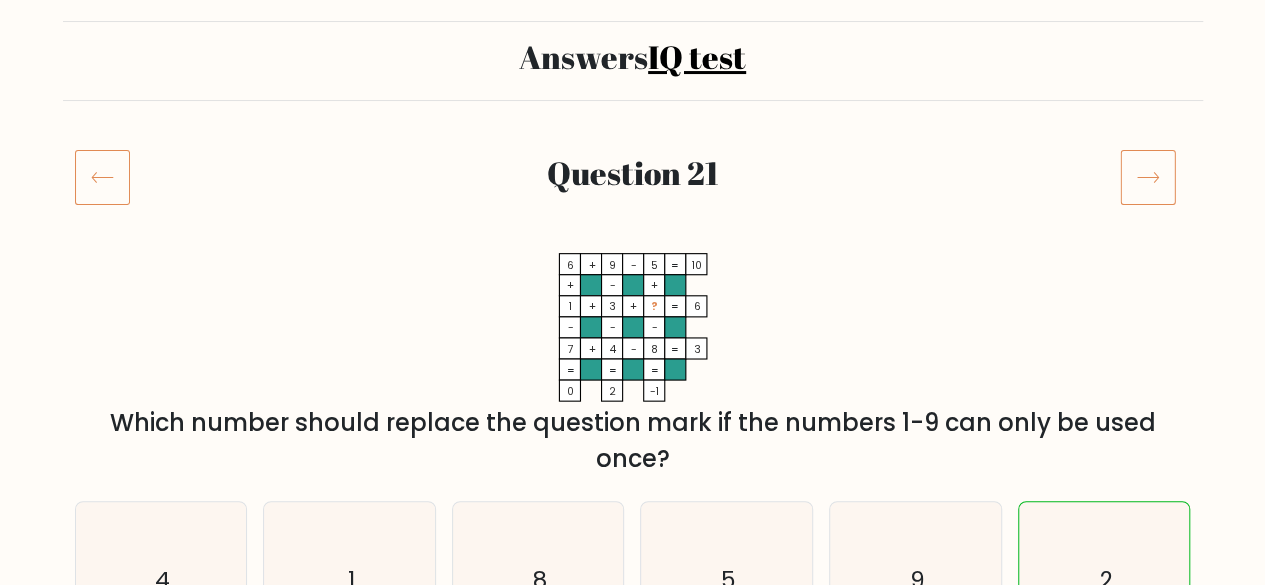 scroll, scrollTop: 200, scrollLeft: 0, axis: vertical 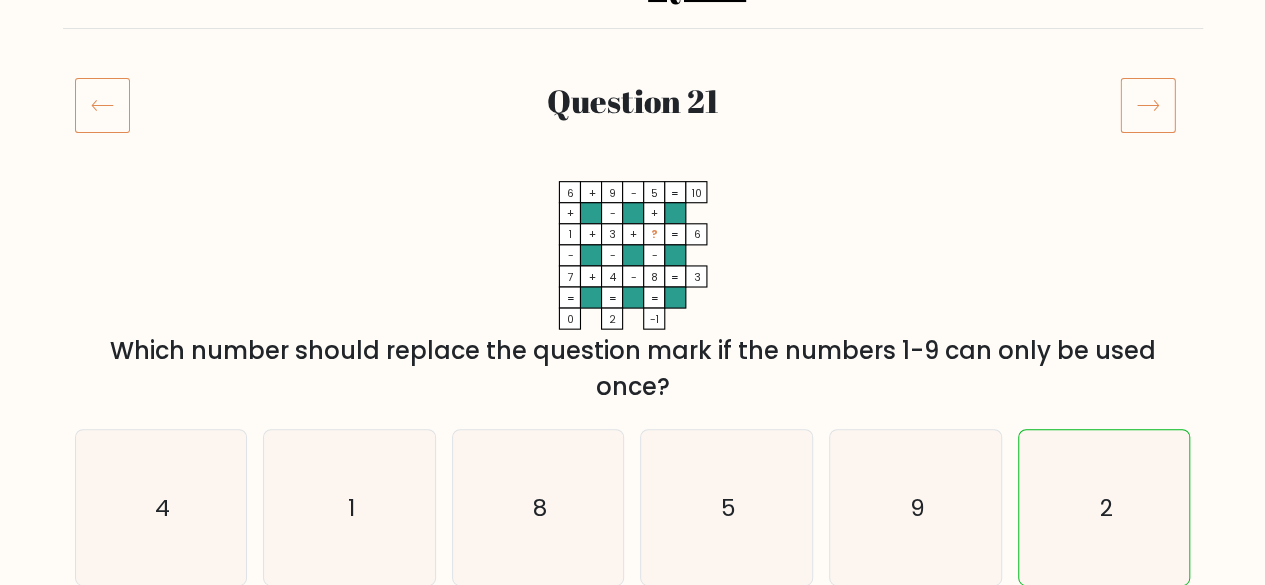 click 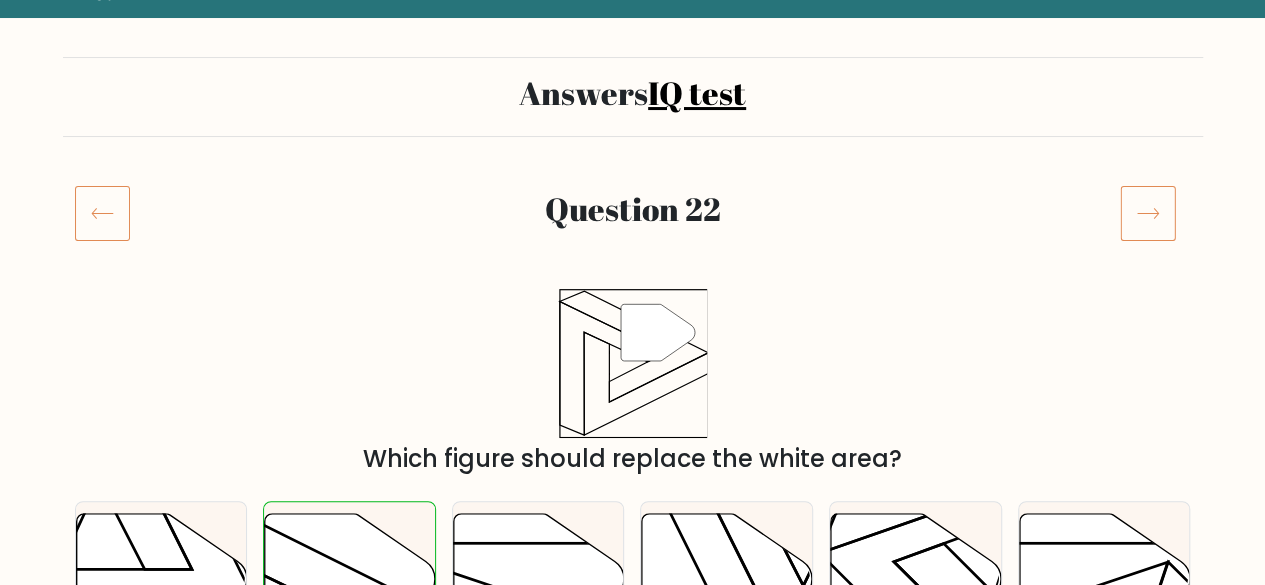 scroll, scrollTop: 200, scrollLeft: 0, axis: vertical 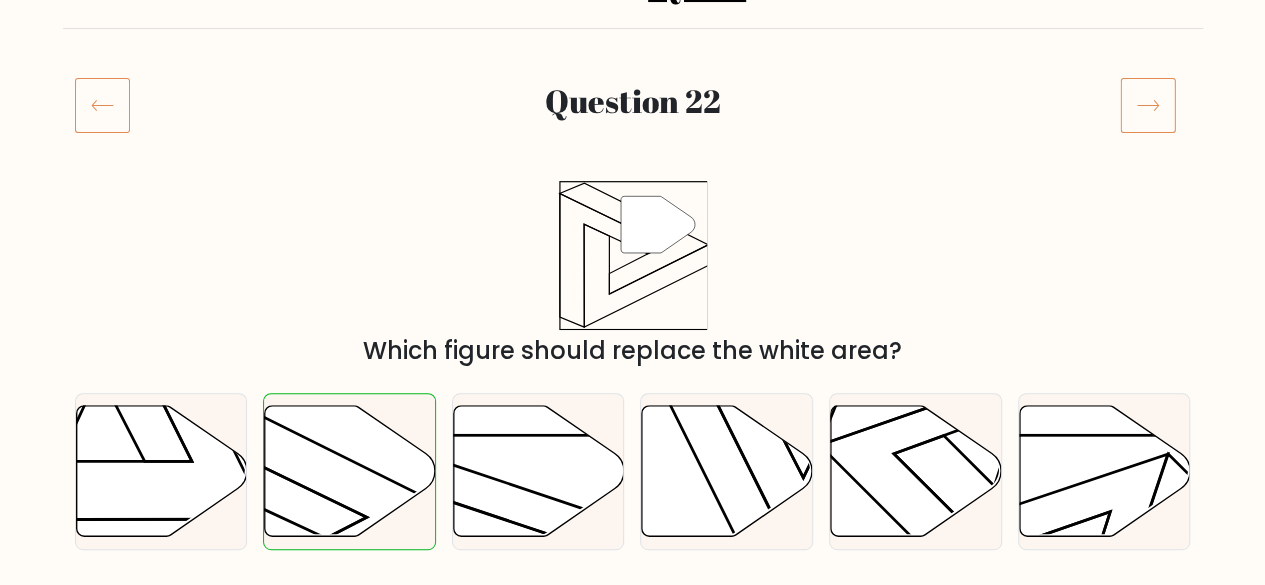 click 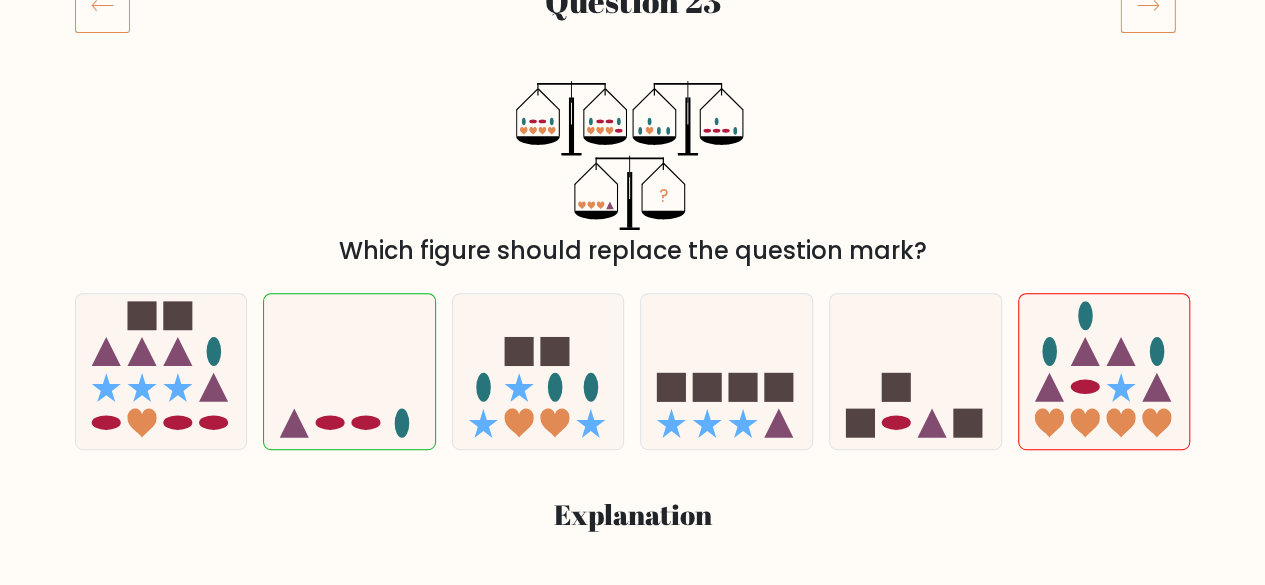 scroll, scrollTop: 200, scrollLeft: 0, axis: vertical 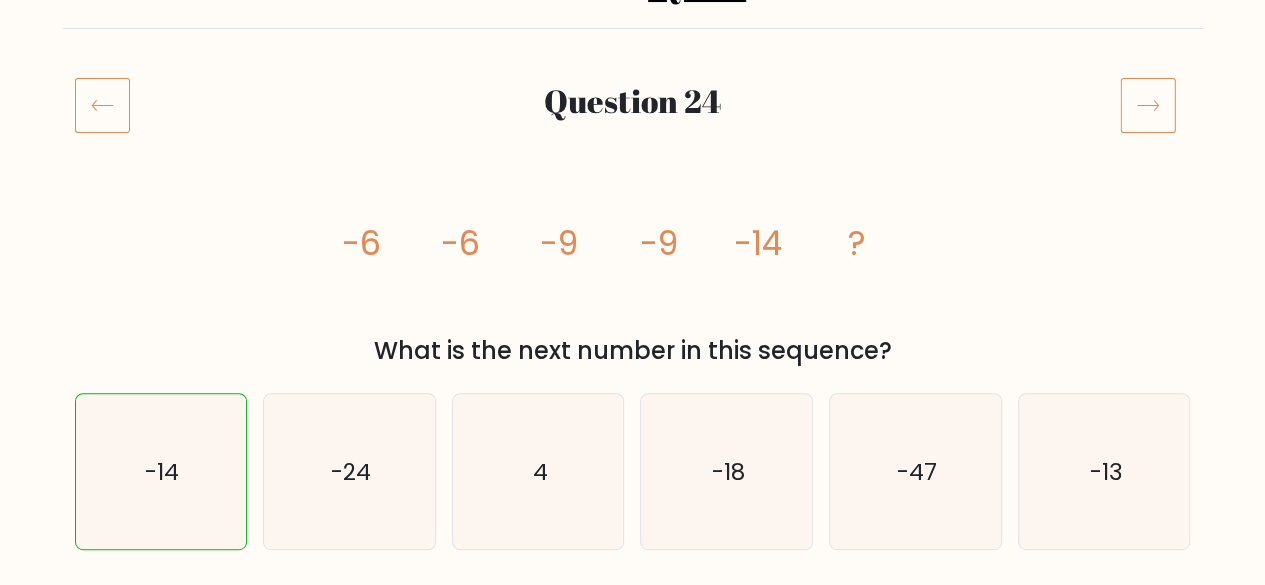 click at bounding box center [1155, 105] 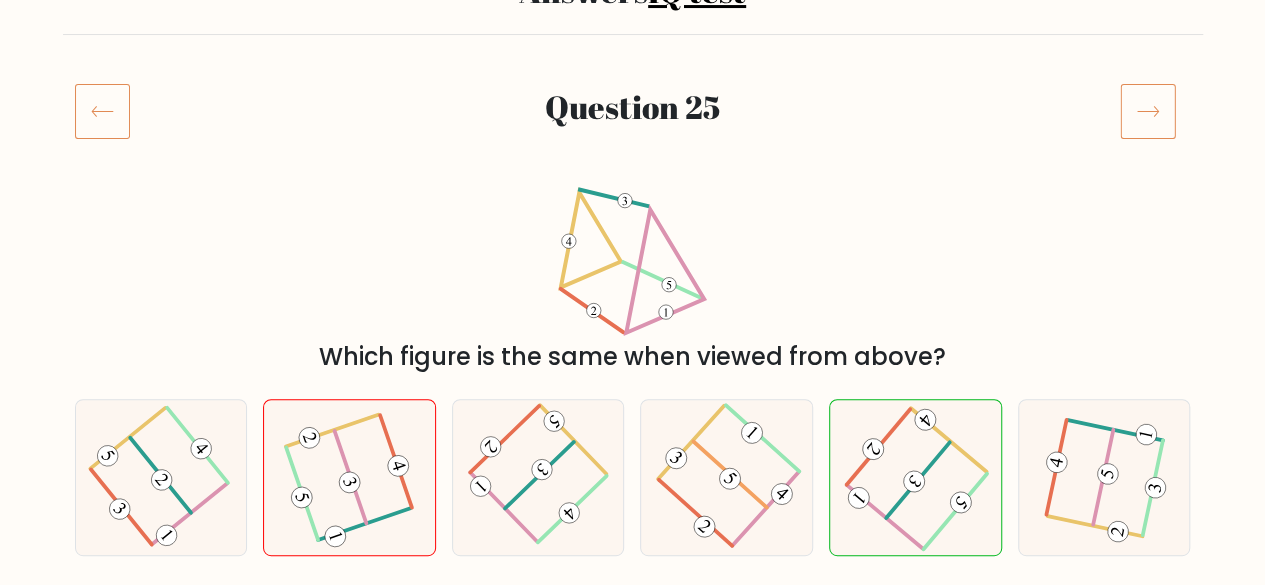 scroll, scrollTop: 200, scrollLeft: 0, axis: vertical 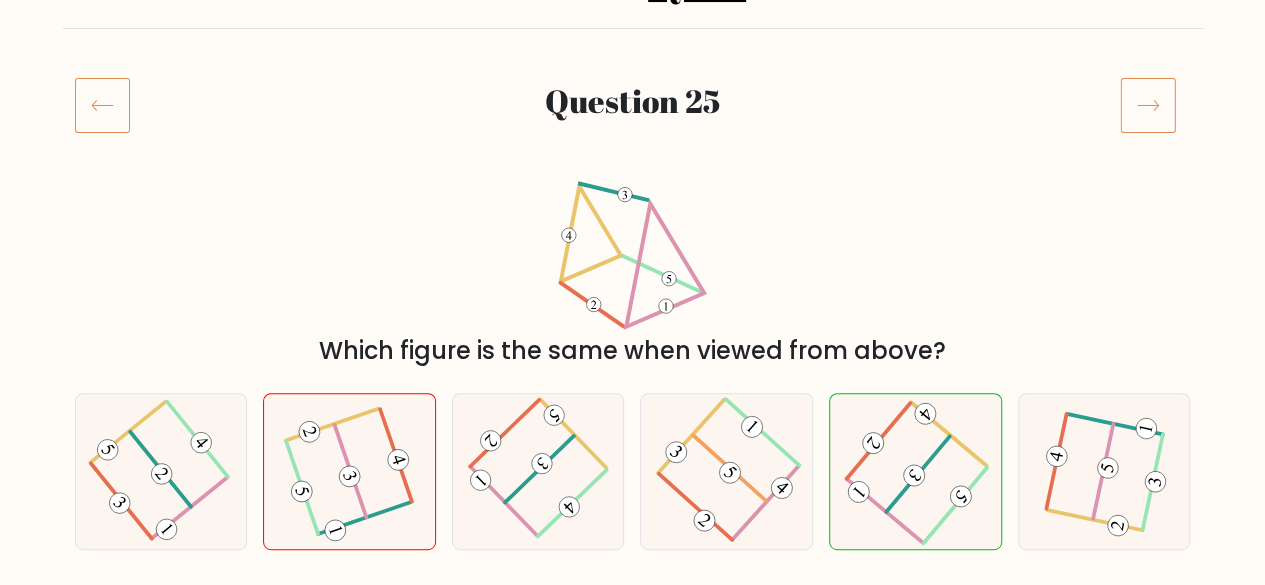 click 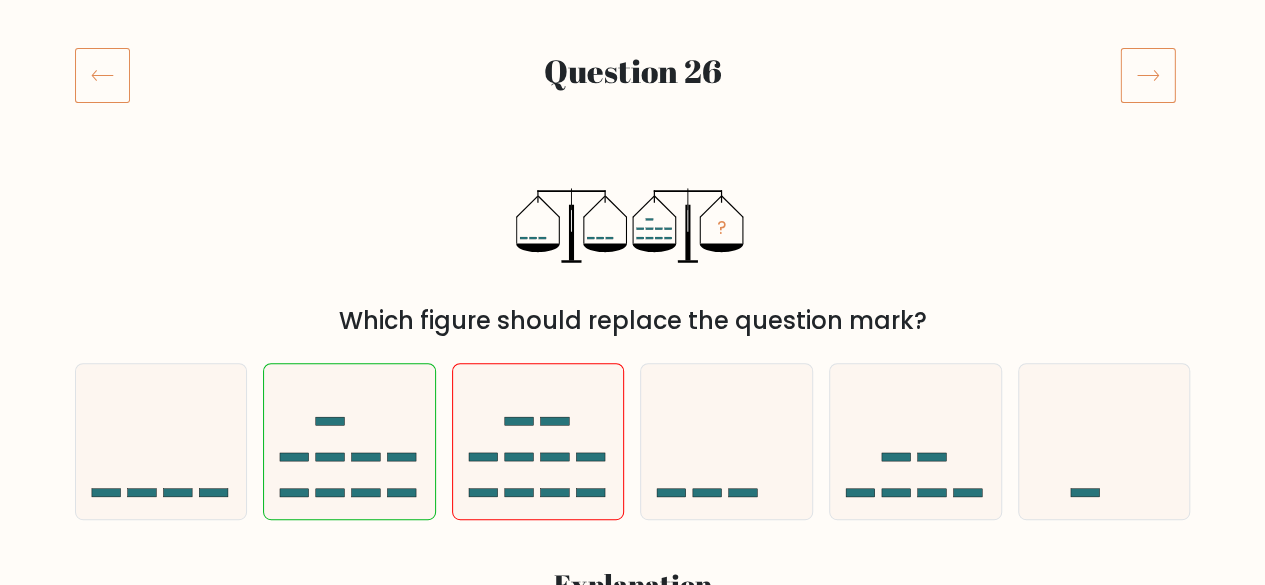 scroll, scrollTop: 200, scrollLeft: 0, axis: vertical 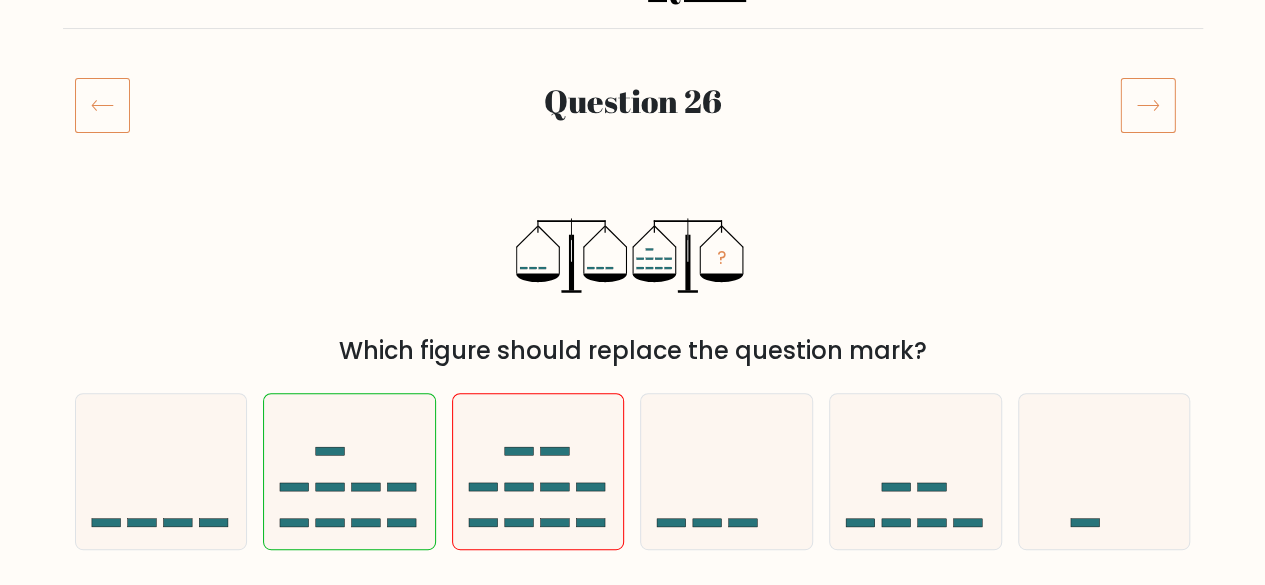 click 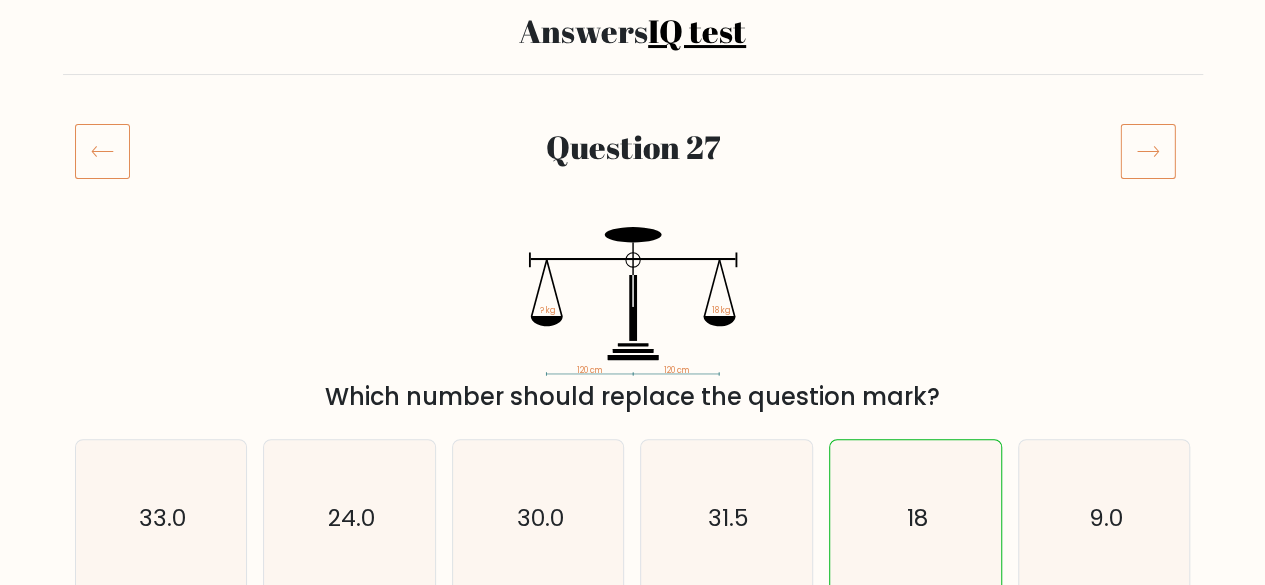 scroll, scrollTop: 200, scrollLeft: 0, axis: vertical 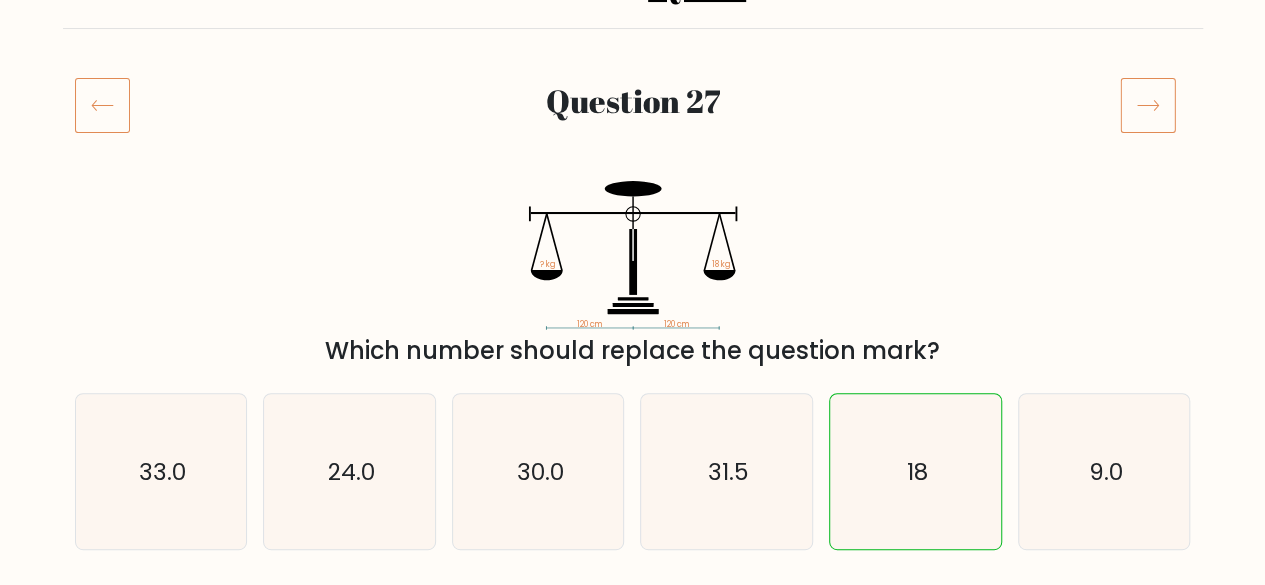 click 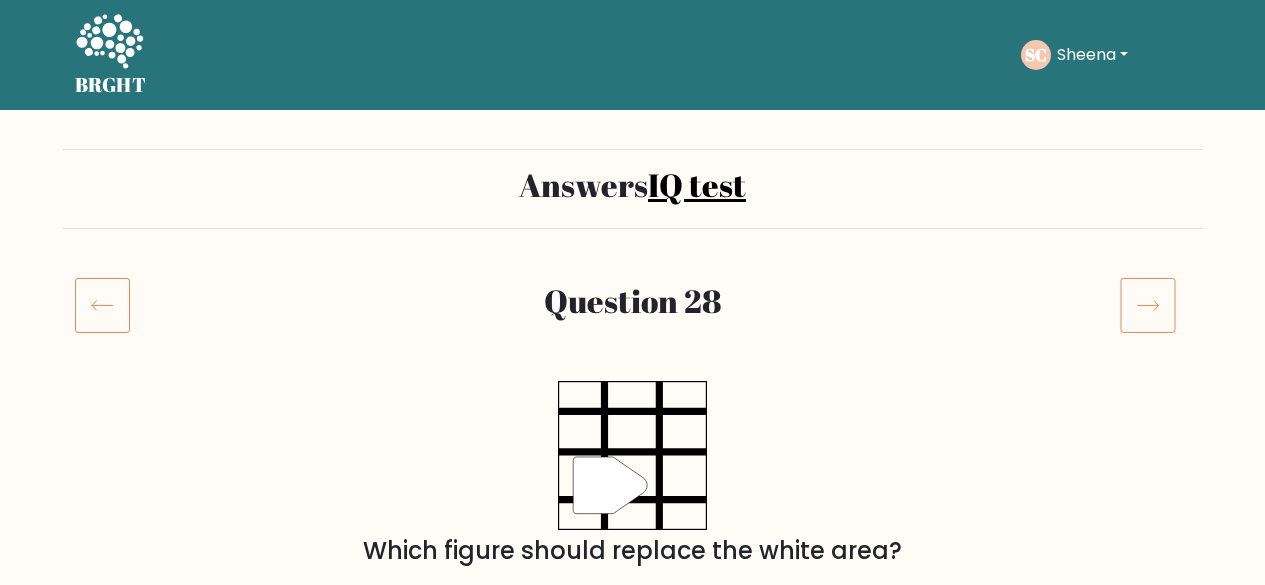 scroll, scrollTop: 200, scrollLeft: 0, axis: vertical 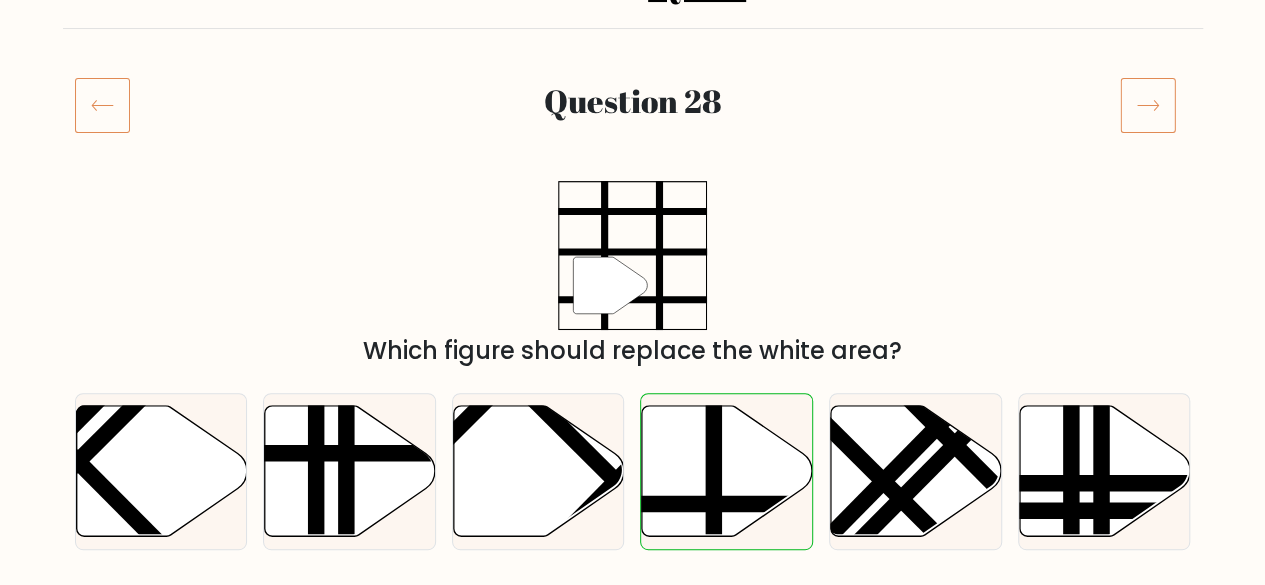 click 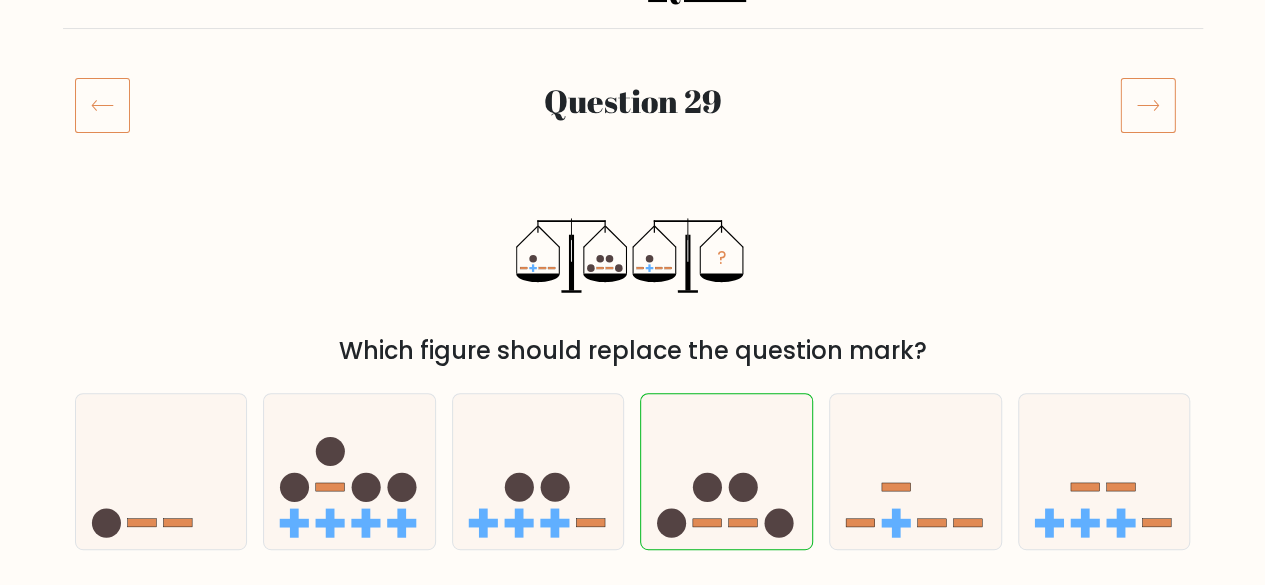 scroll, scrollTop: 200, scrollLeft: 0, axis: vertical 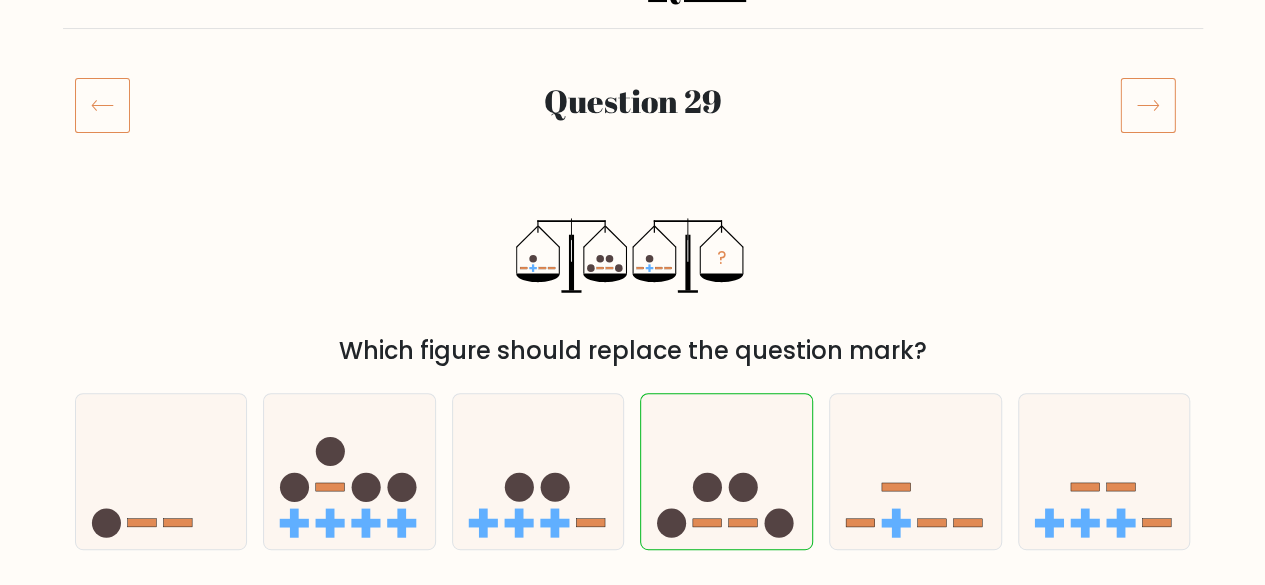 click at bounding box center (1155, 105) 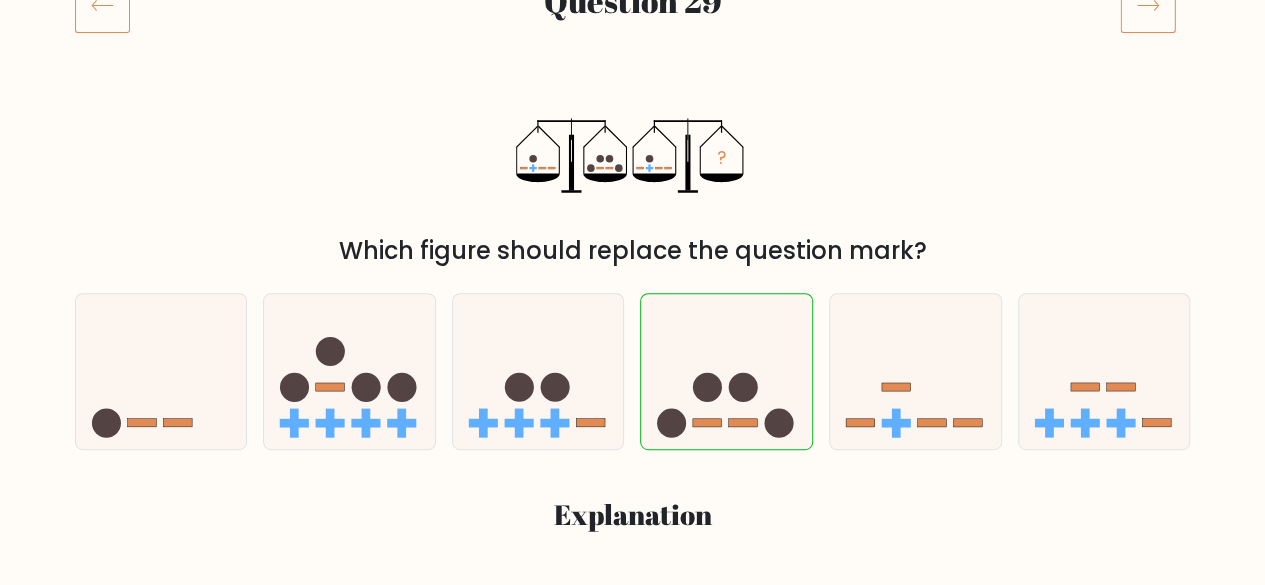 scroll, scrollTop: 200, scrollLeft: 0, axis: vertical 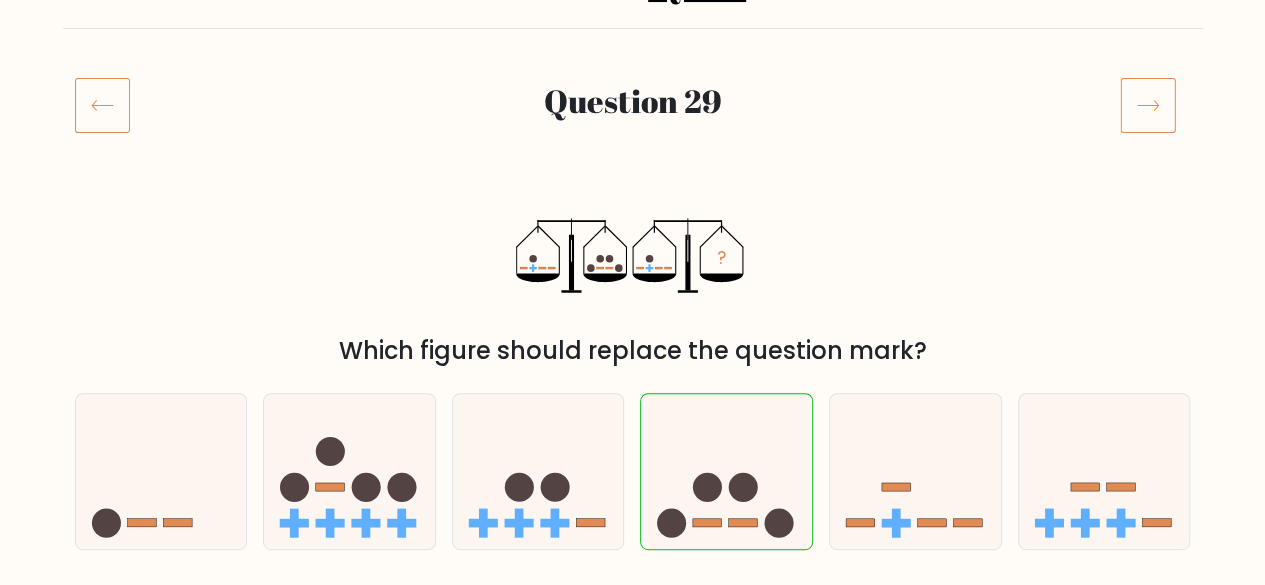 click 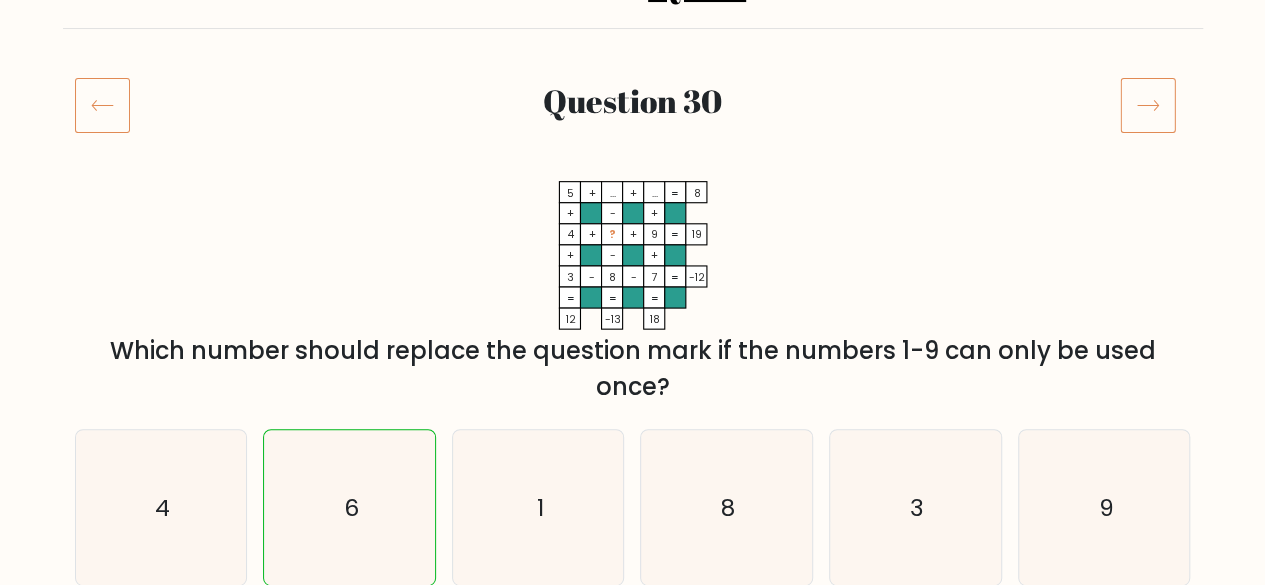 scroll, scrollTop: 300, scrollLeft: 0, axis: vertical 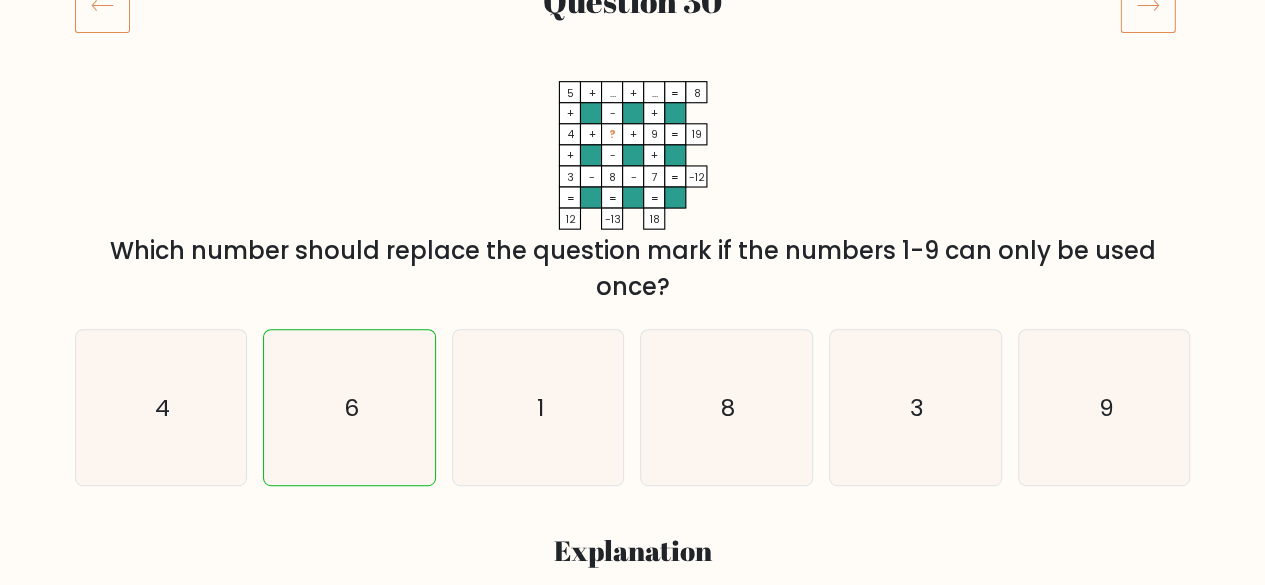 click 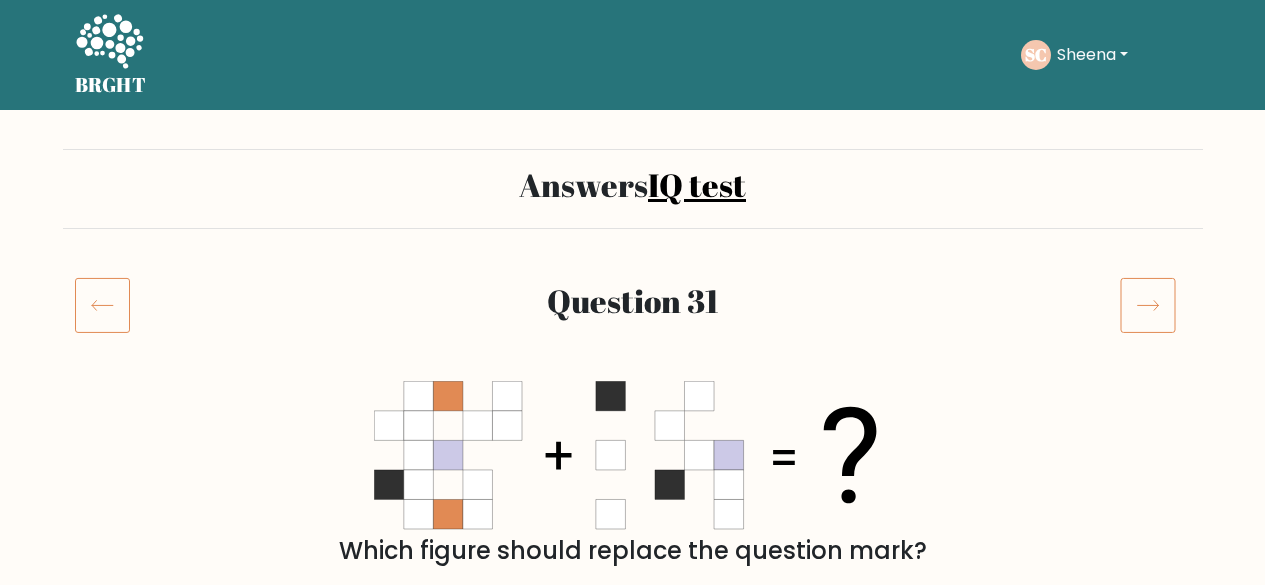 scroll, scrollTop: 200, scrollLeft: 0, axis: vertical 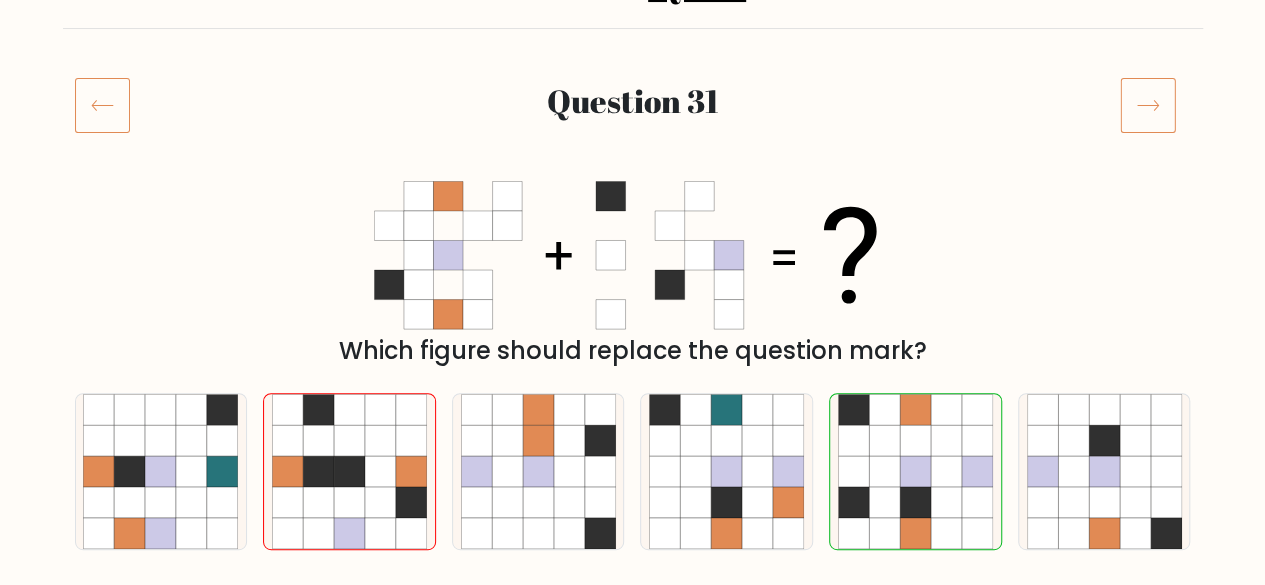 click 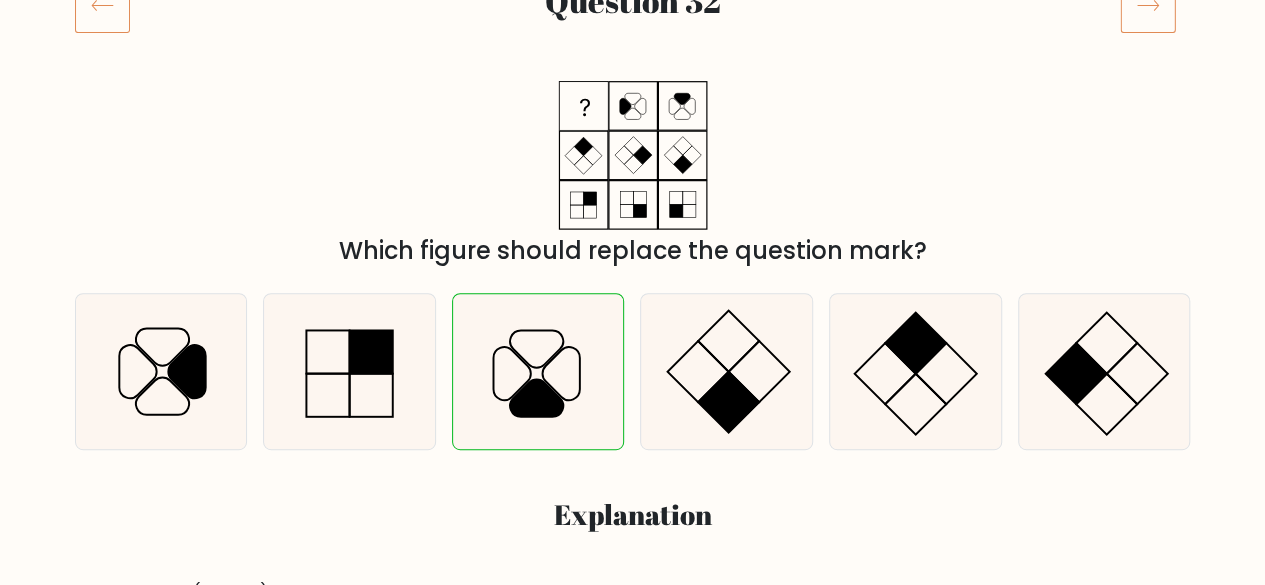 scroll, scrollTop: 200, scrollLeft: 0, axis: vertical 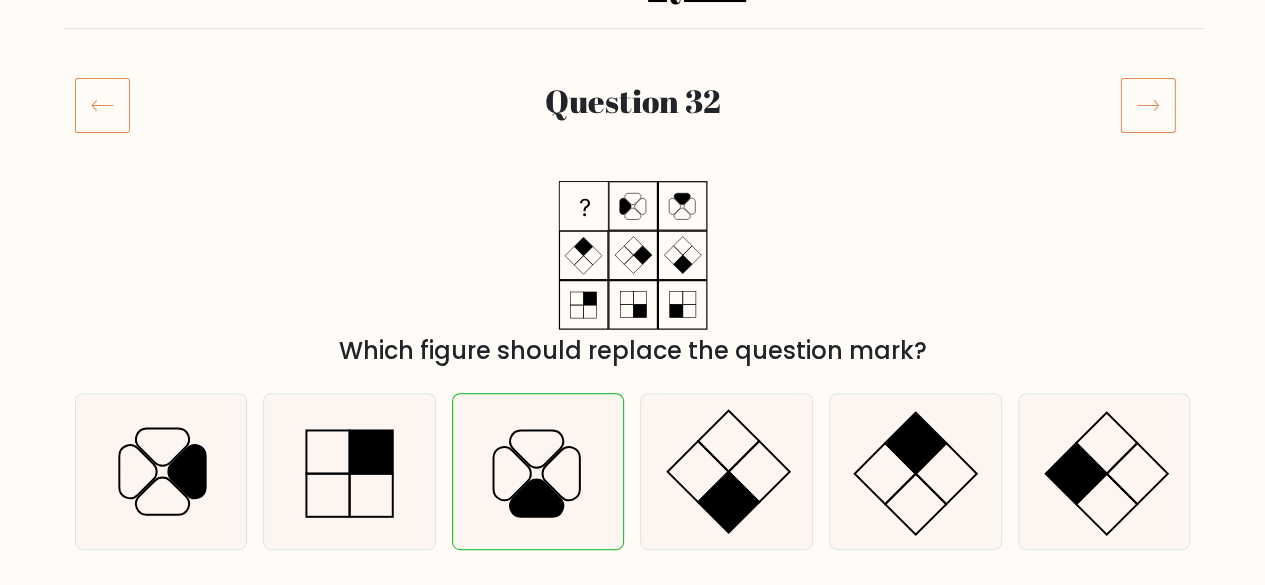 click 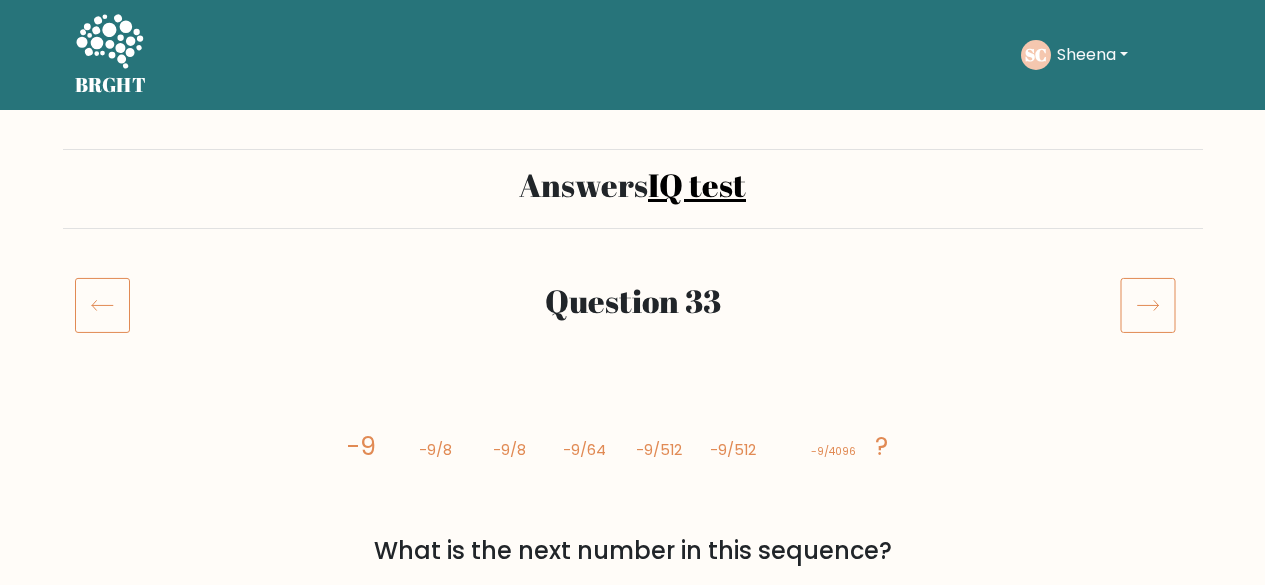 scroll, scrollTop: 200, scrollLeft: 0, axis: vertical 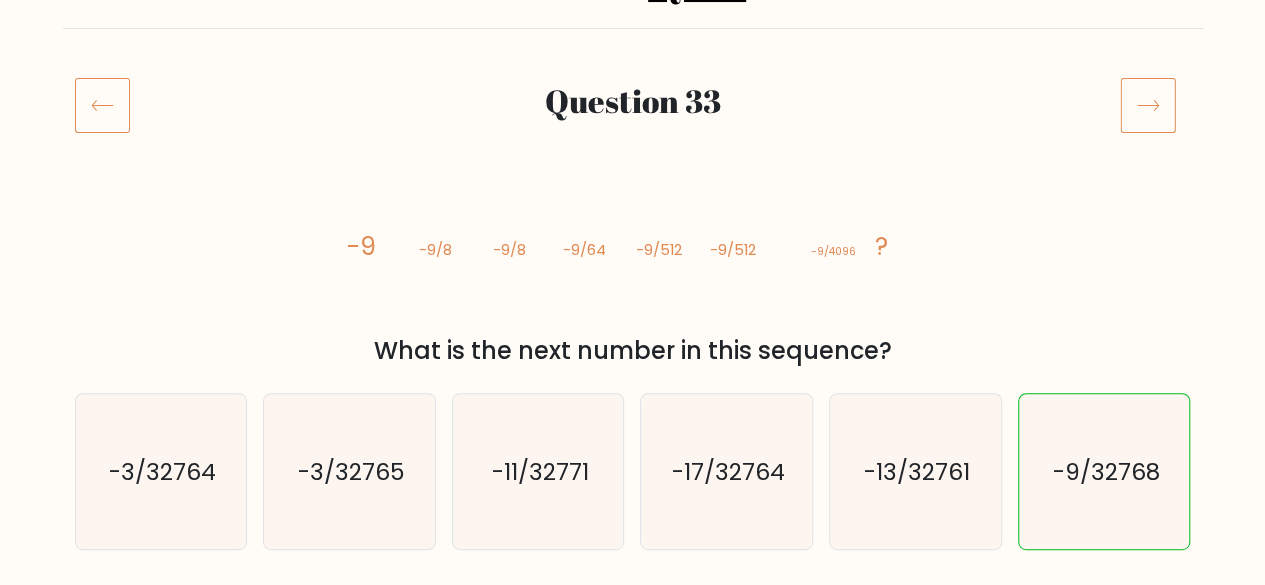 click 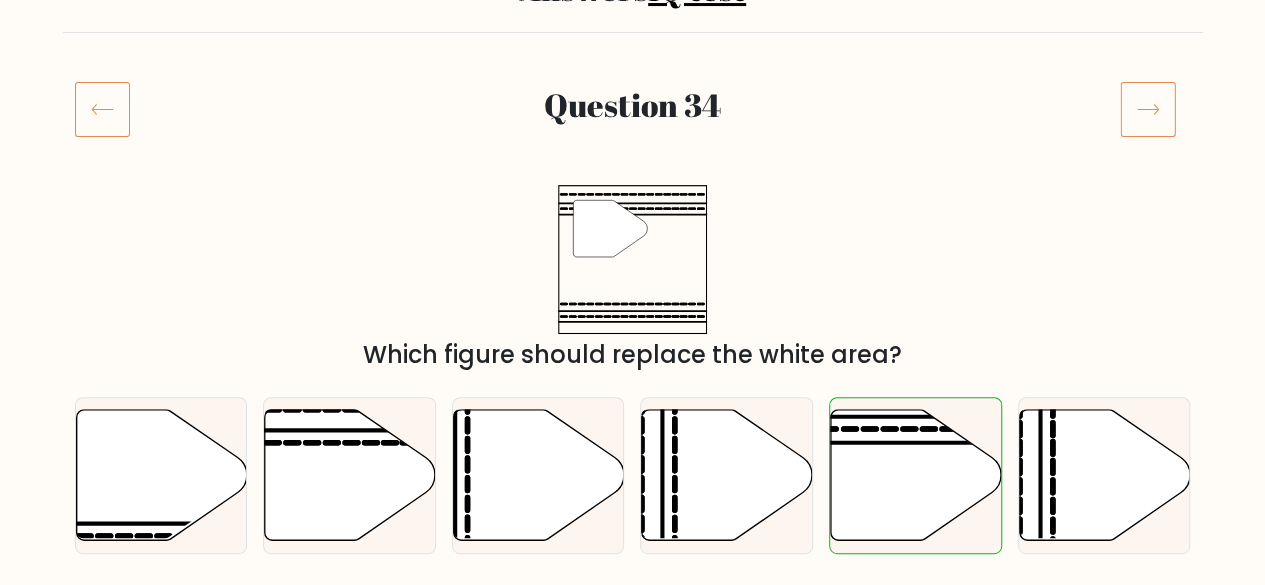 scroll, scrollTop: 200, scrollLeft: 0, axis: vertical 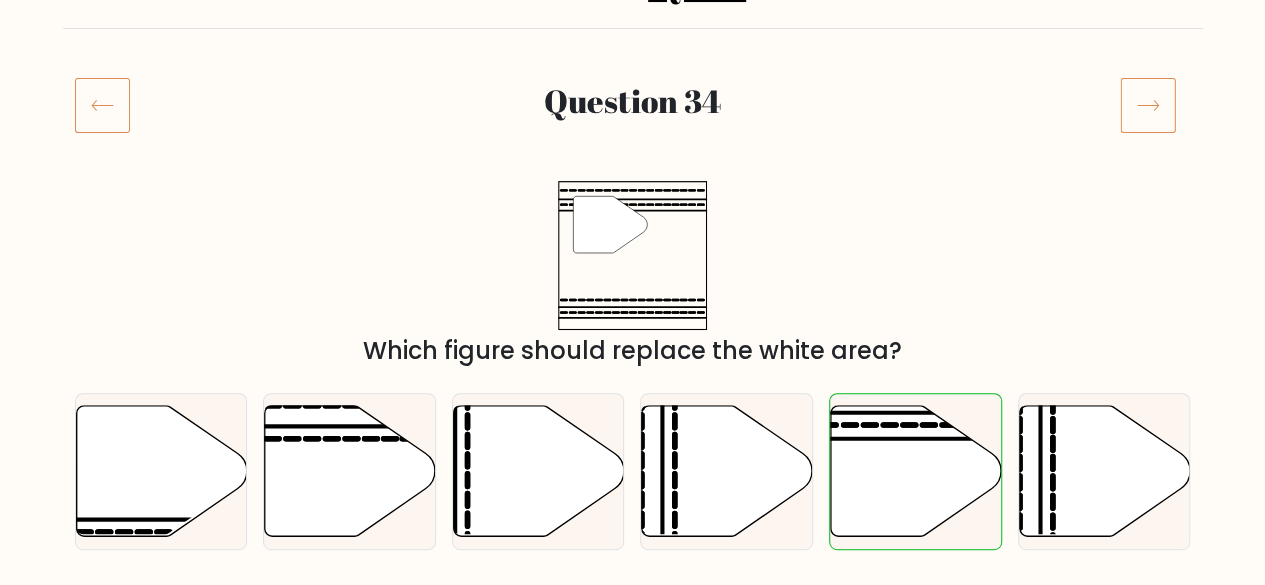 click 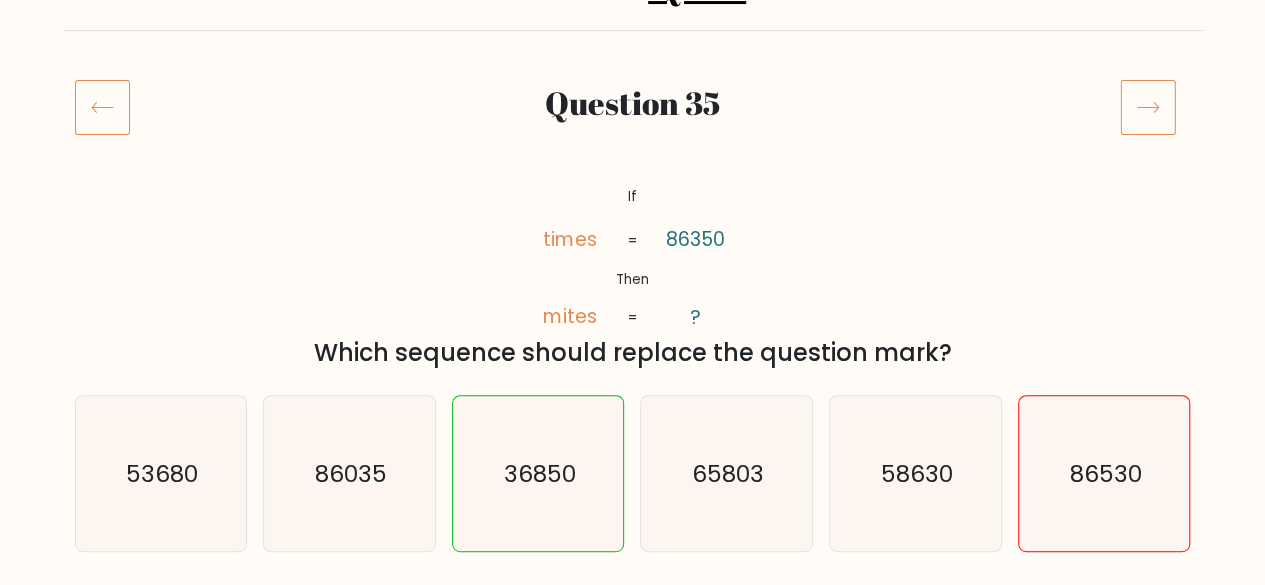 scroll, scrollTop: 200, scrollLeft: 0, axis: vertical 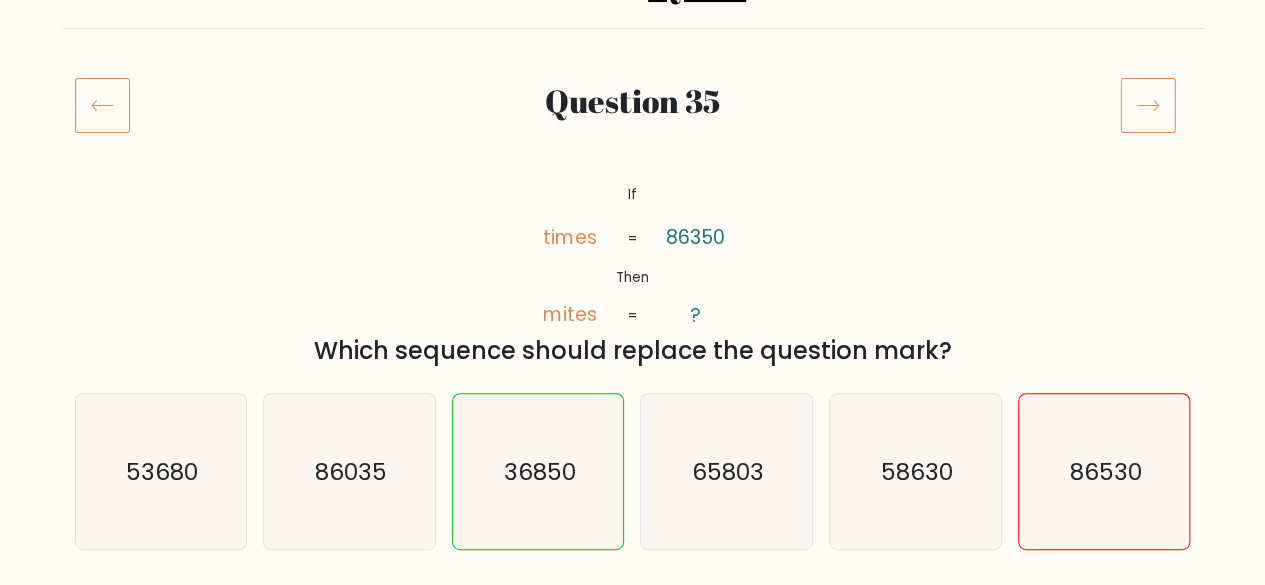 click 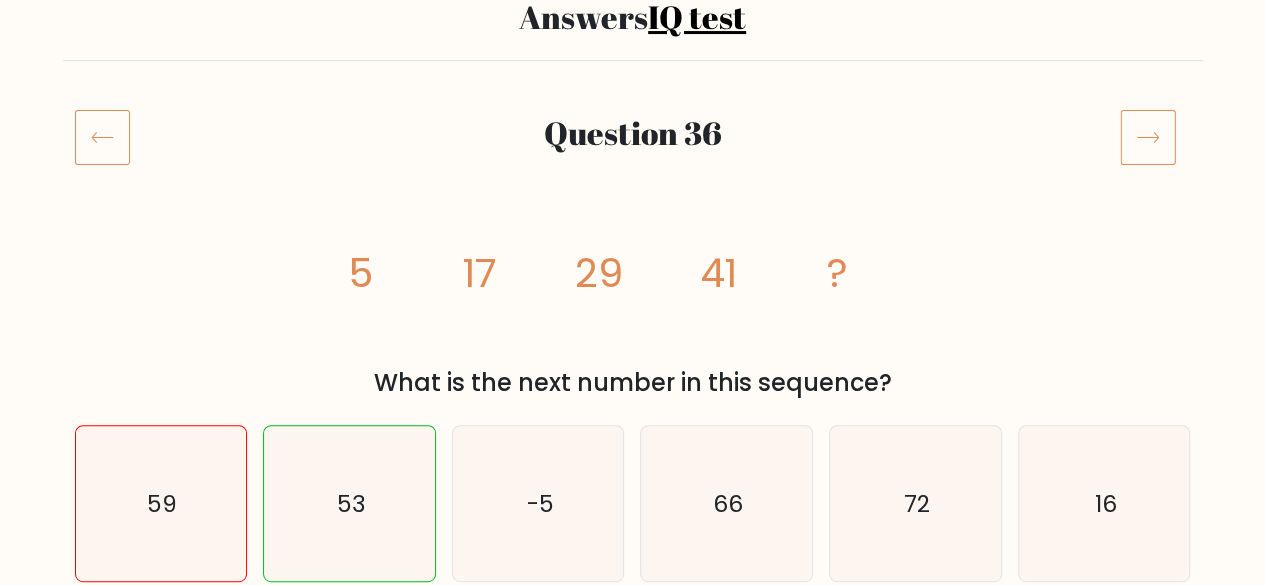 scroll, scrollTop: 200, scrollLeft: 0, axis: vertical 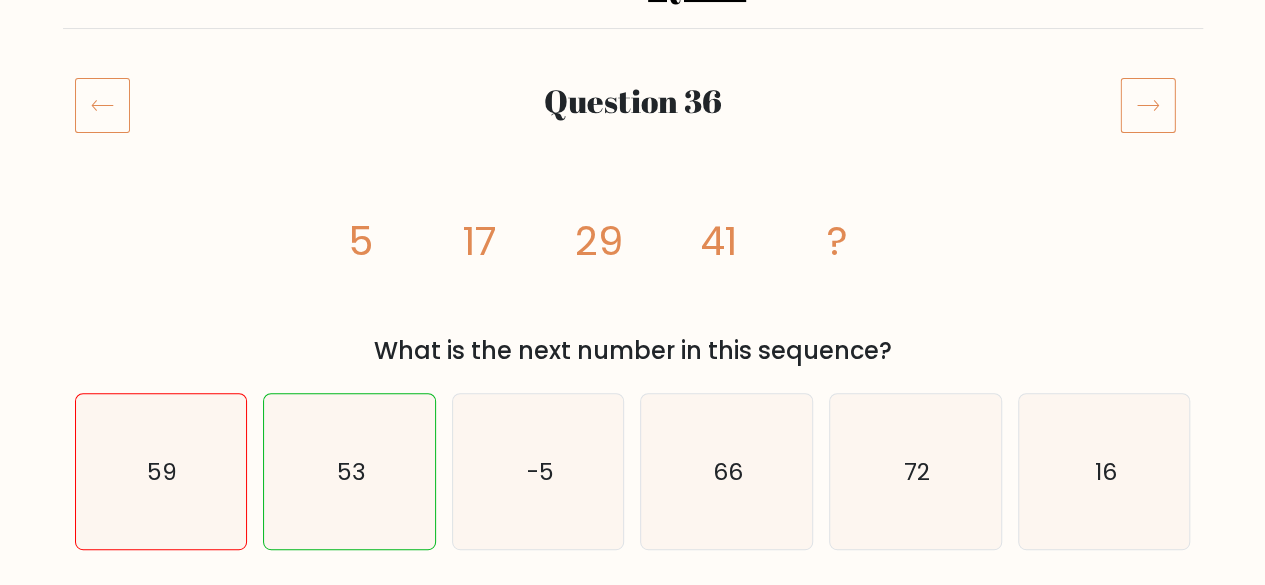 click 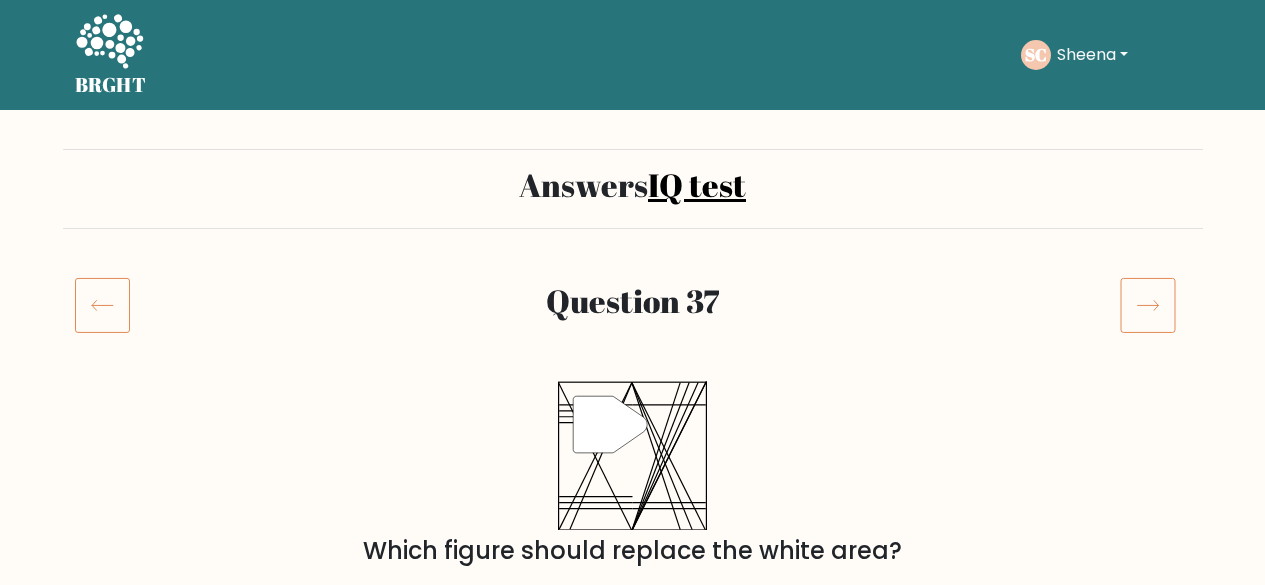 scroll, scrollTop: 200, scrollLeft: 0, axis: vertical 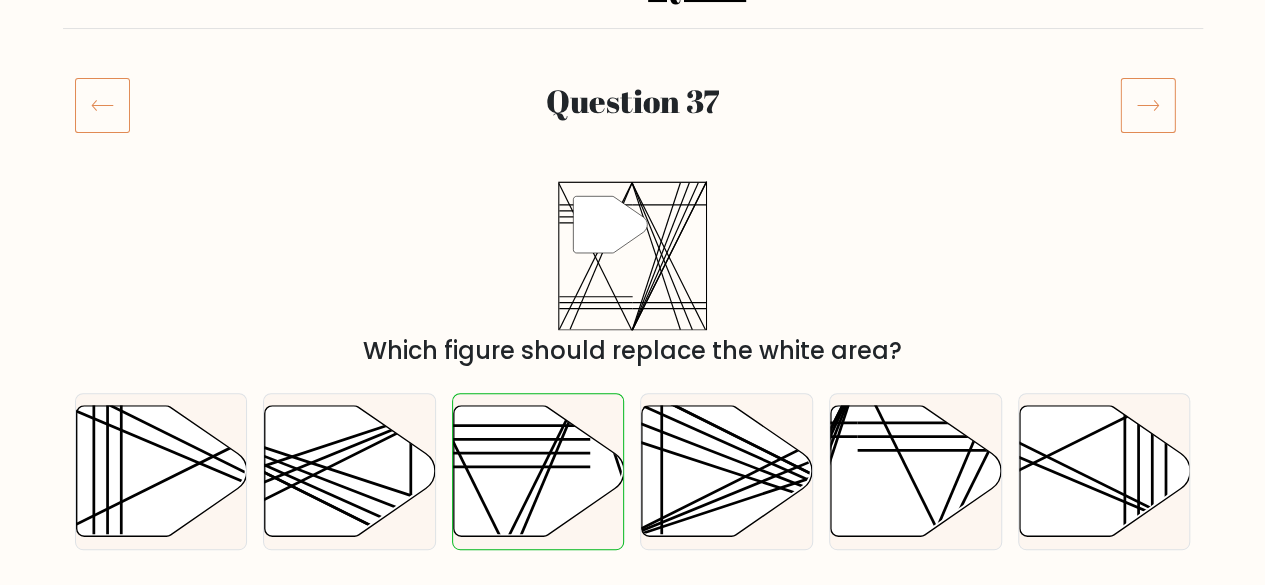 click 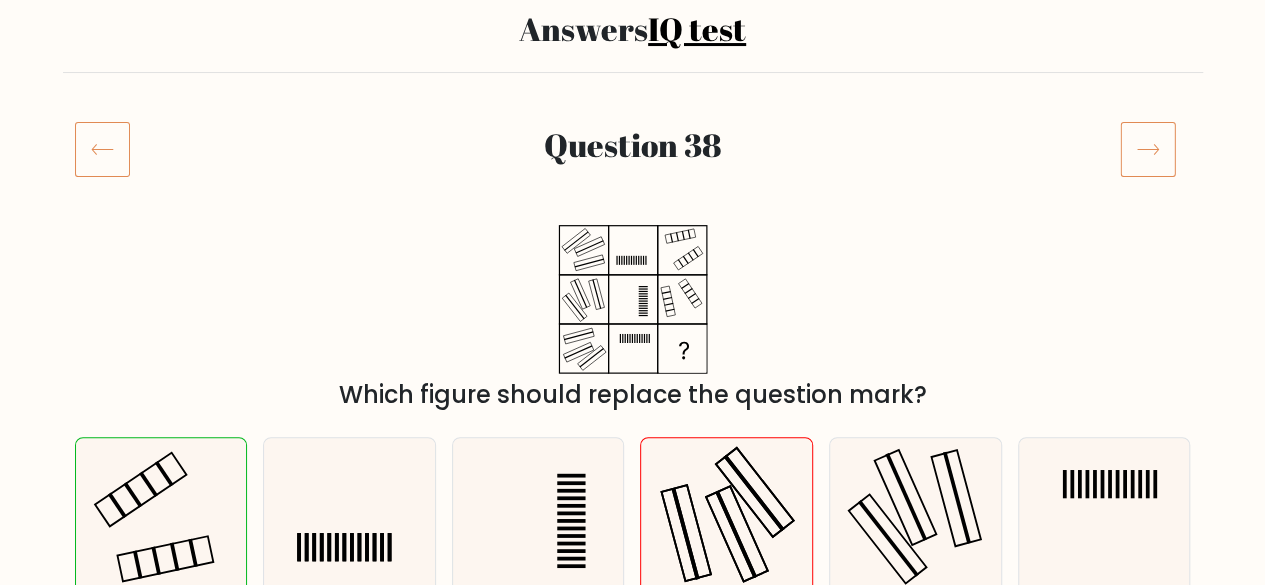 scroll, scrollTop: 200, scrollLeft: 0, axis: vertical 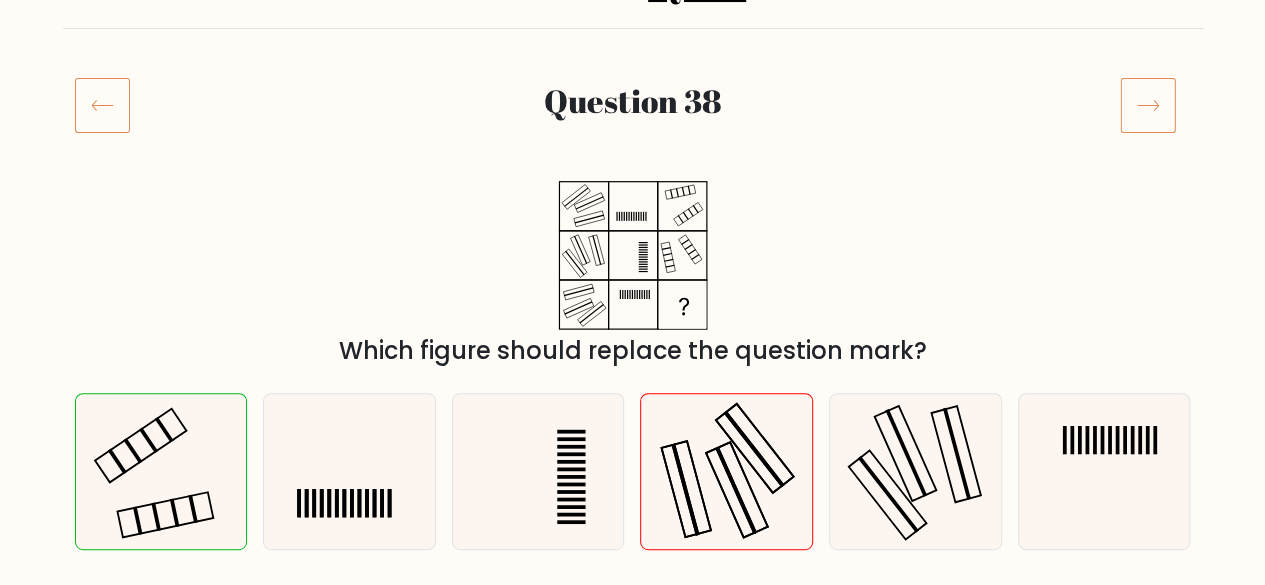 click 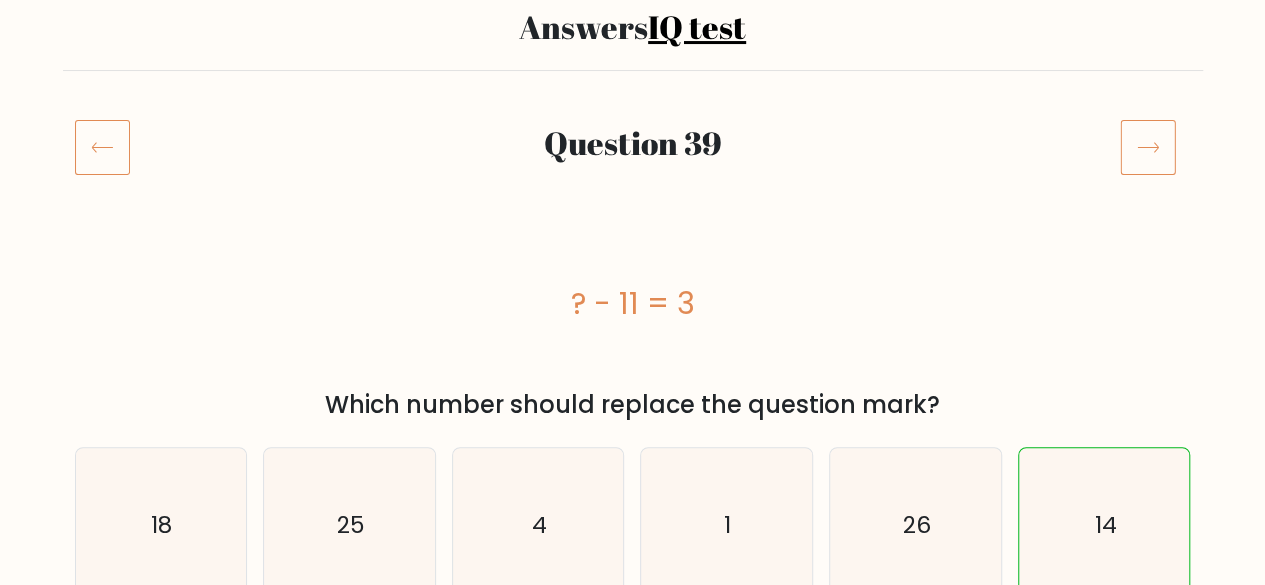 scroll, scrollTop: 200, scrollLeft: 0, axis: vertical 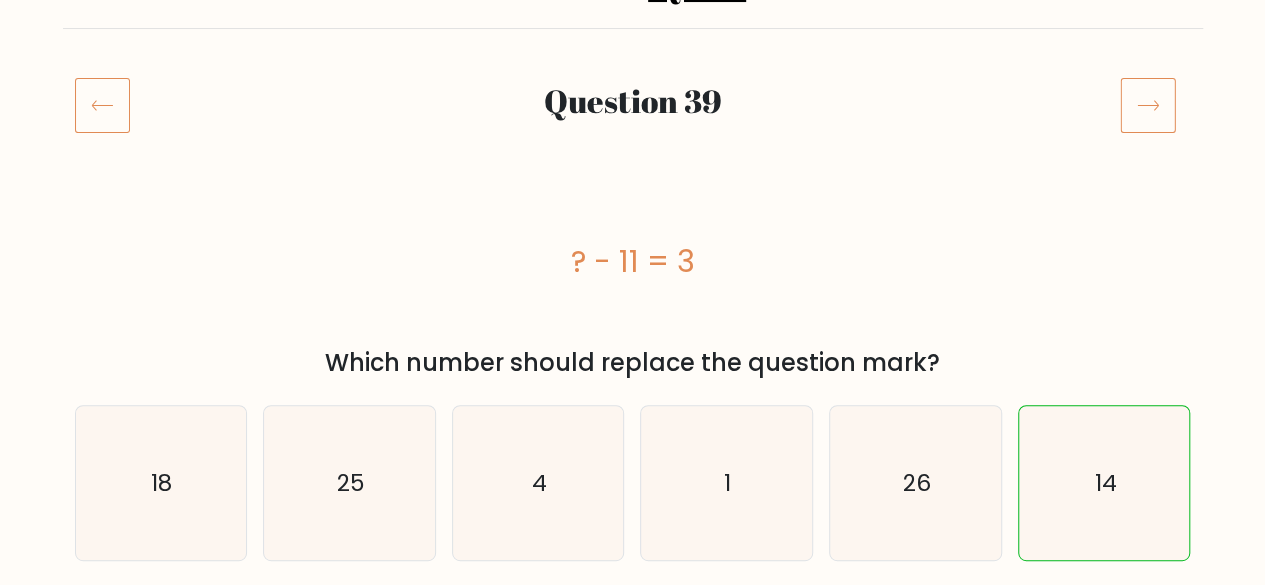 click 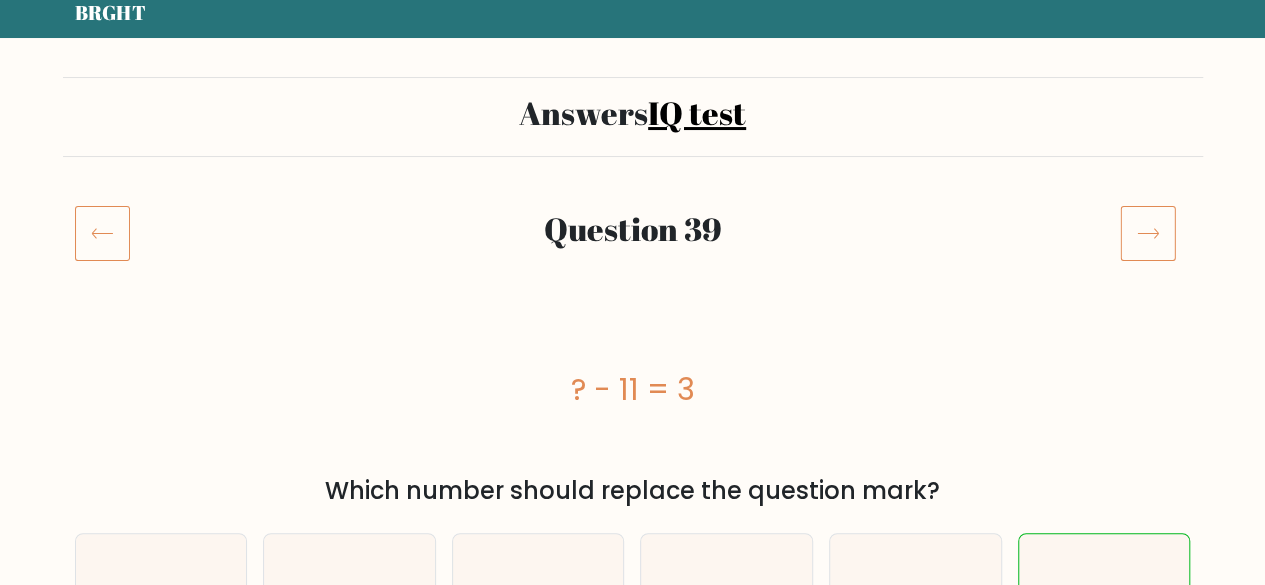 scroll, scrollTop: 0, scrollLeft: 0, axis: both 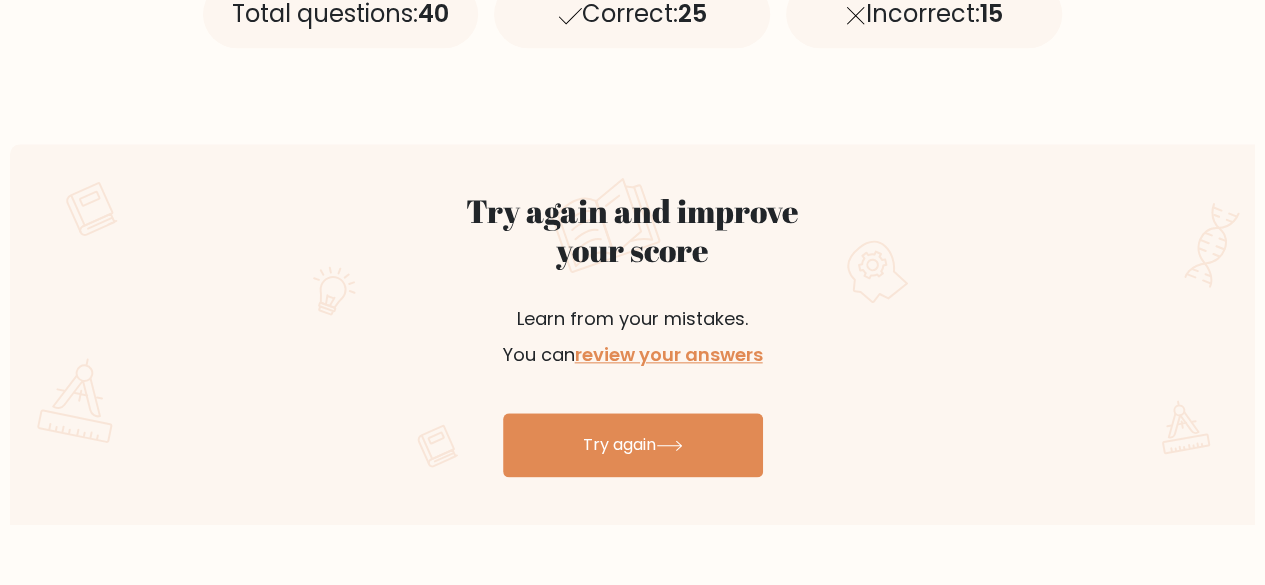 click on "Try again" at bounding box center (633, 445) 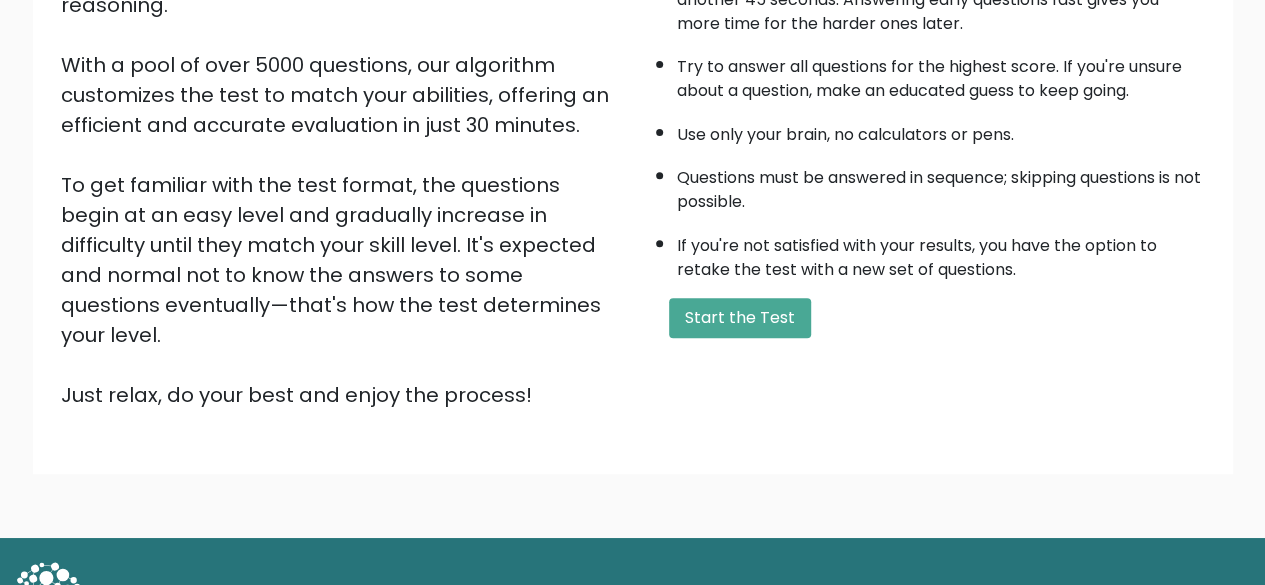 scroll, scrollTop: 330, scrollLeft: 0, axis: vertical 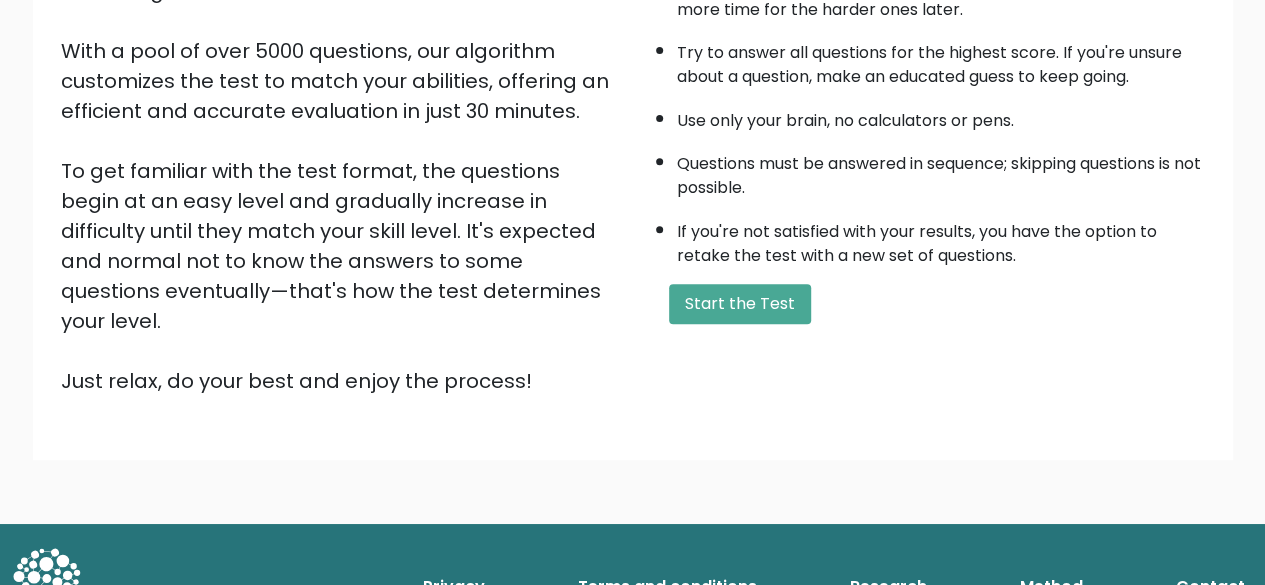 click on "Start the Test" at bounding box center [740, 304] 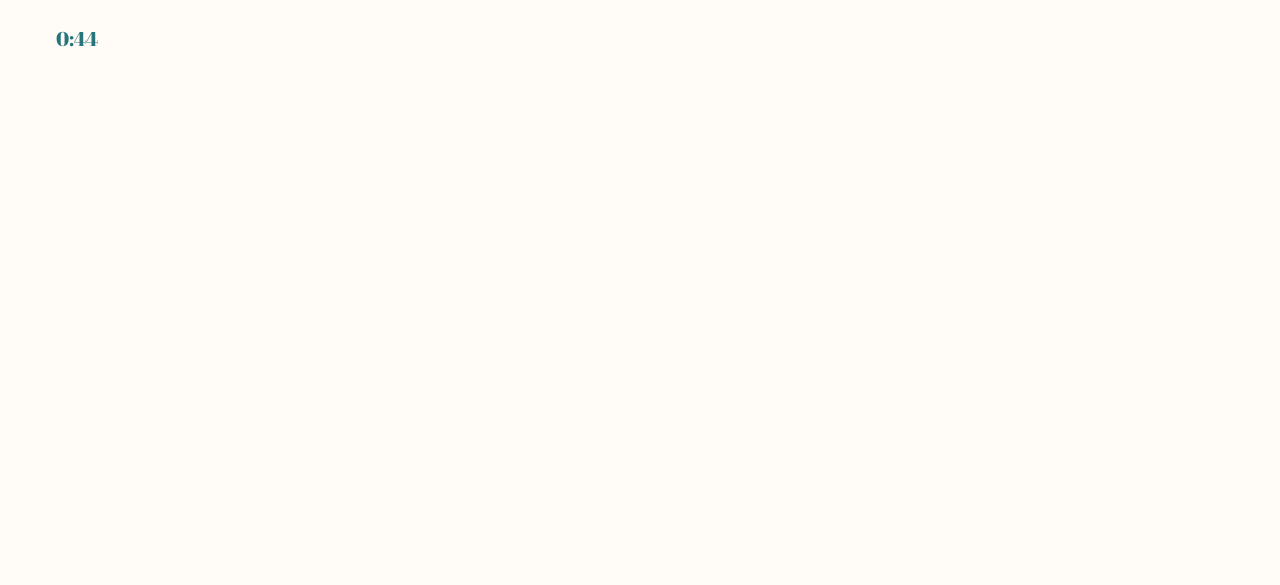 scroll, scrollTop: 0, scrollLeft: 0, axis: both 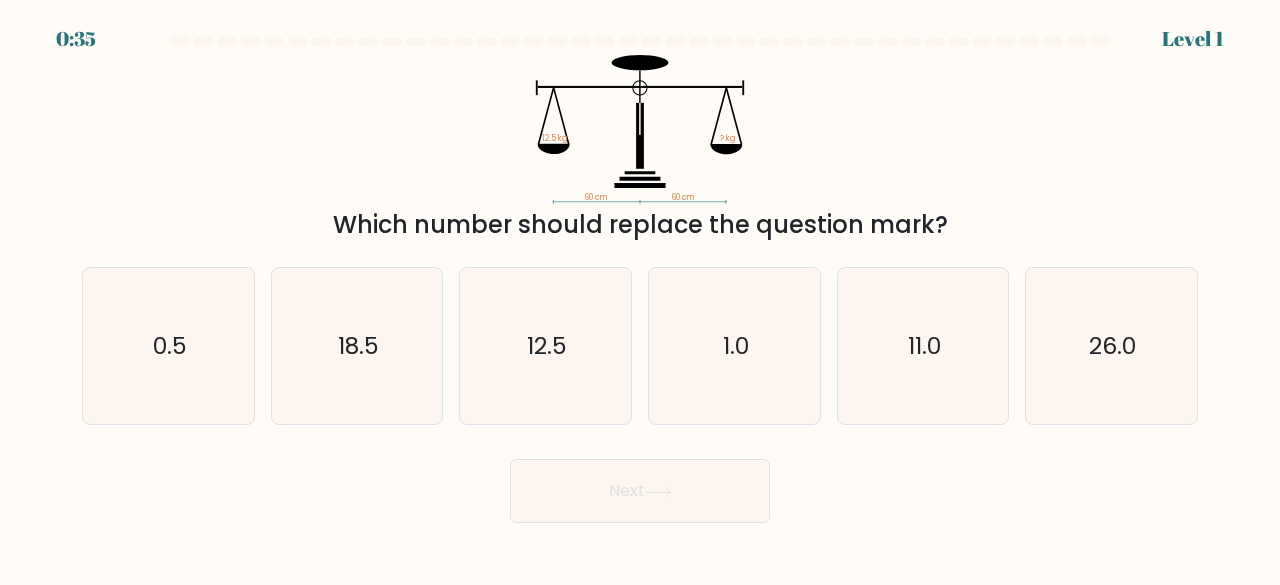 click on "12.5" 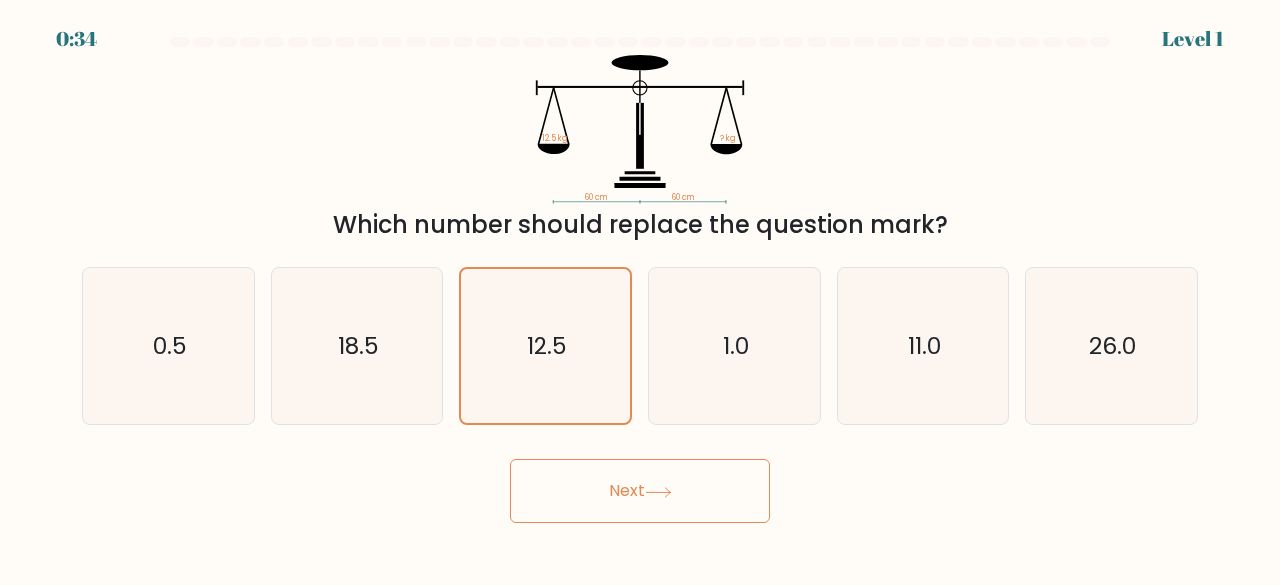 click on "Next" at bounding box center [640, 491] 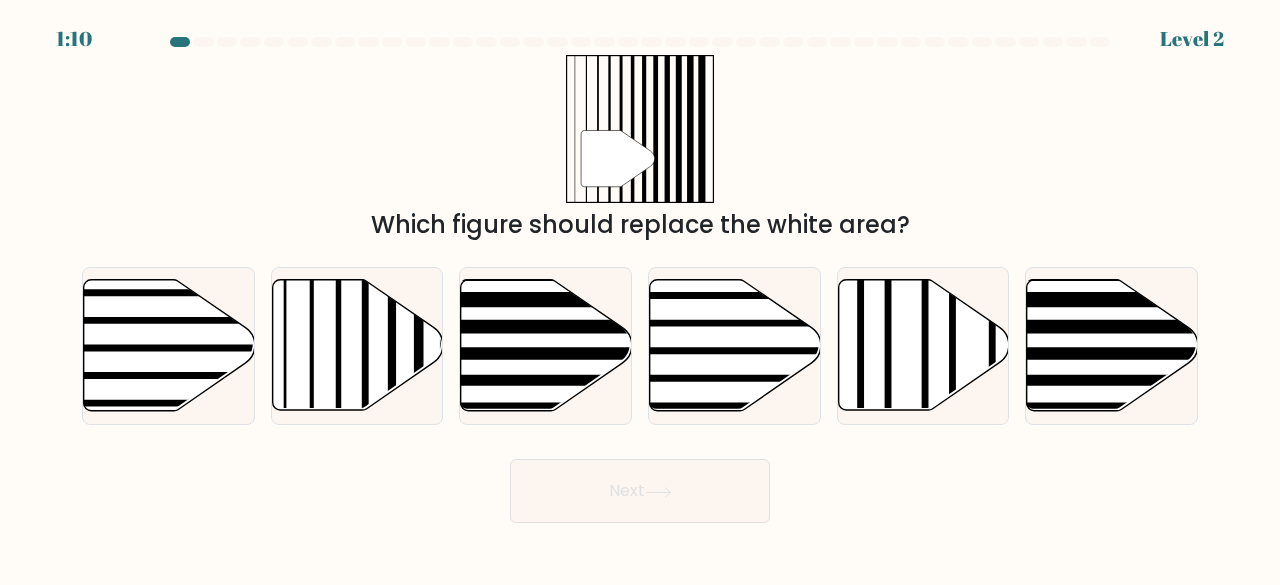click 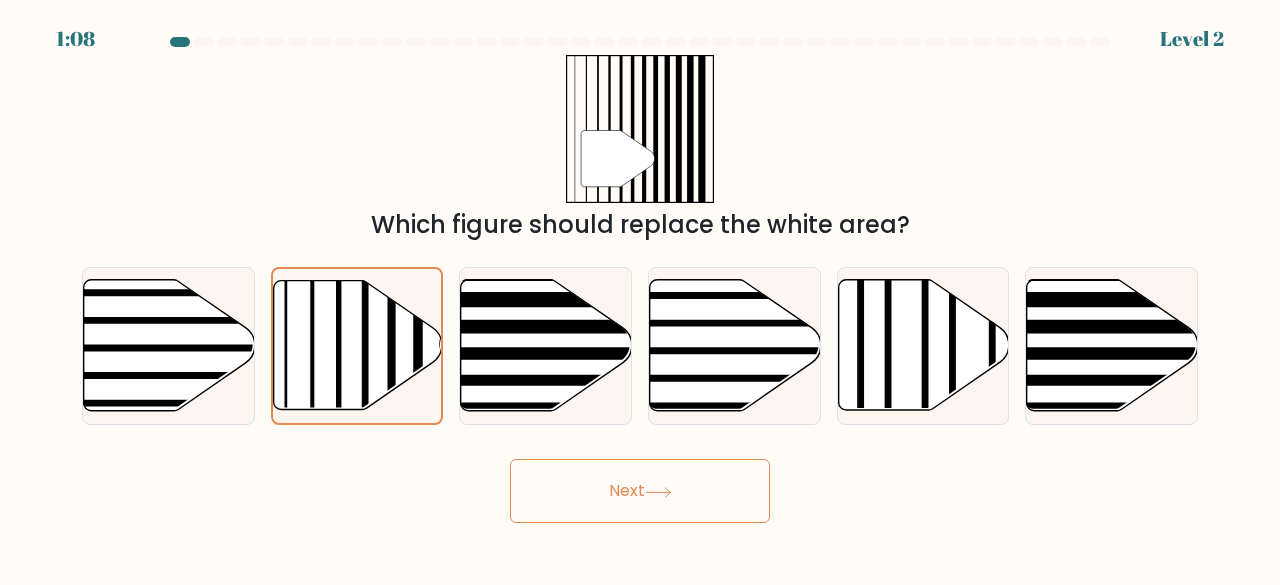 click on "Next" at bounding box center (640, 491) 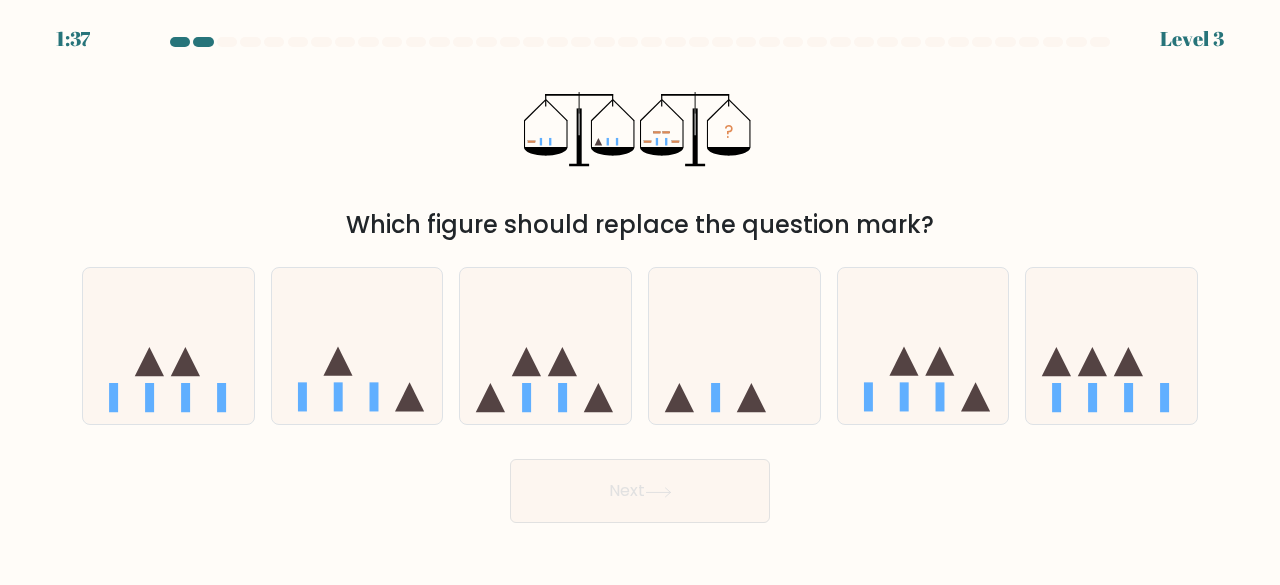 click 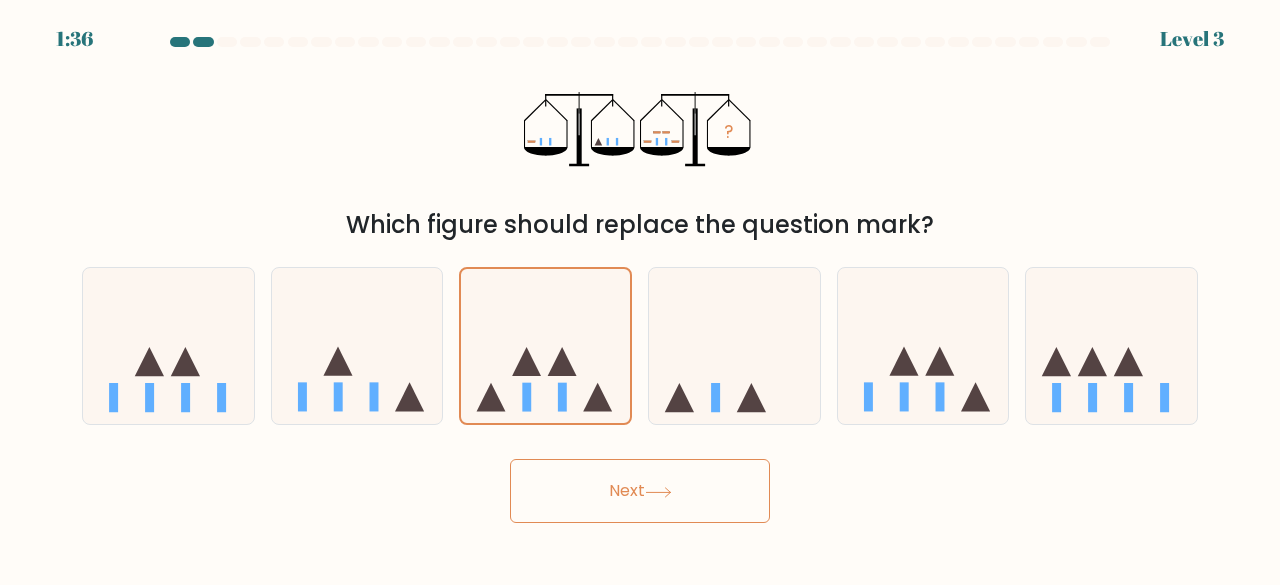 click on "Next" at bounding box center (640, 491) 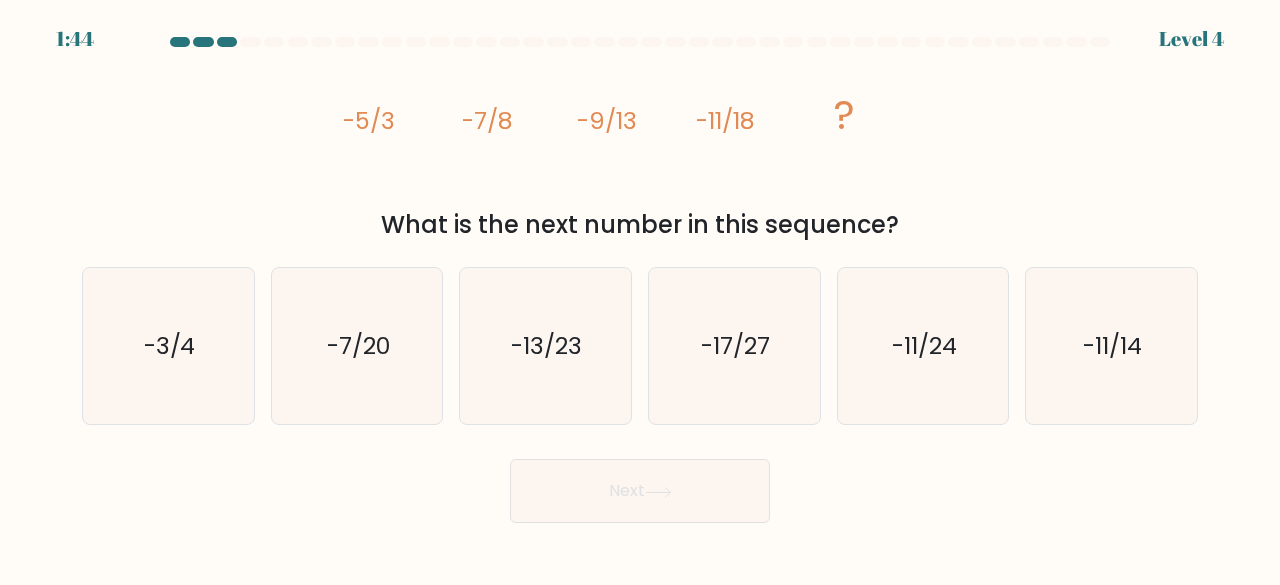 click on "-13/23" 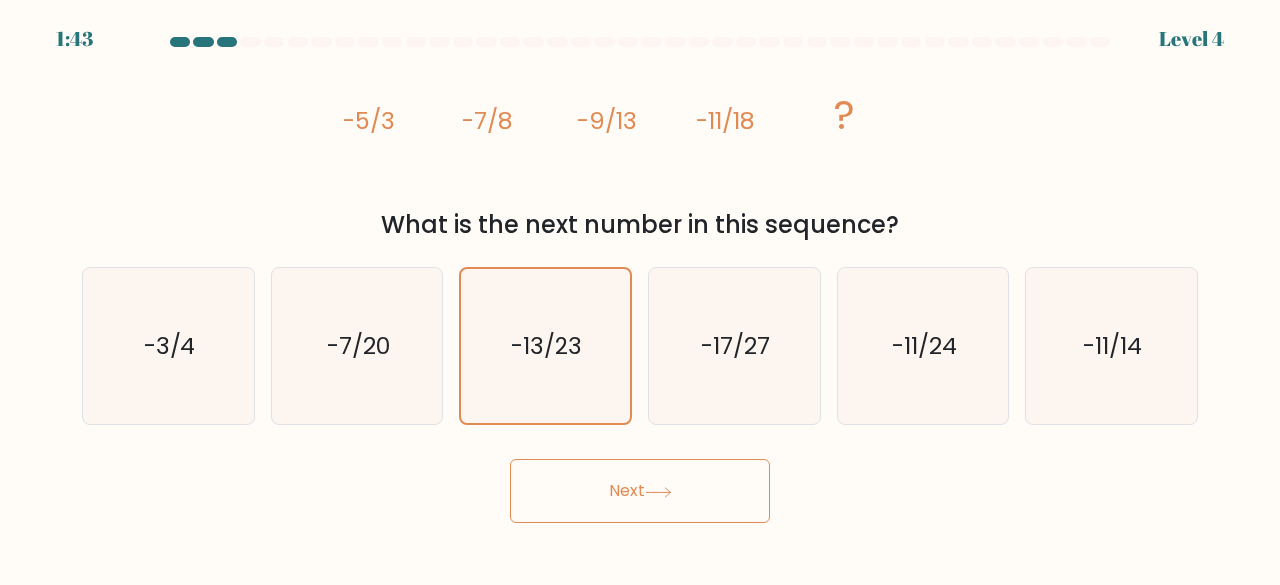 click on "Next" at bounding box center [640, 491] 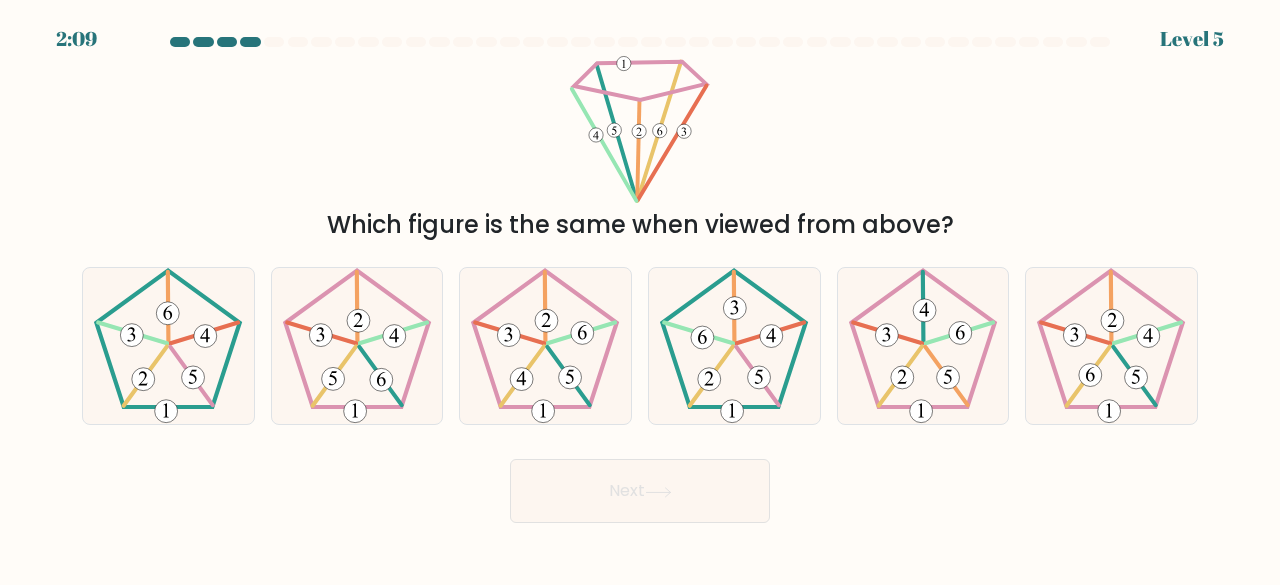 click 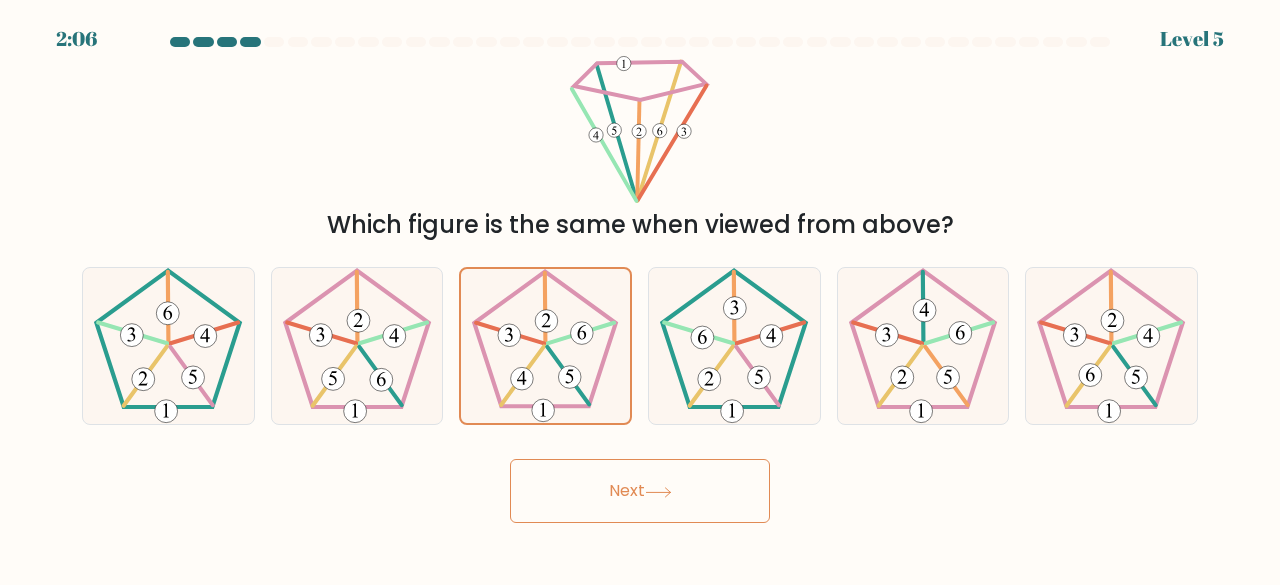 click on "Next" at bounding box center [640, 491] 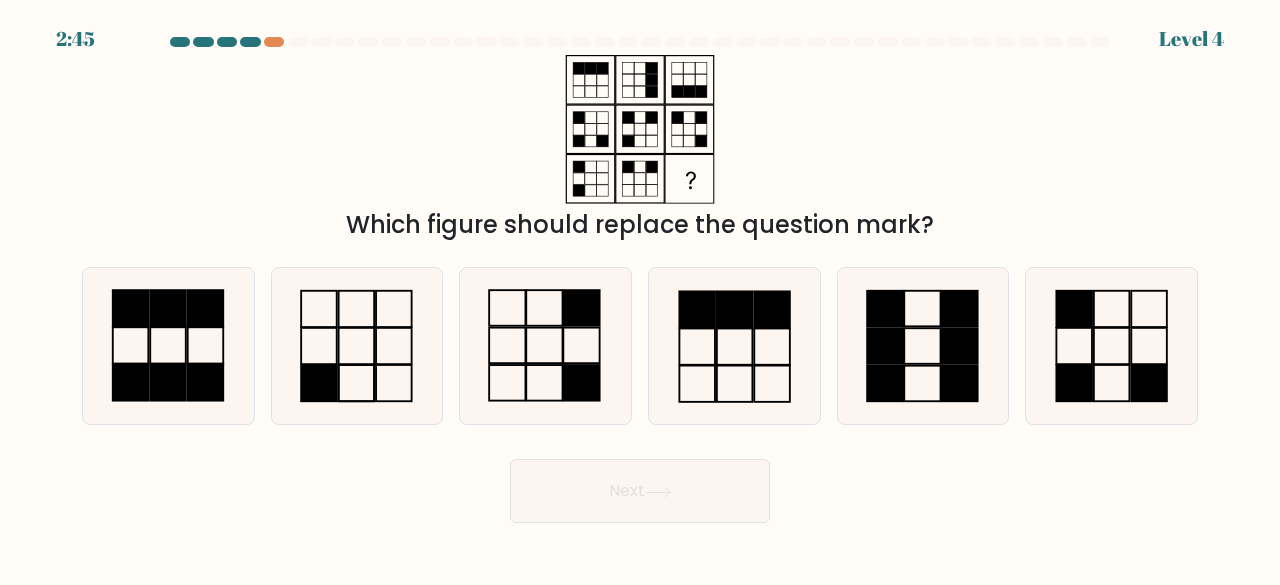 click 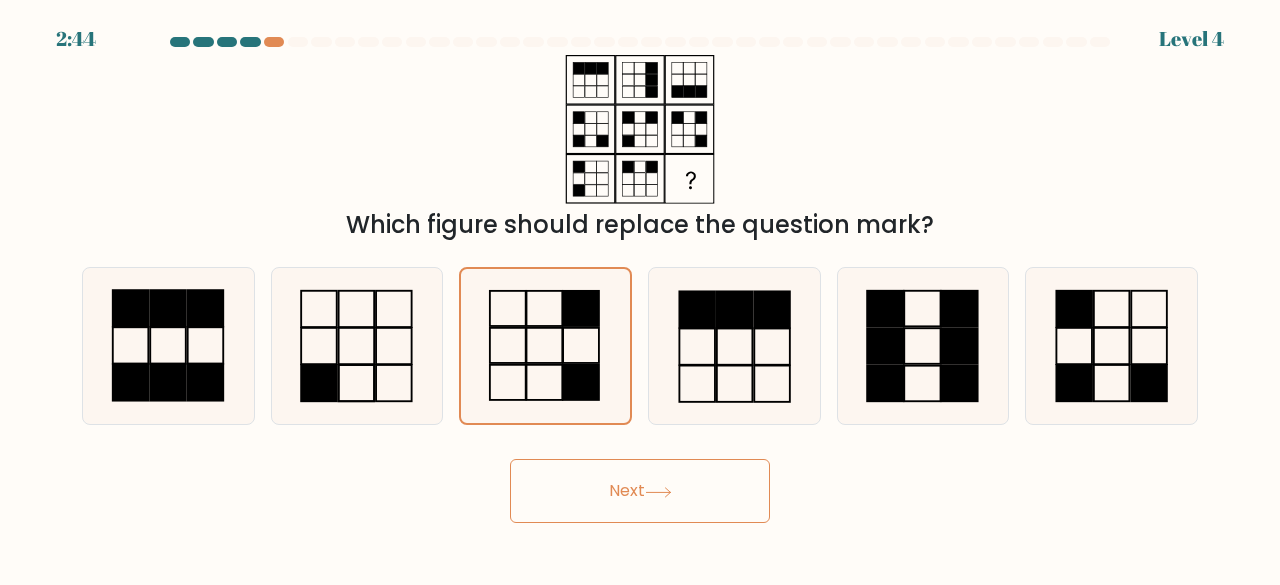 click on "Next" at bounding box center [640, 491] 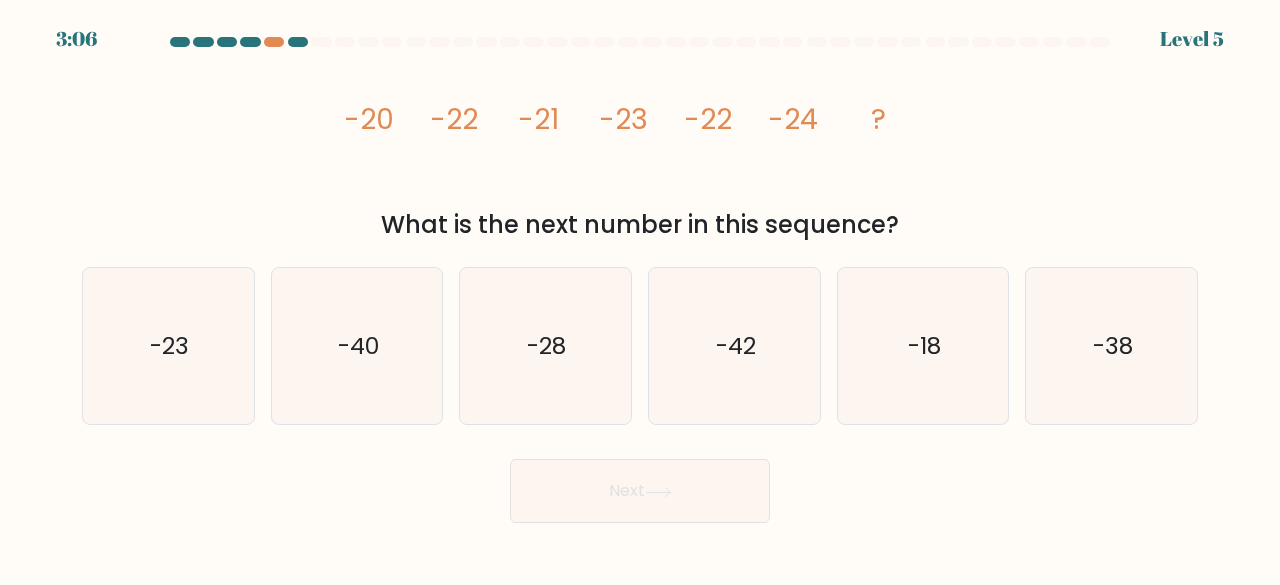 drag, startPoint x: 172, startPoint y: 333, endPoint x: 217, endPoint y: 377, distance: 62.936478 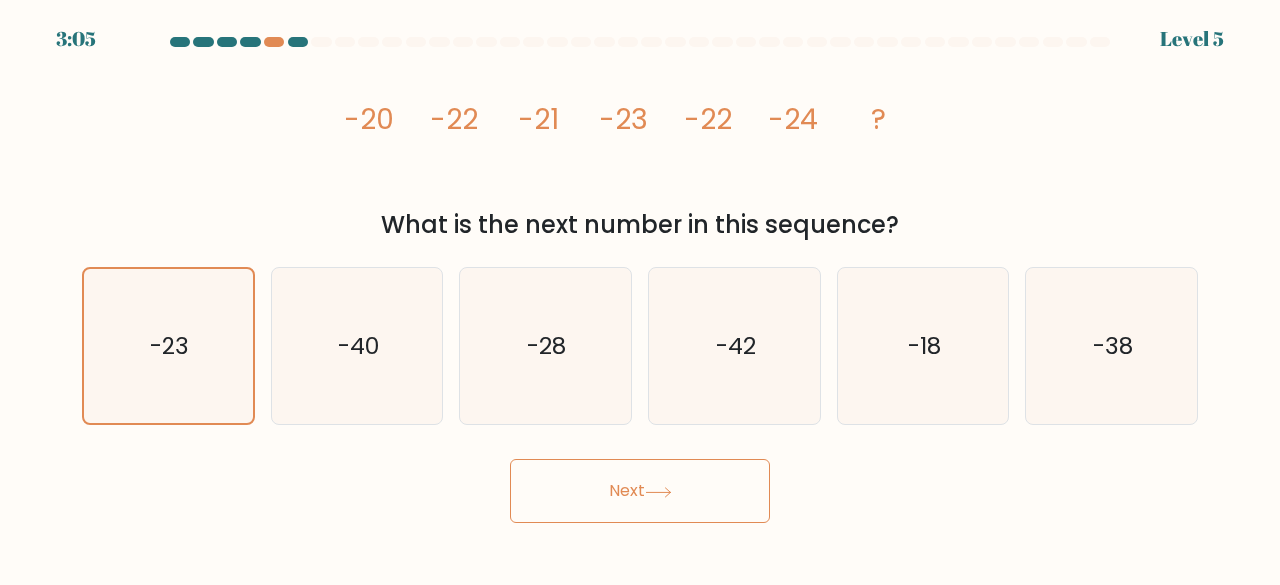 click on "Next" at bounding box center [640, 491] 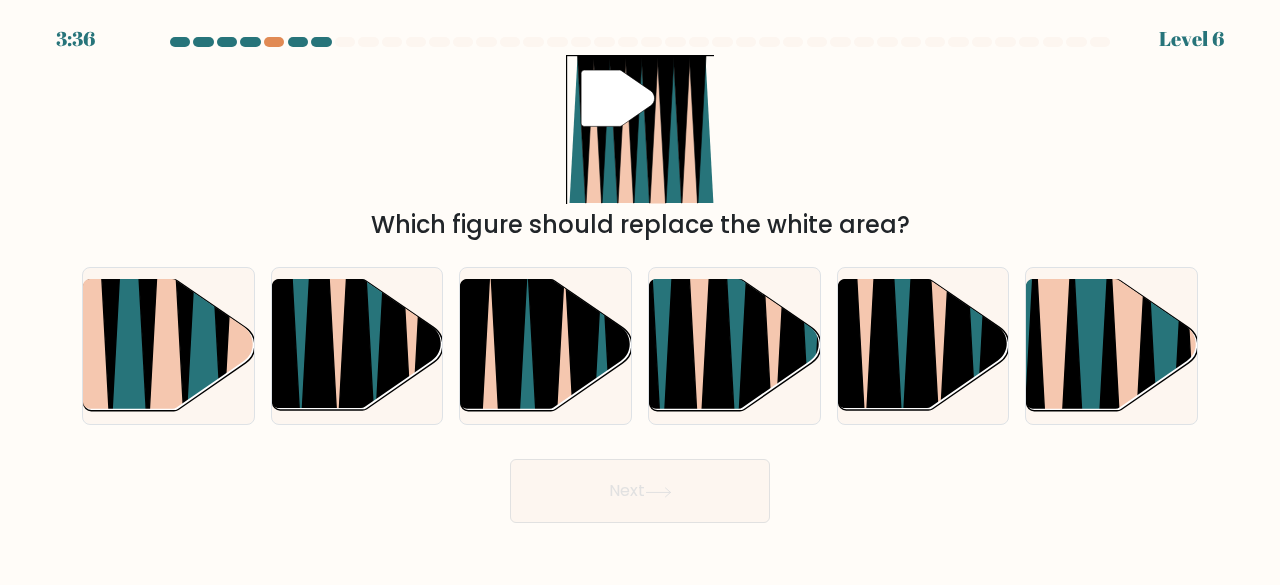 click 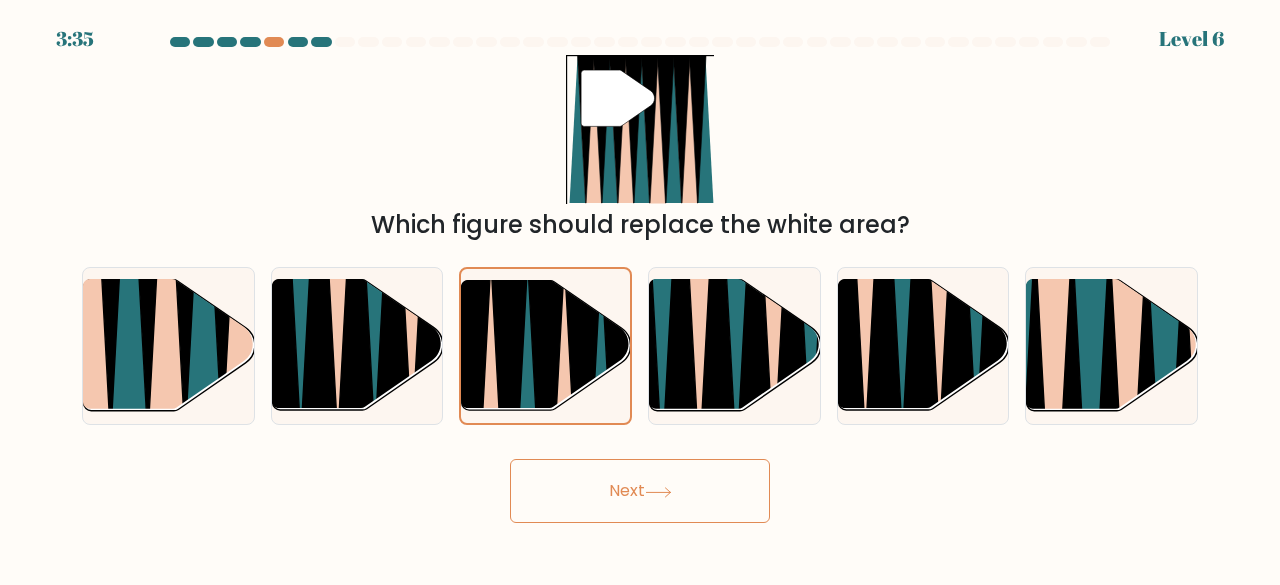 click on "Next" at bounding box center (640, 491) 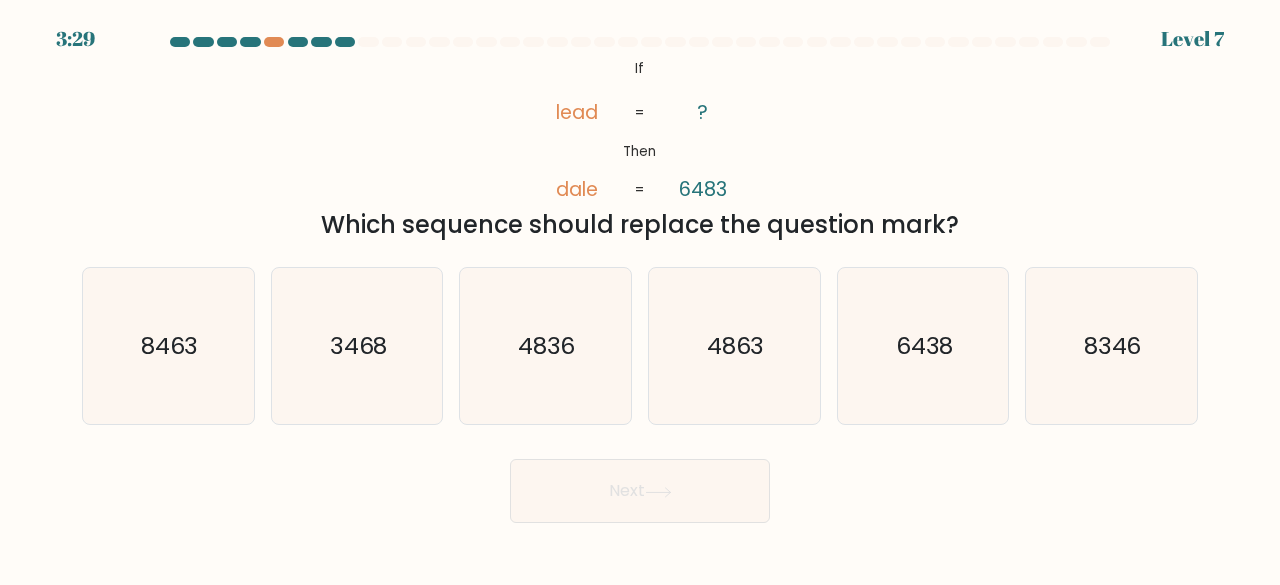click on "8463" 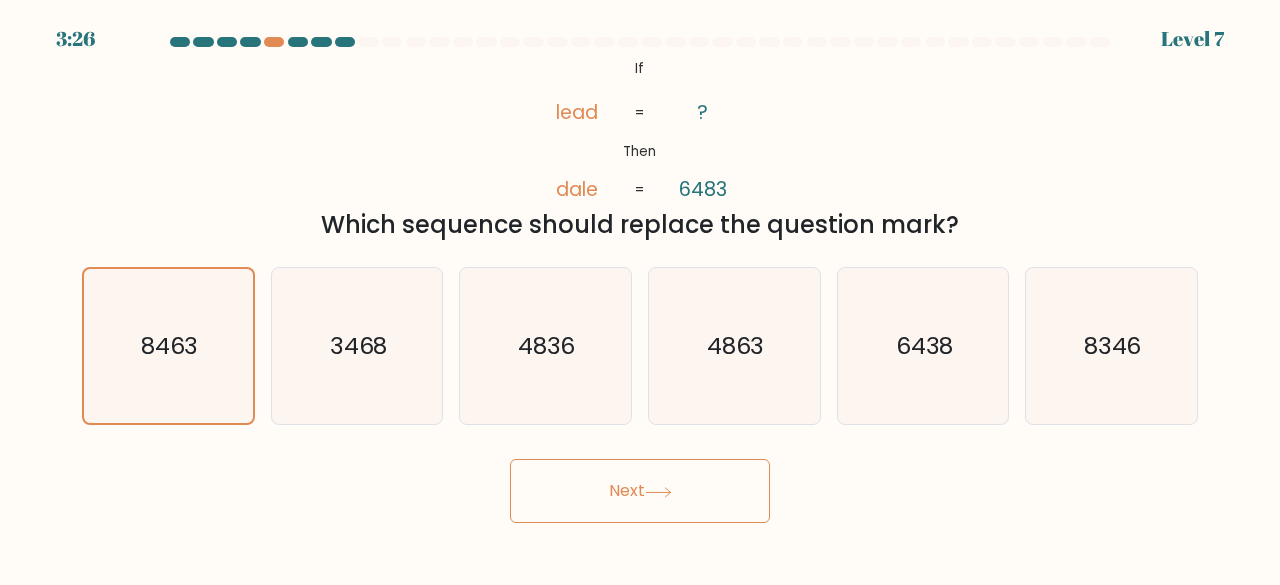 click on "Next" at bounding box center (640, 491) 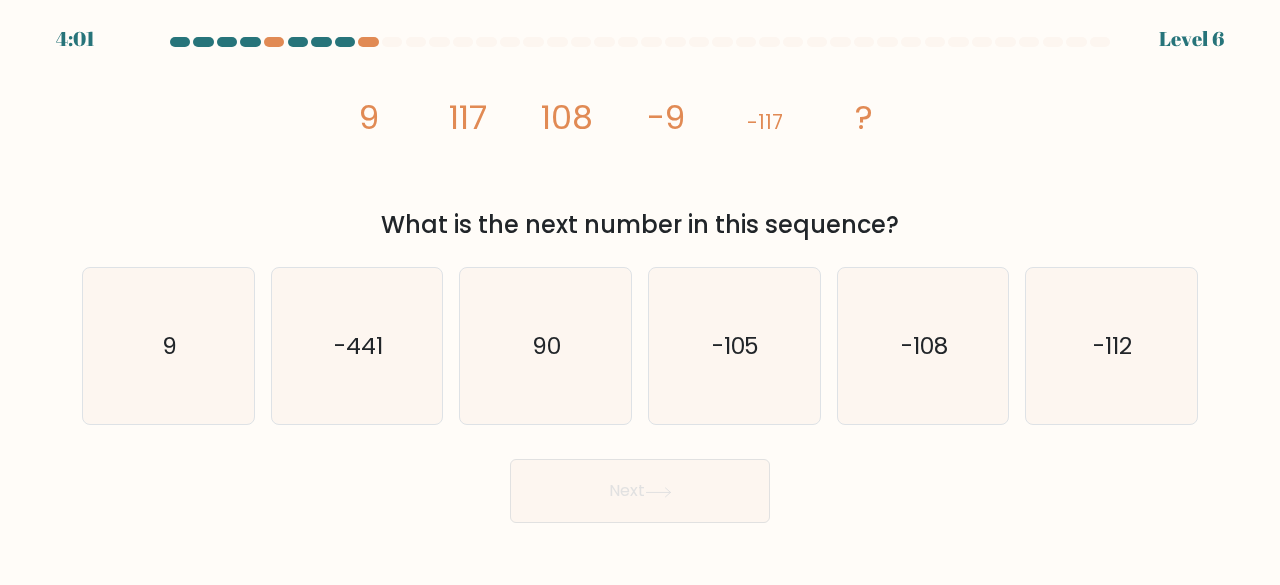 drag, startPoint x: 894, startPoint y: 358, endPoint x: 874, endPoint y: 379, distance: 29 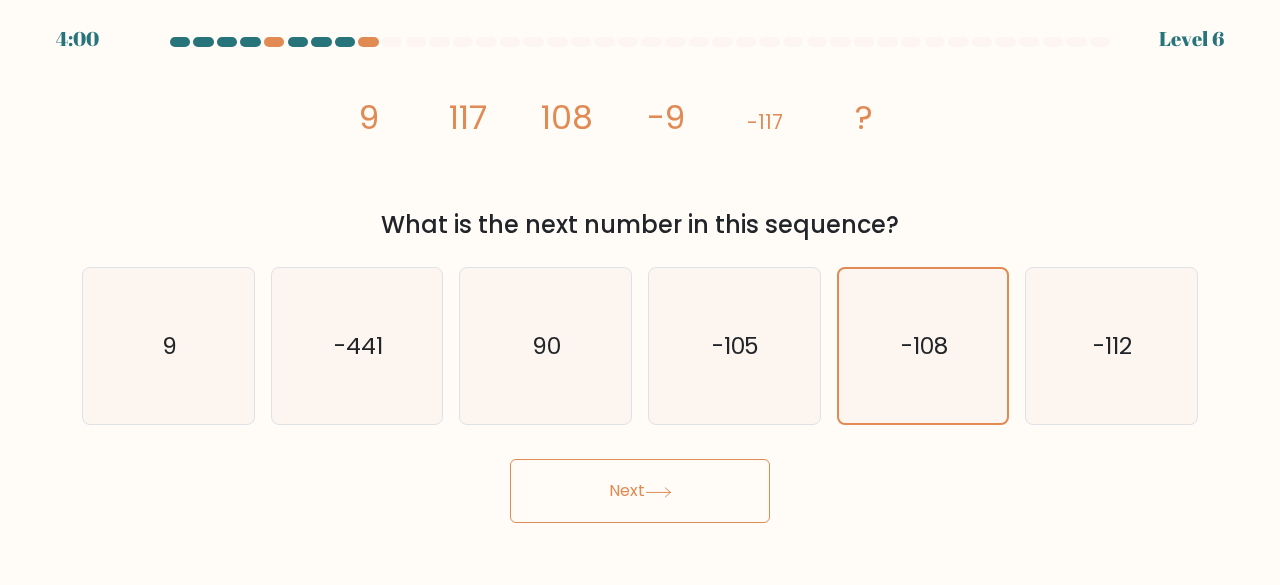 click on "Next" at bounding box center (640, 491) 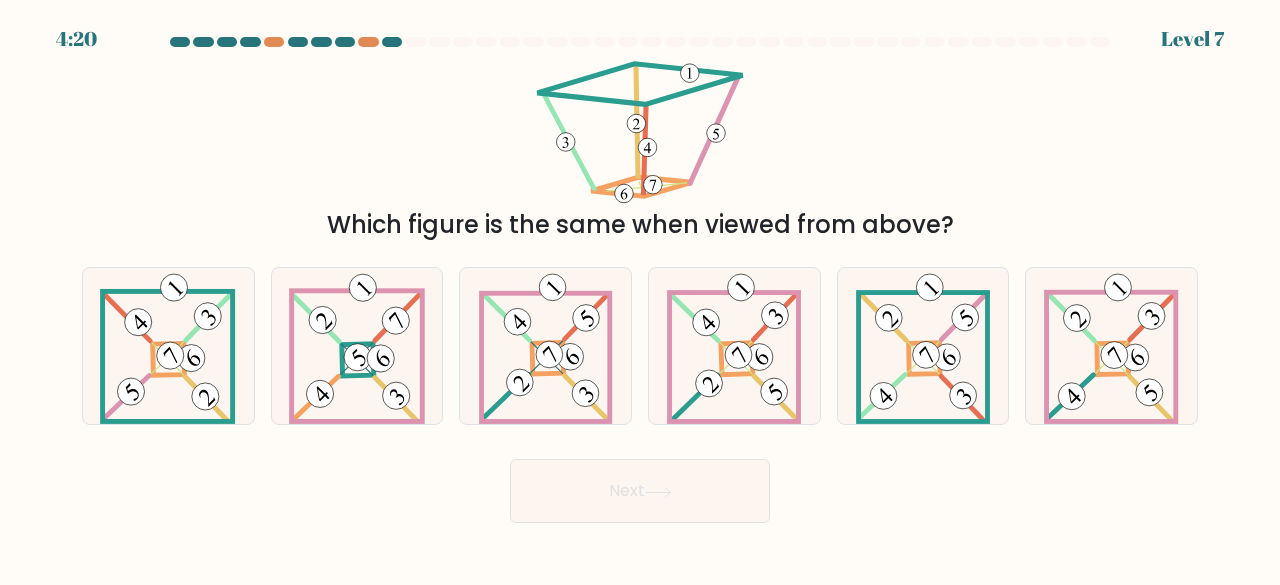 click 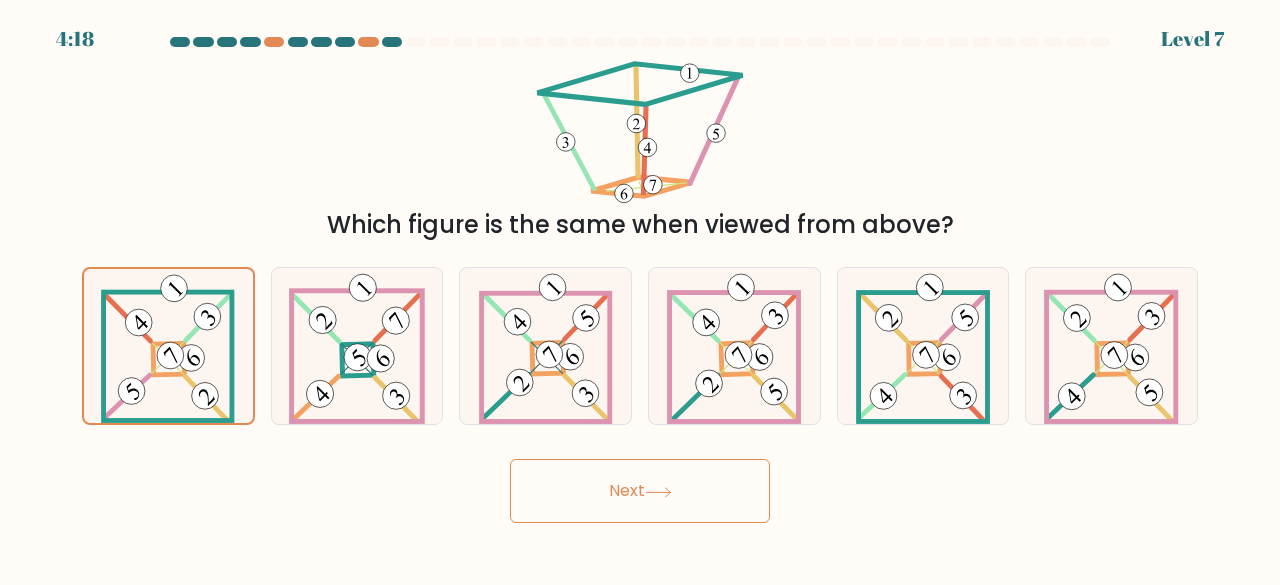 click on "Next" at bounding box center [640, 491] 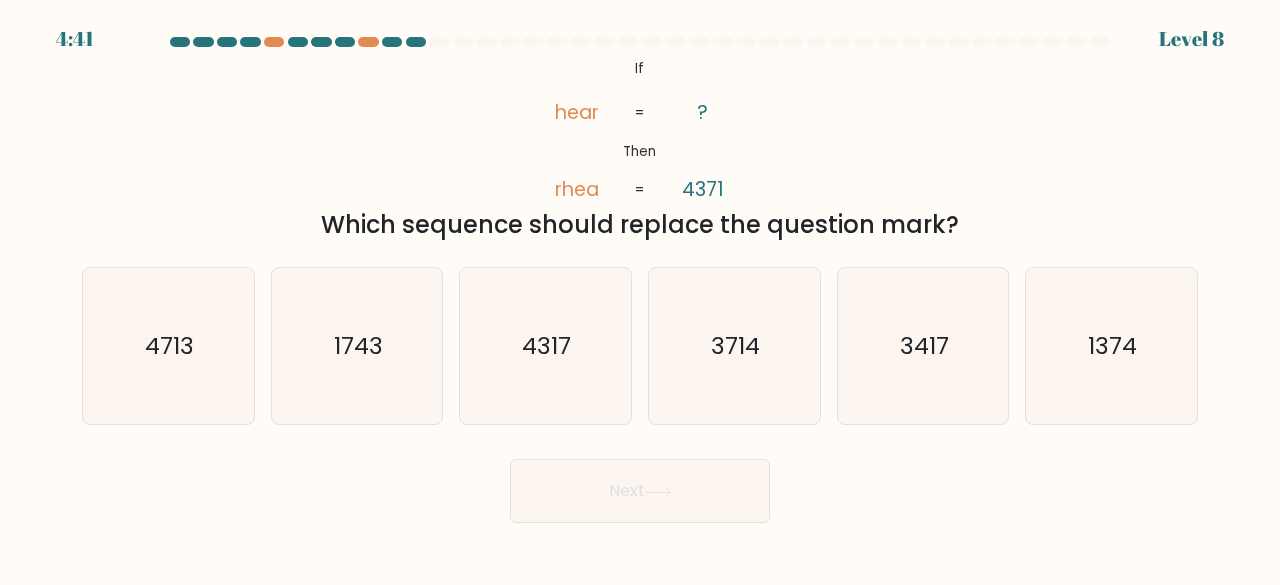 click on "1743" 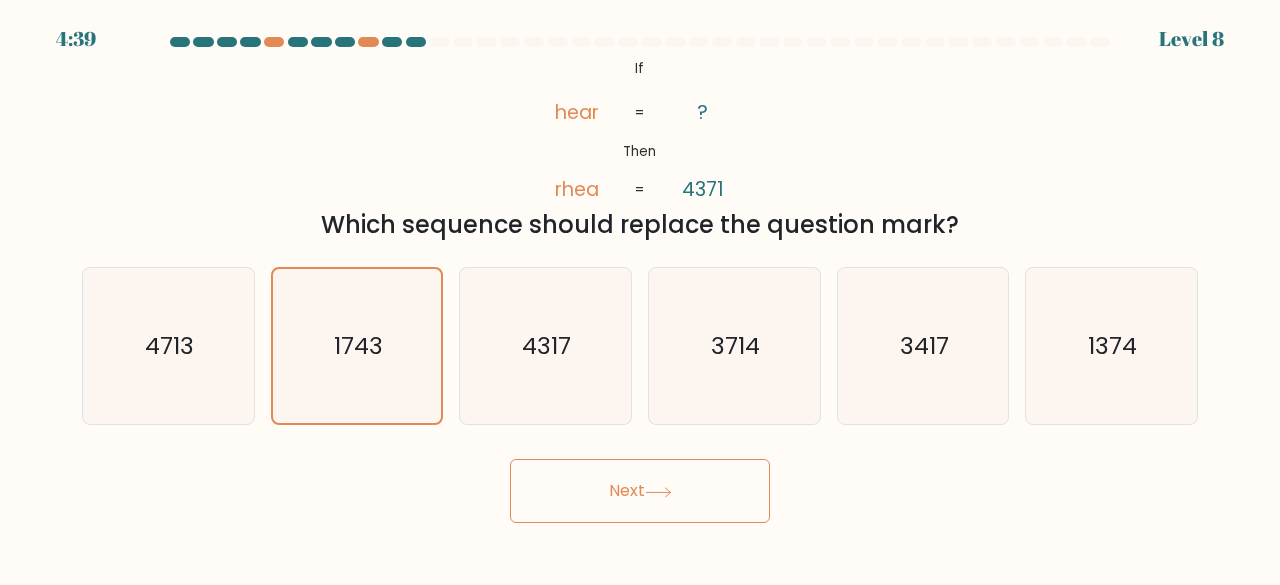click on "Next" at bounding box center (640, 491) 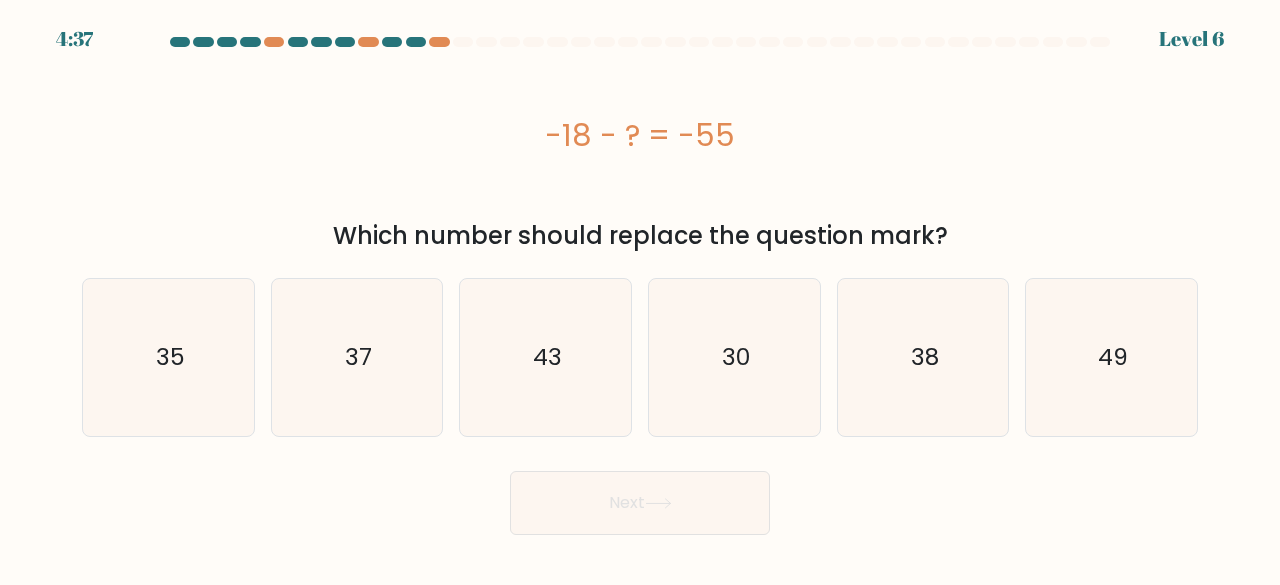 click on "35" 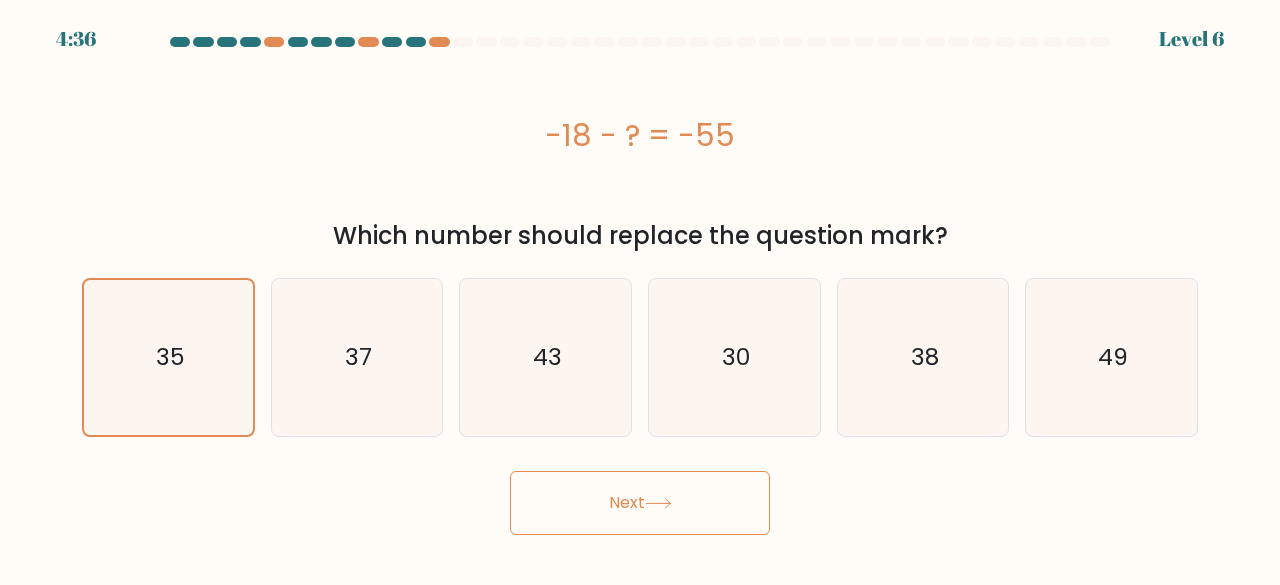 click on "Next" at bounding box center (640, 503) 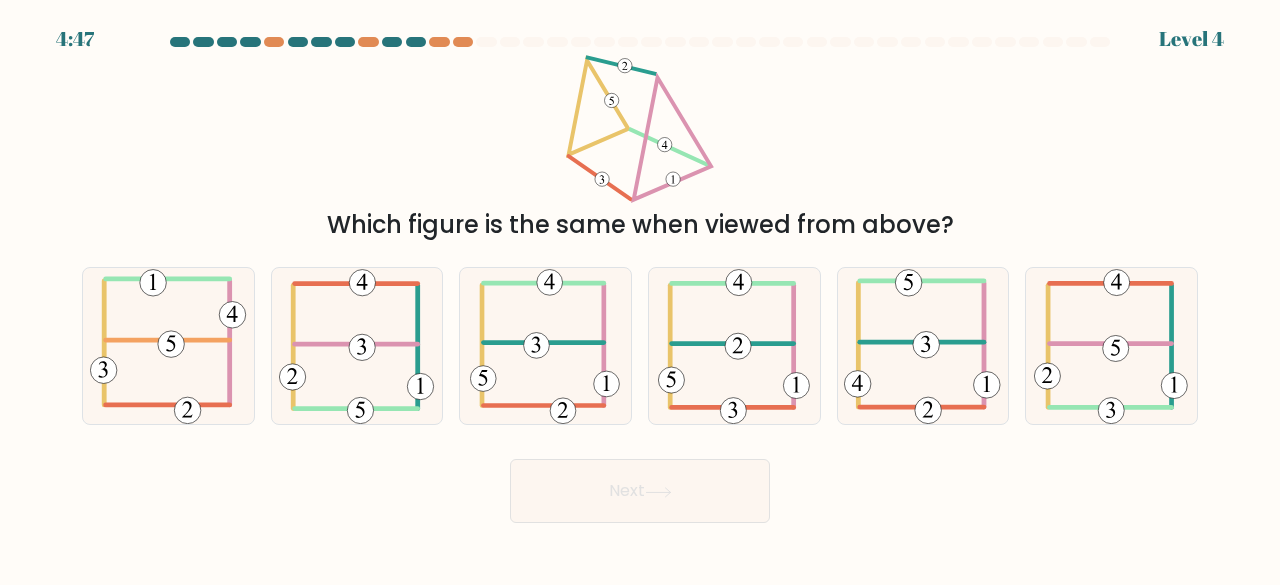 click 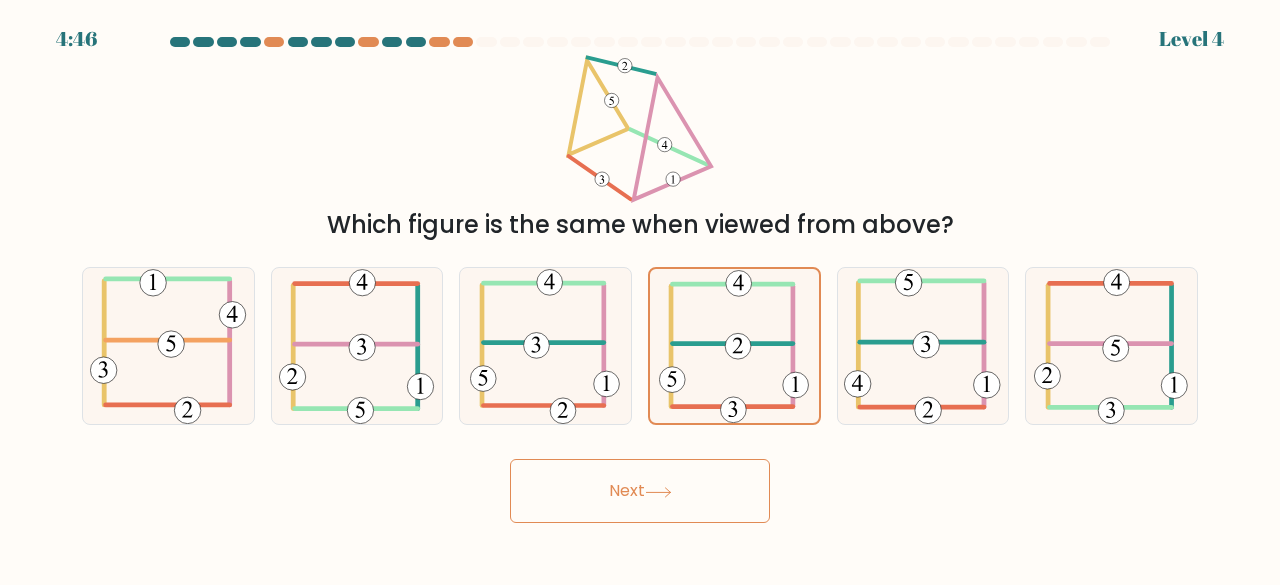 click on "Next" at bounding box center [640, 491] 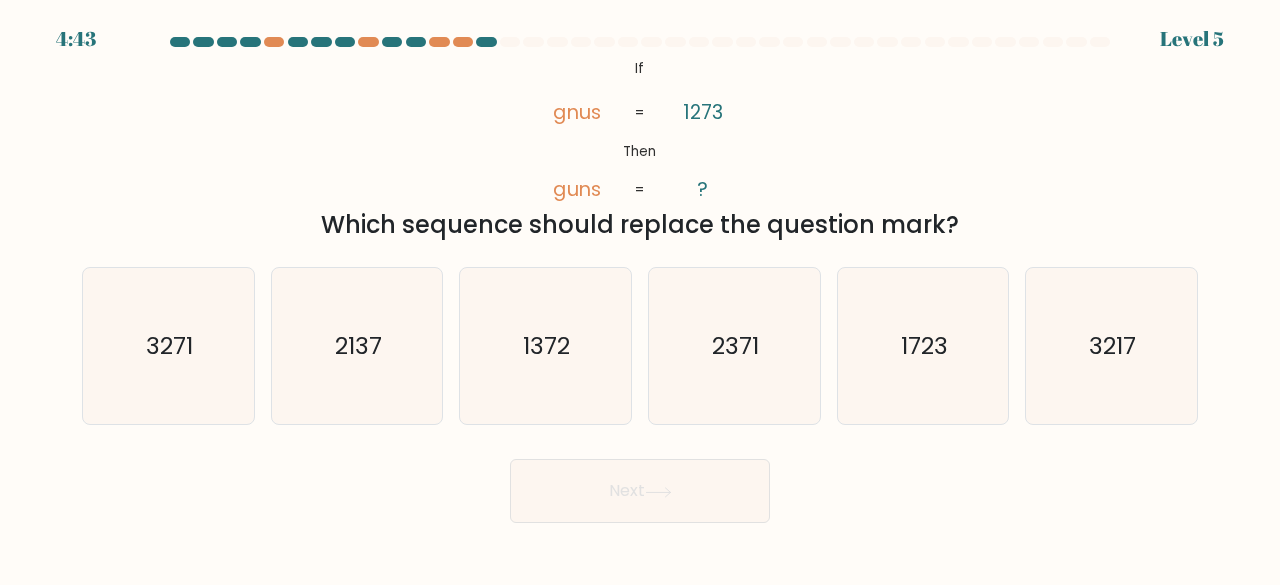 click on "2137" 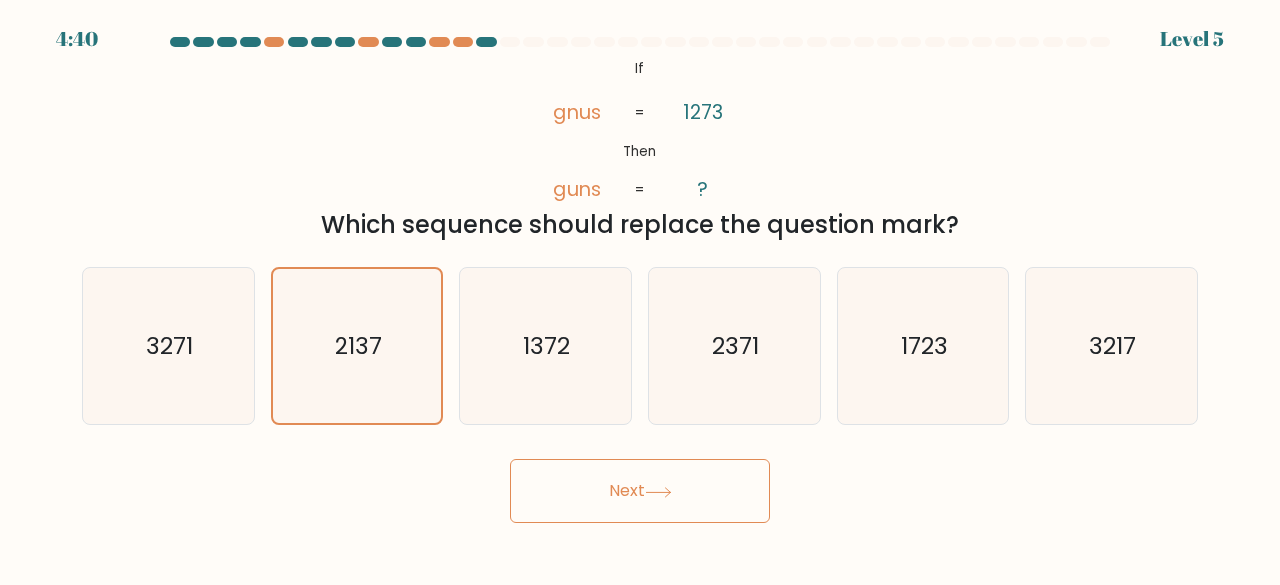 click on "3217" 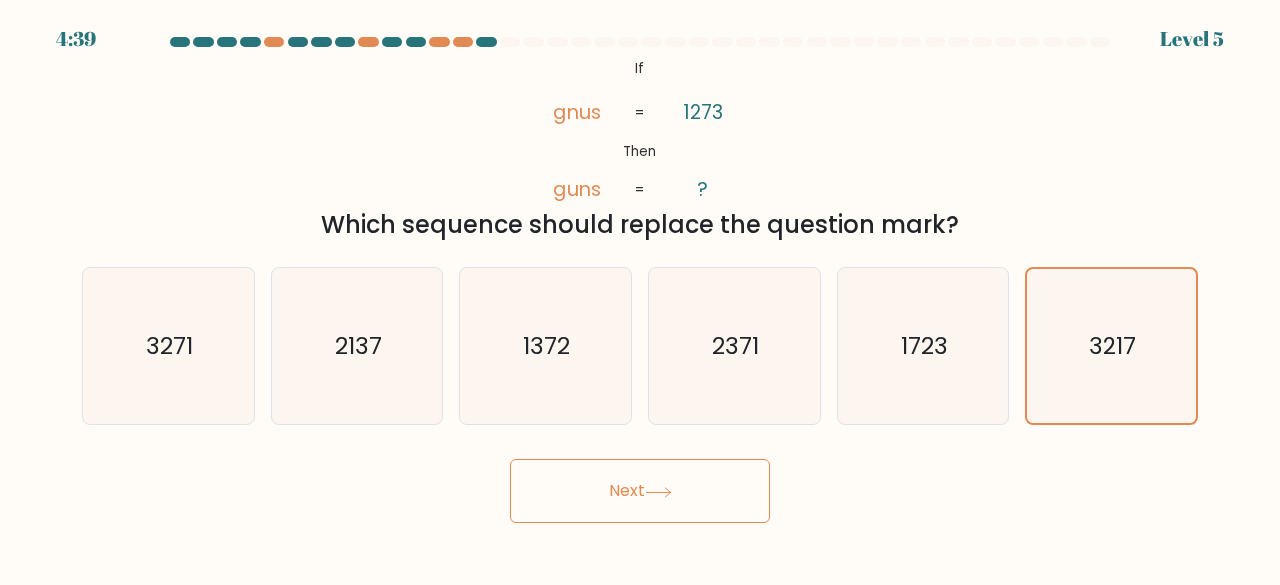 click on "Next" at bounding box center [640, 491] 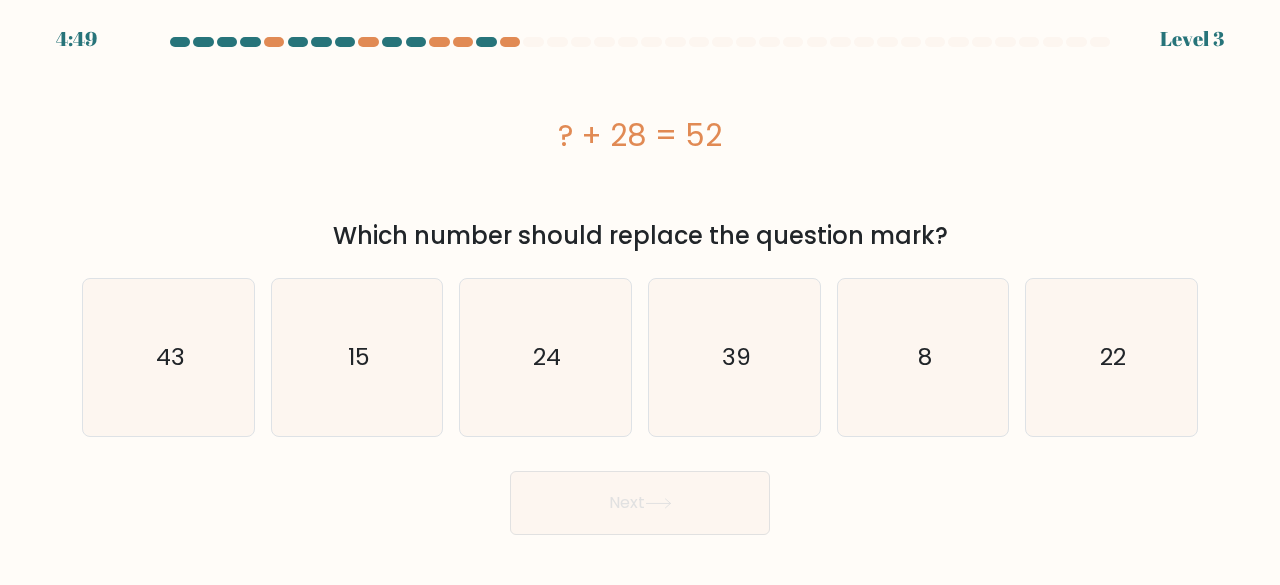 click on "24" 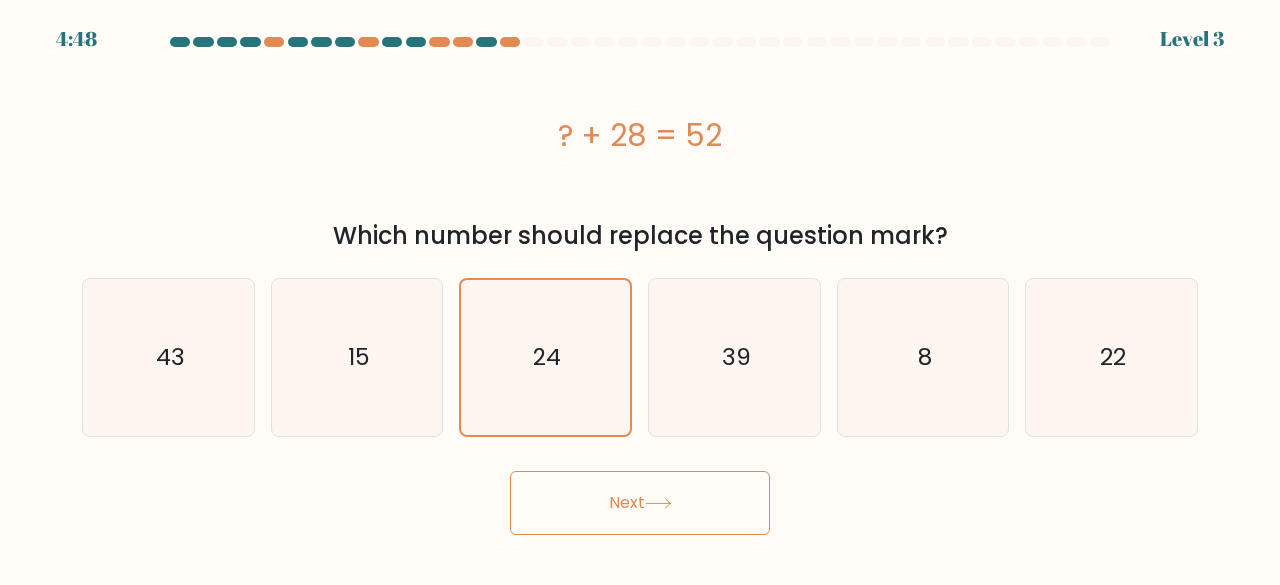 click on "Next" at bounding box center [640, 503] 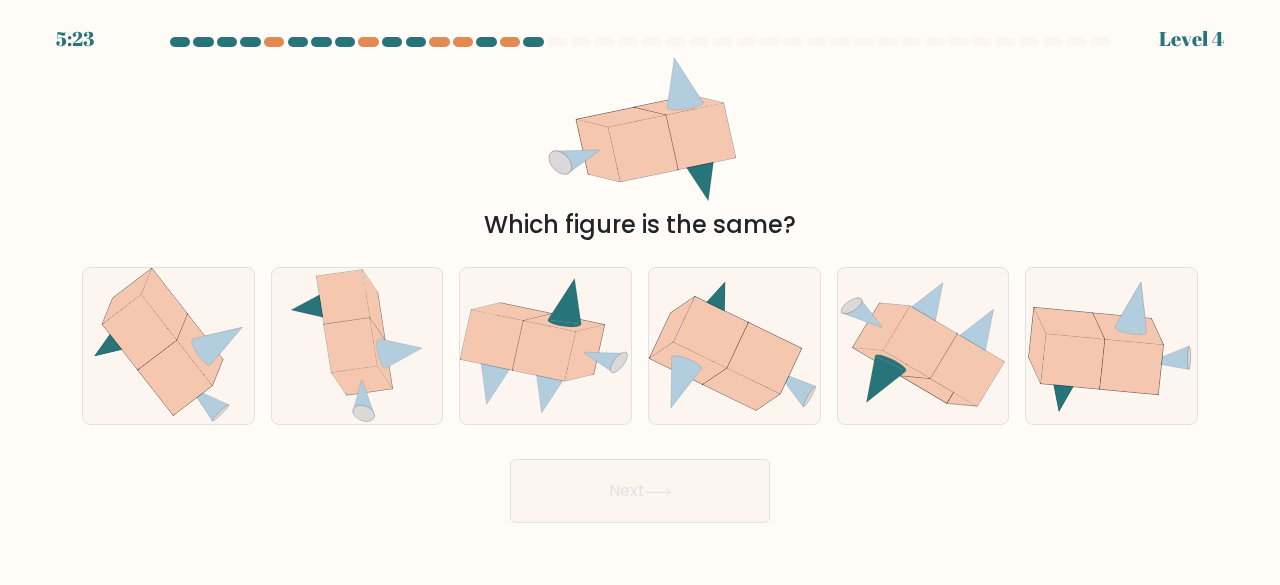 click 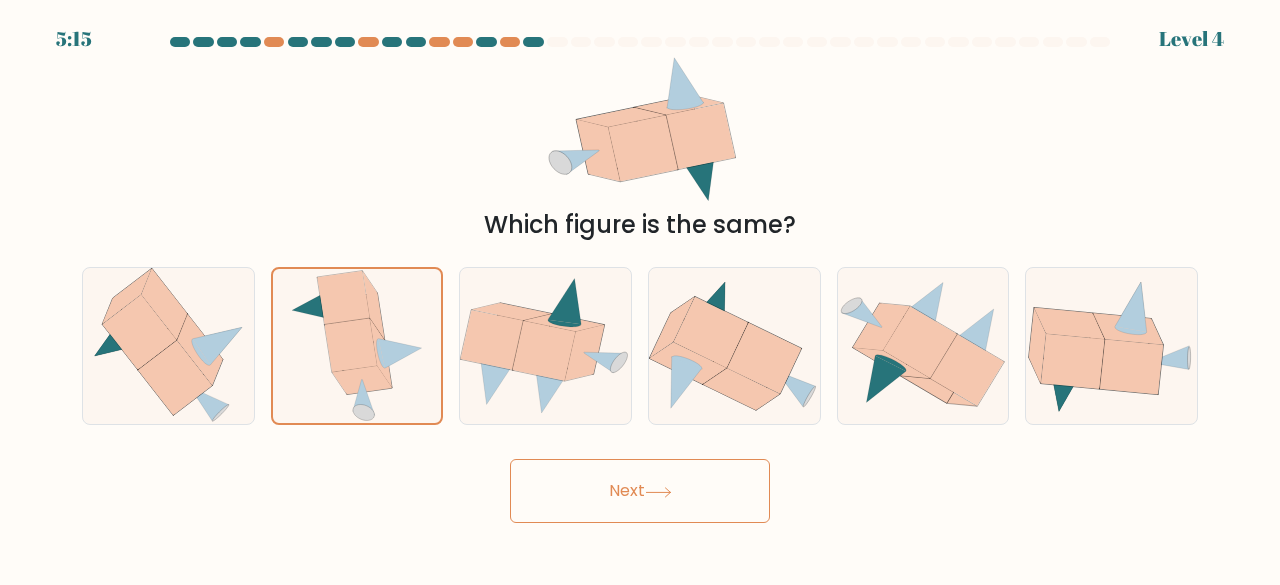 click 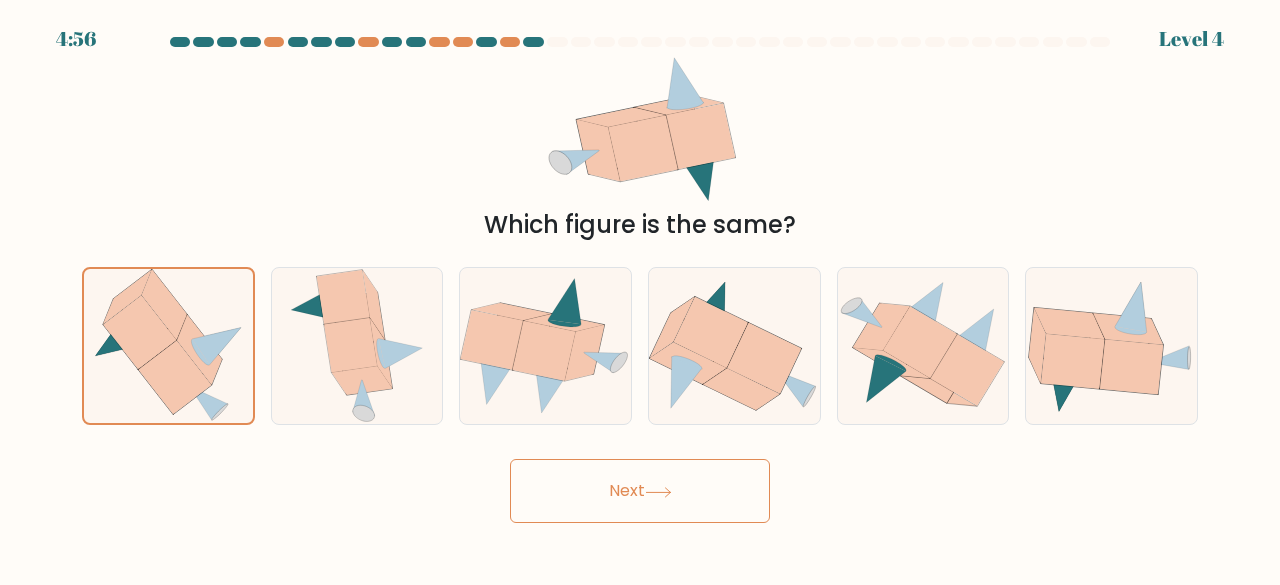 click on "Next" at bounding box center [640, 491] 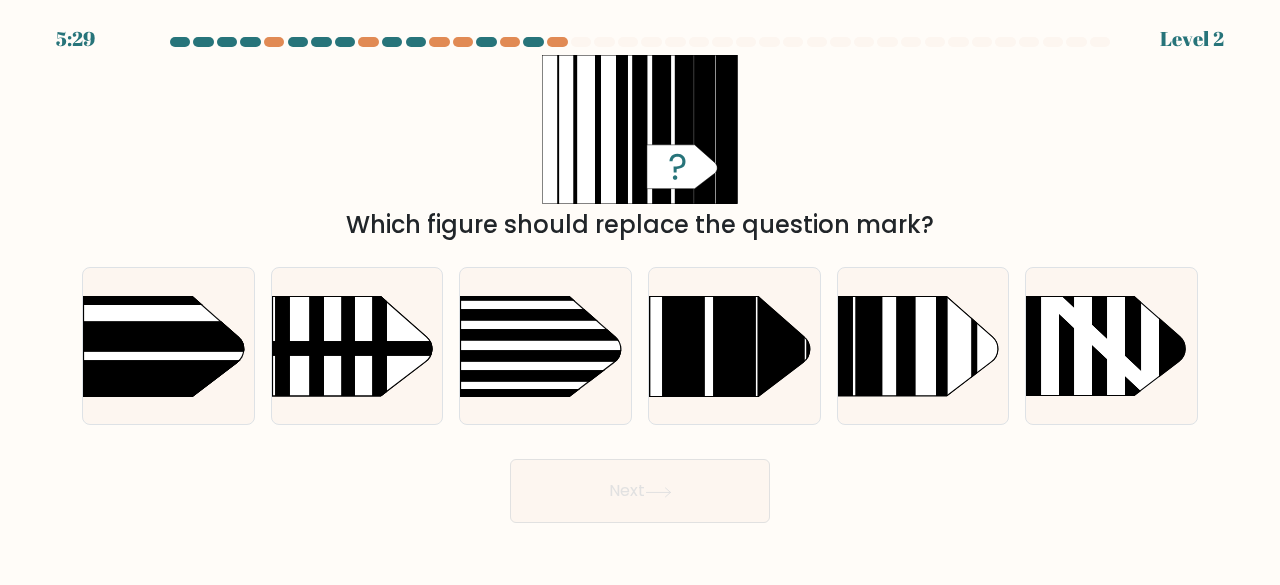 click 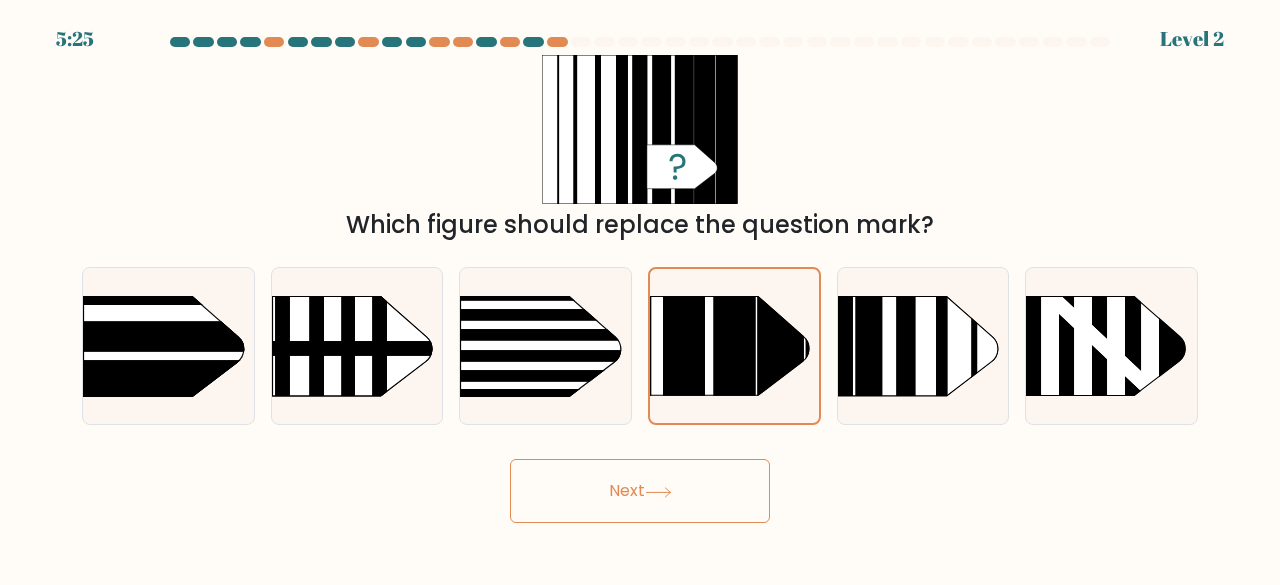 click on "Next" at bounding box center [640, 491] 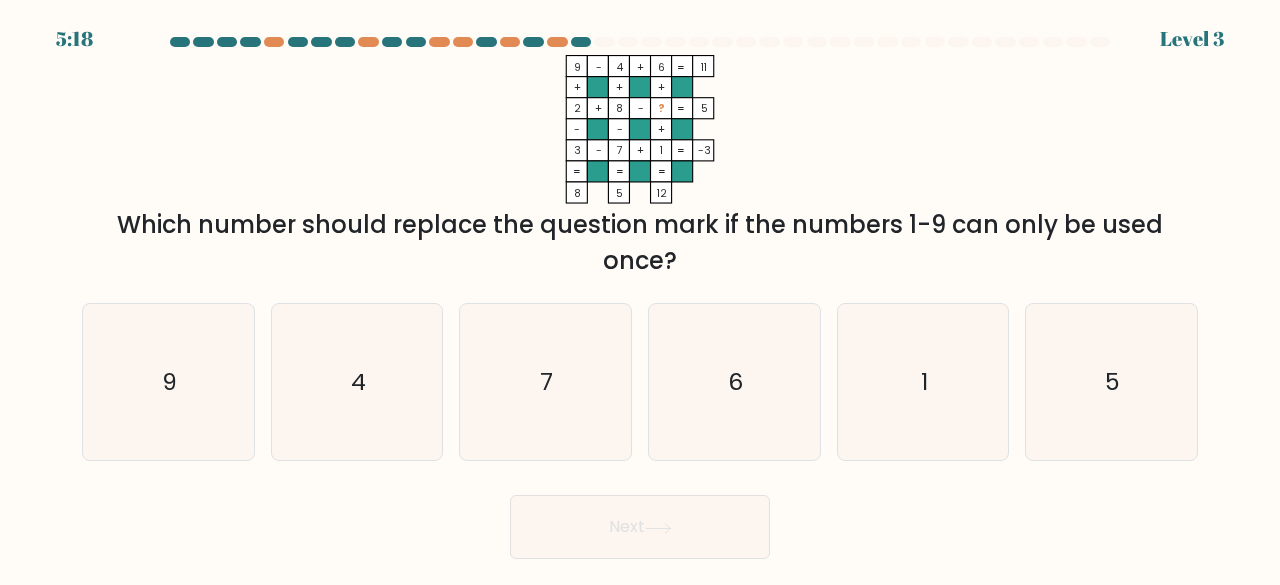 click on "5" 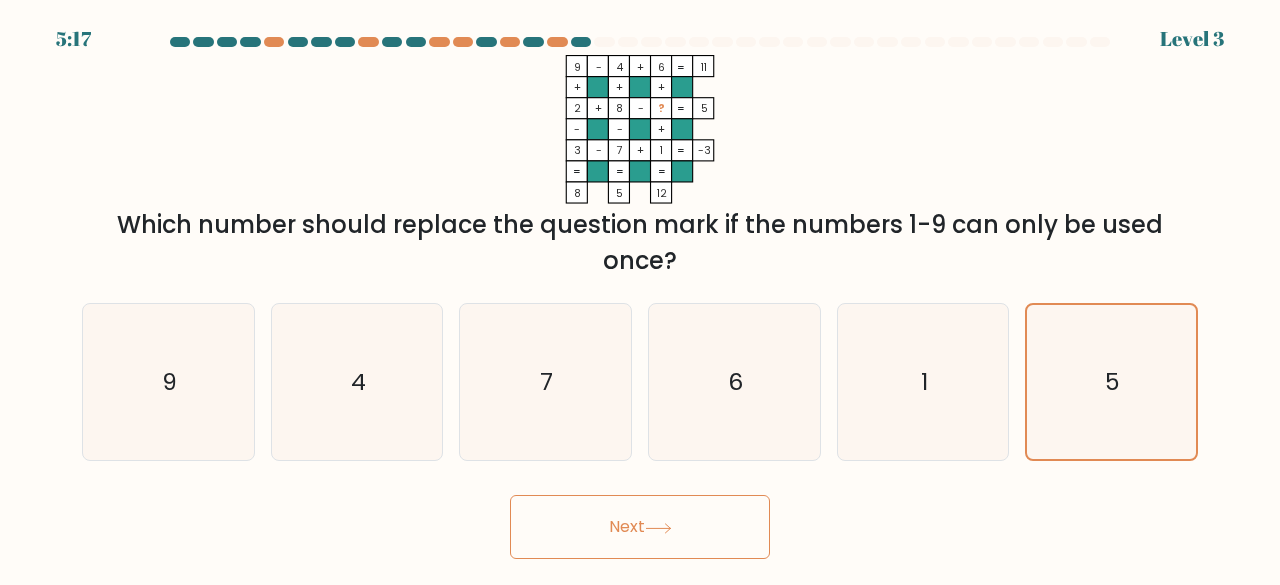 click on "Next" at bounding box center [640, 527] 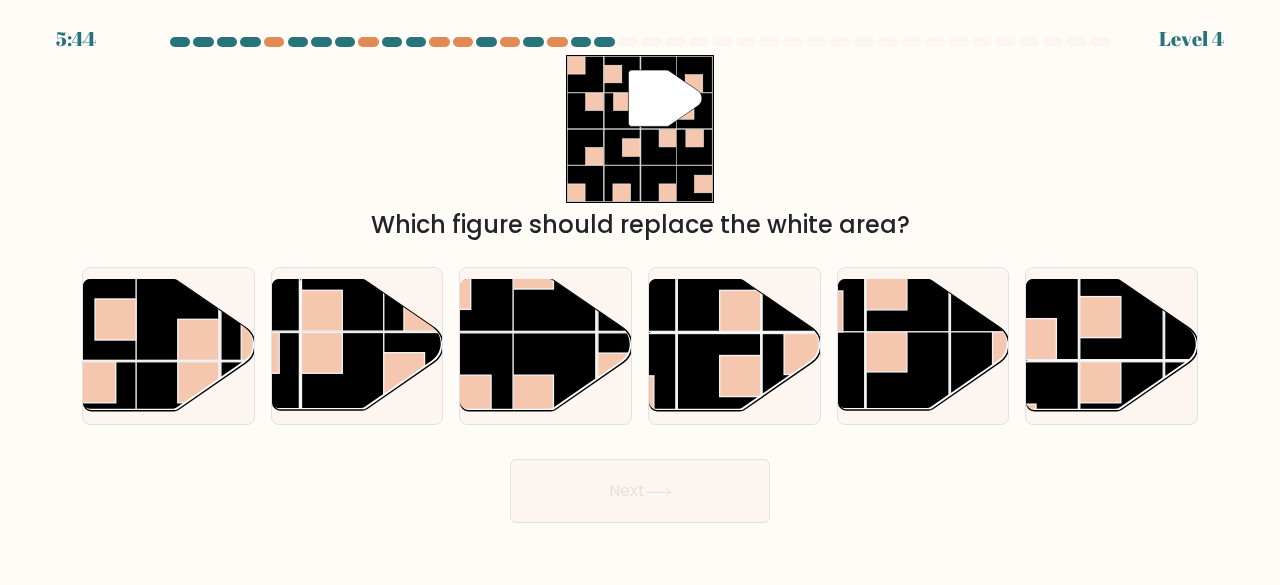 click 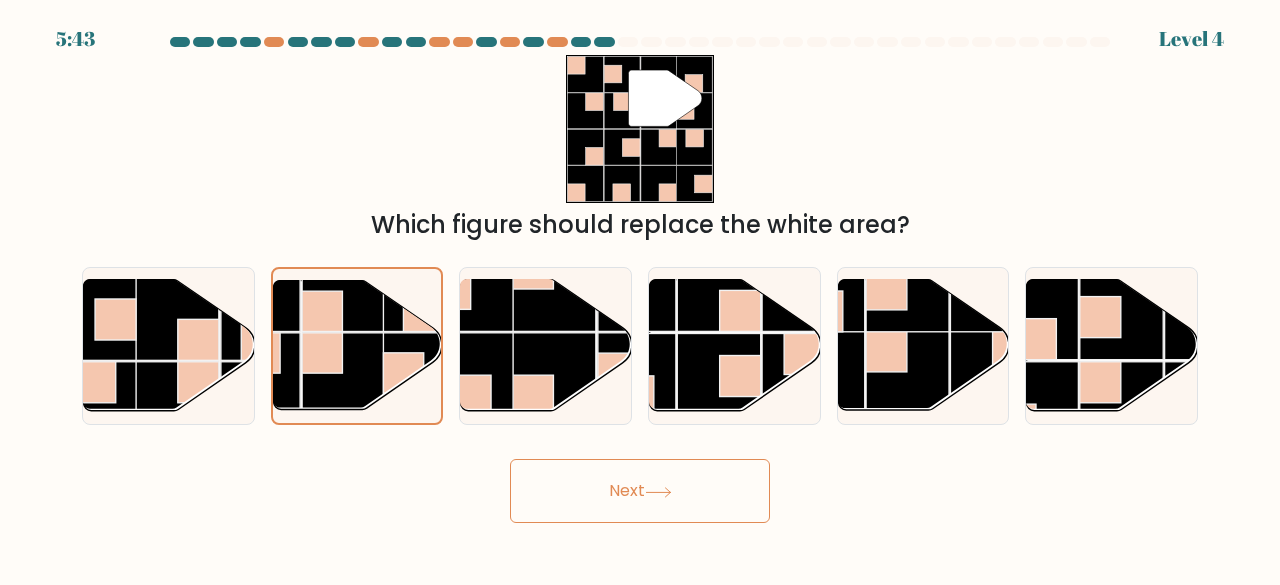 click on "Next" at bounding box center (640, 491) 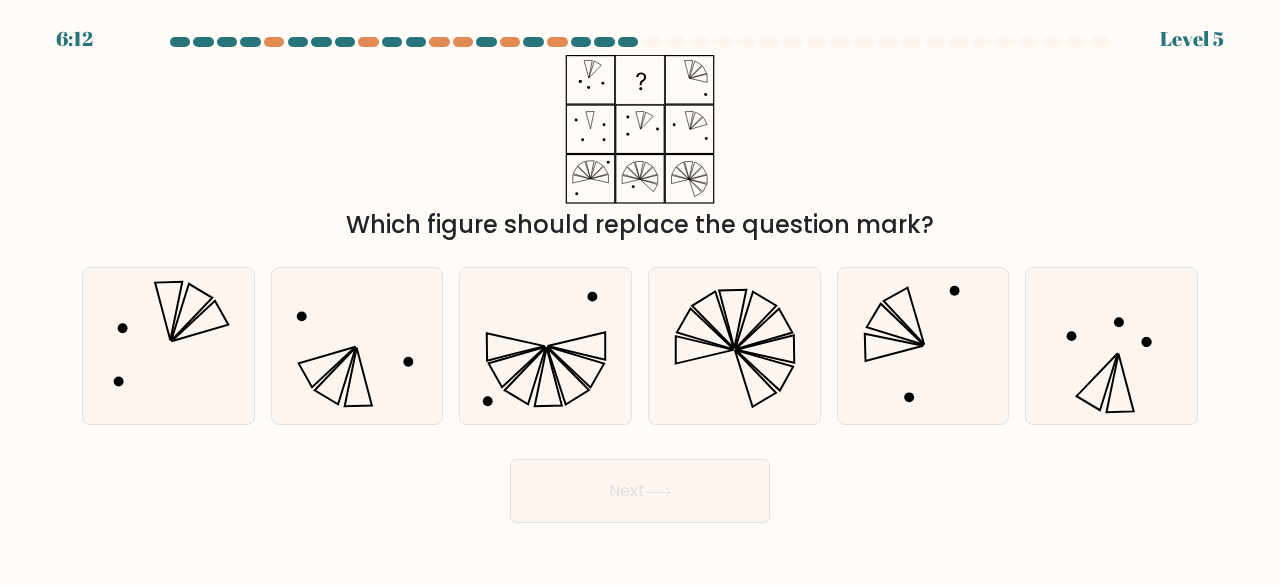 click 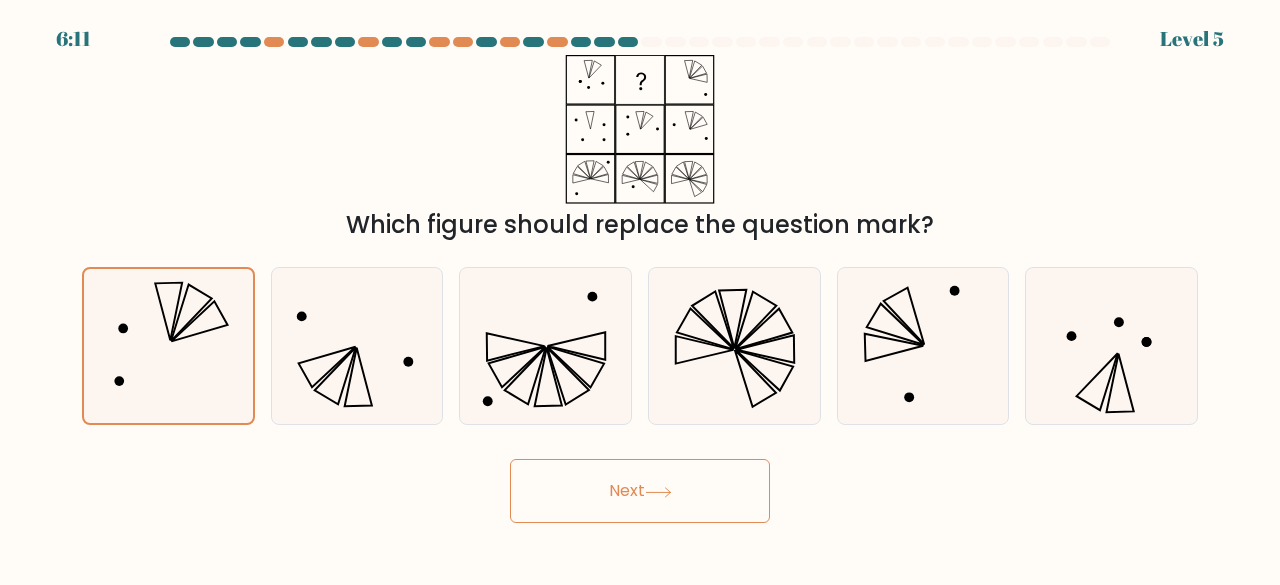 click on "Next" at bounding box center [640, 491] 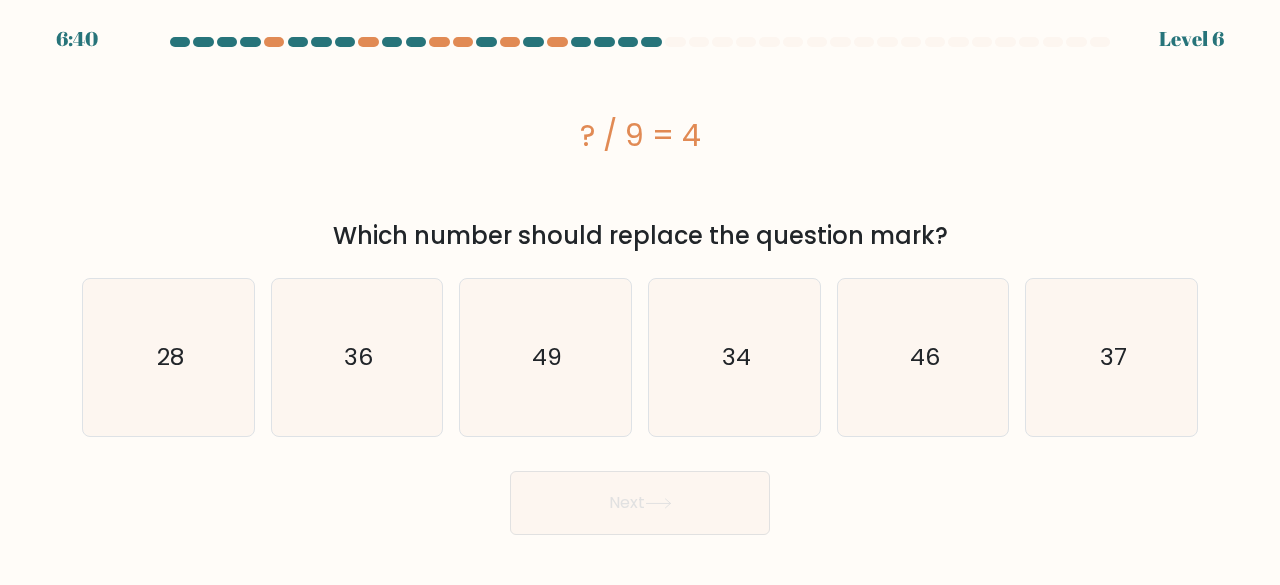 click on "36" 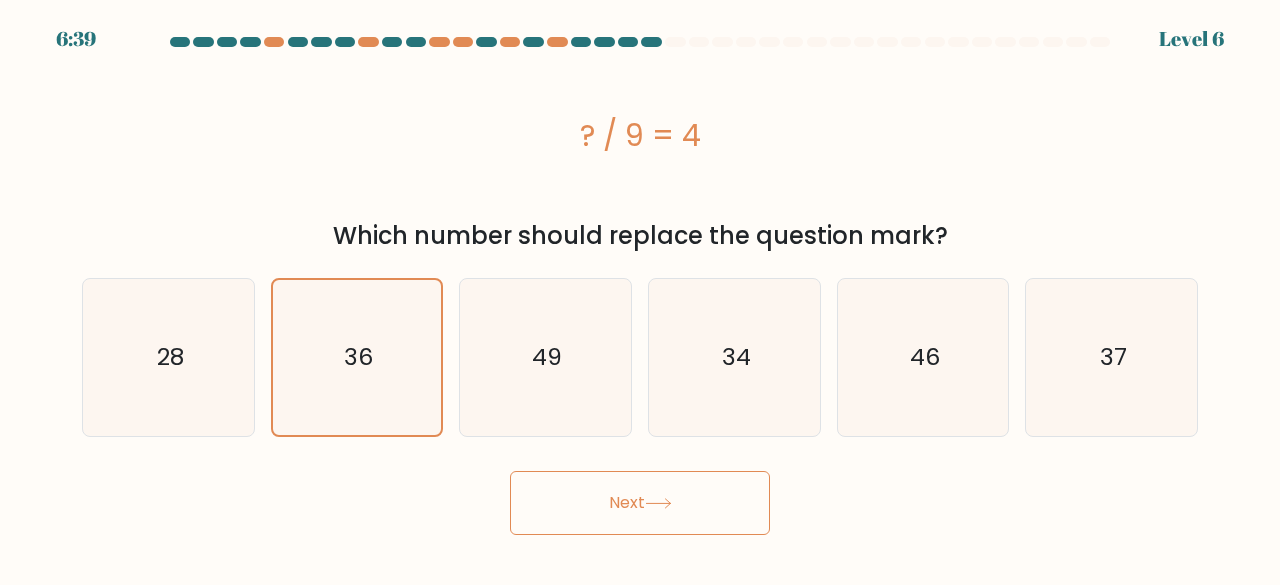 click on "Next" at bounding box center (640, 503) 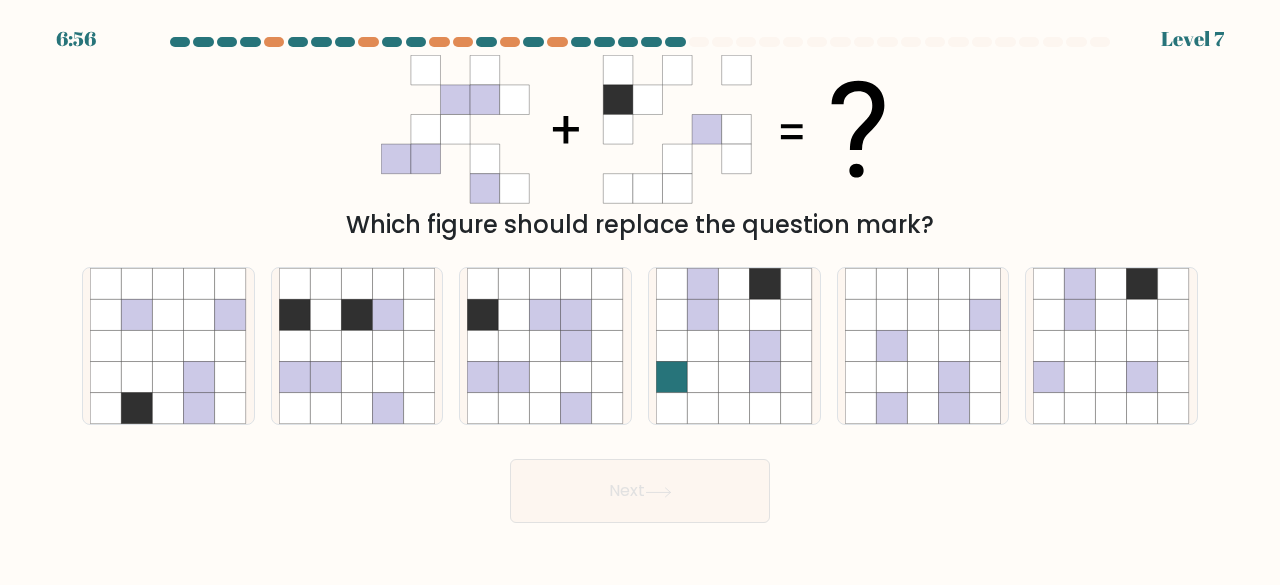 click 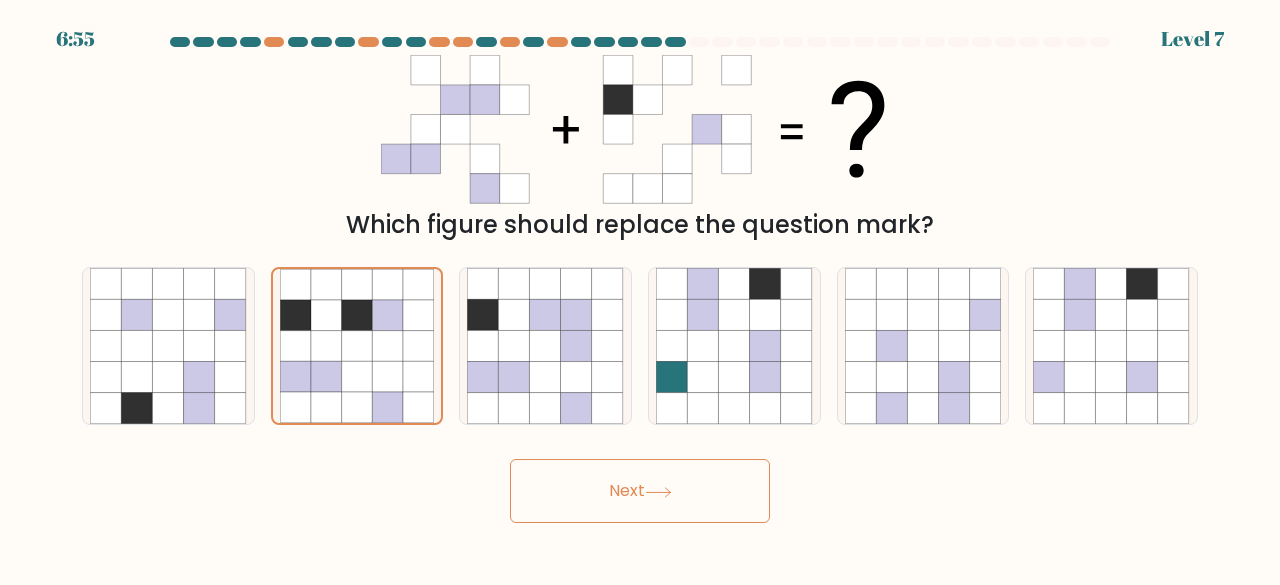 click on "Next" at bounding box center [640, 491] 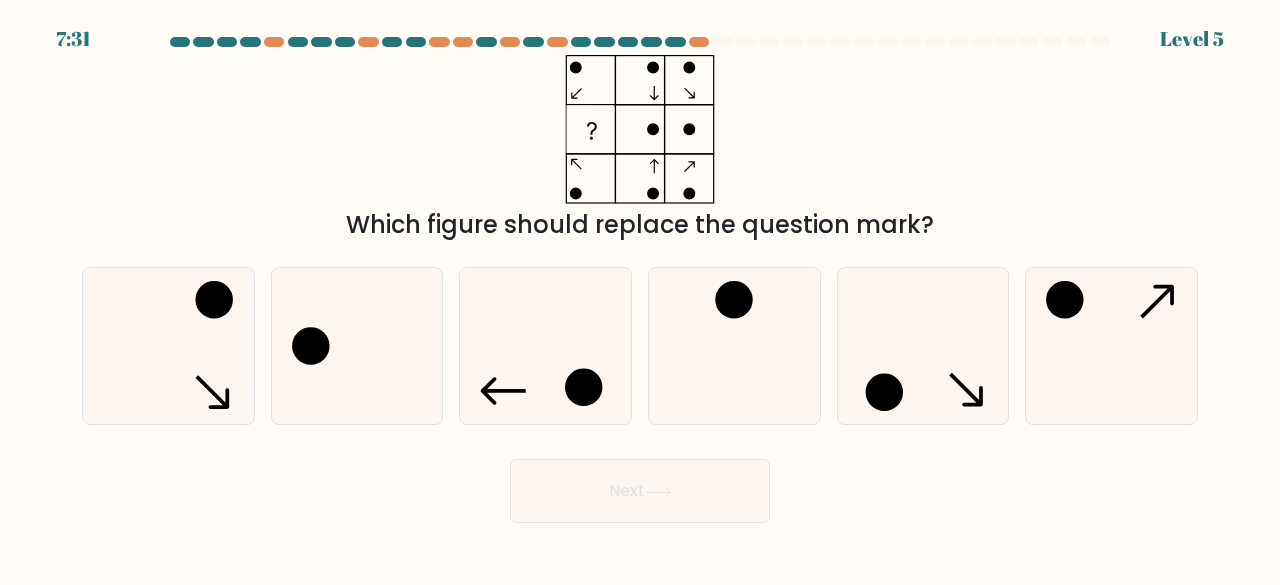 click 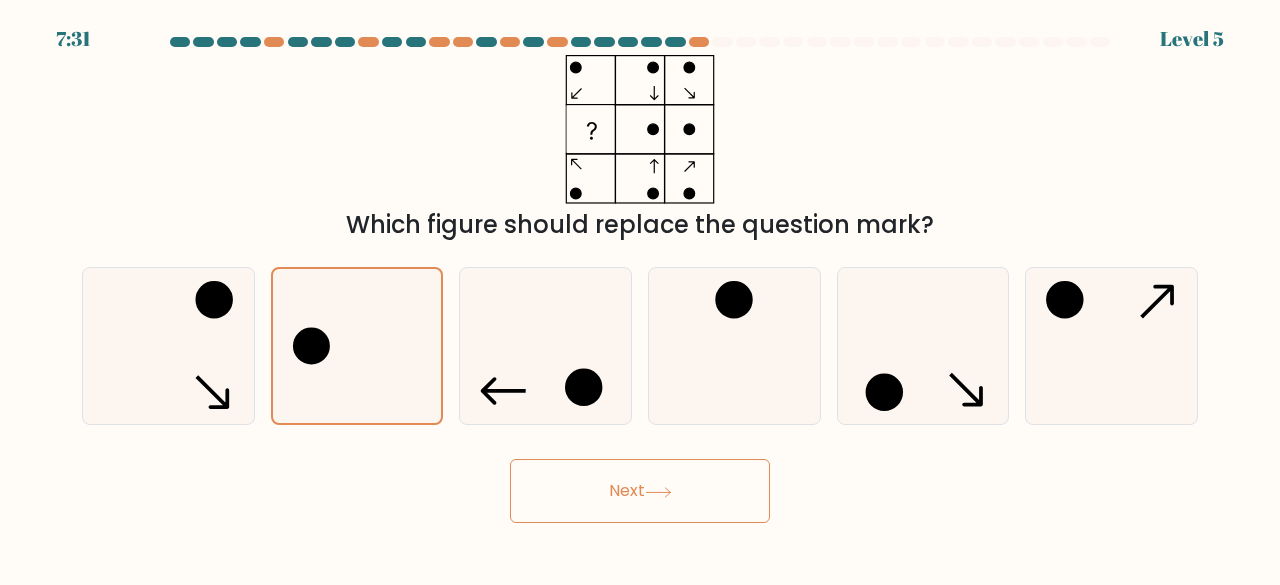 click on "Next" at bounding box center [640, 491] 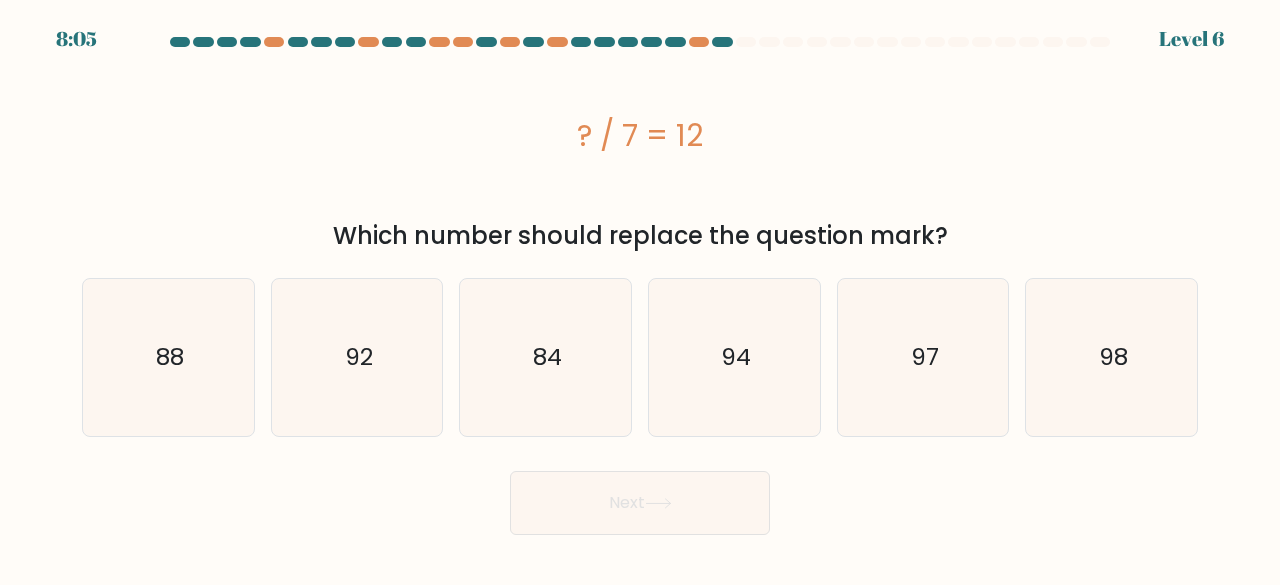 click on "88" 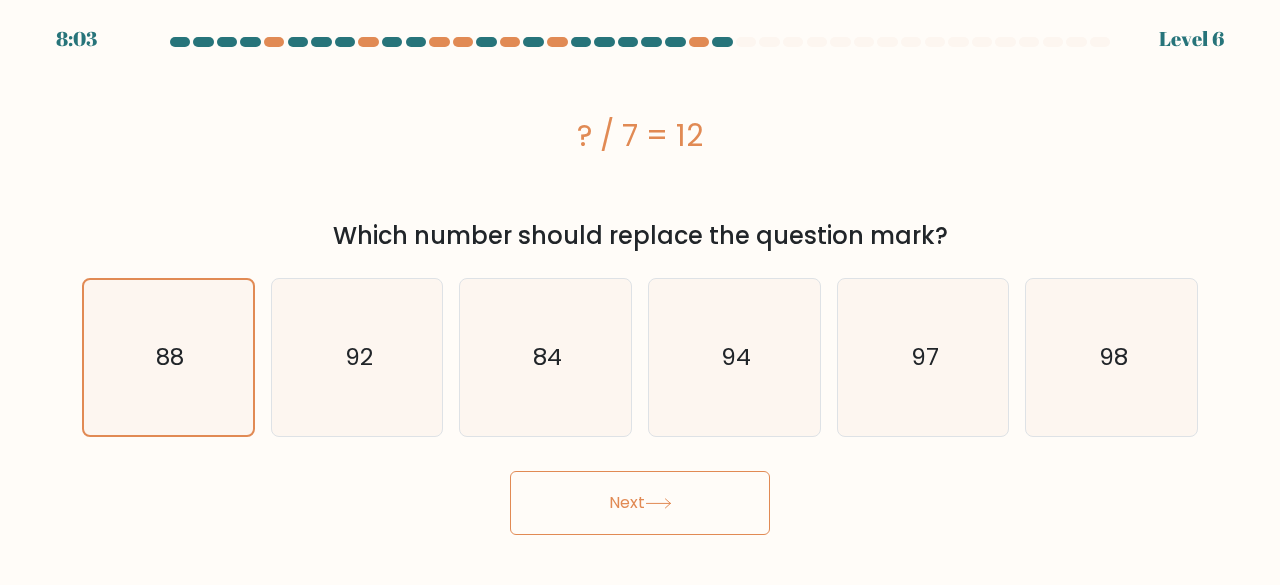 click on "Next" at bounding box center [640, 503] 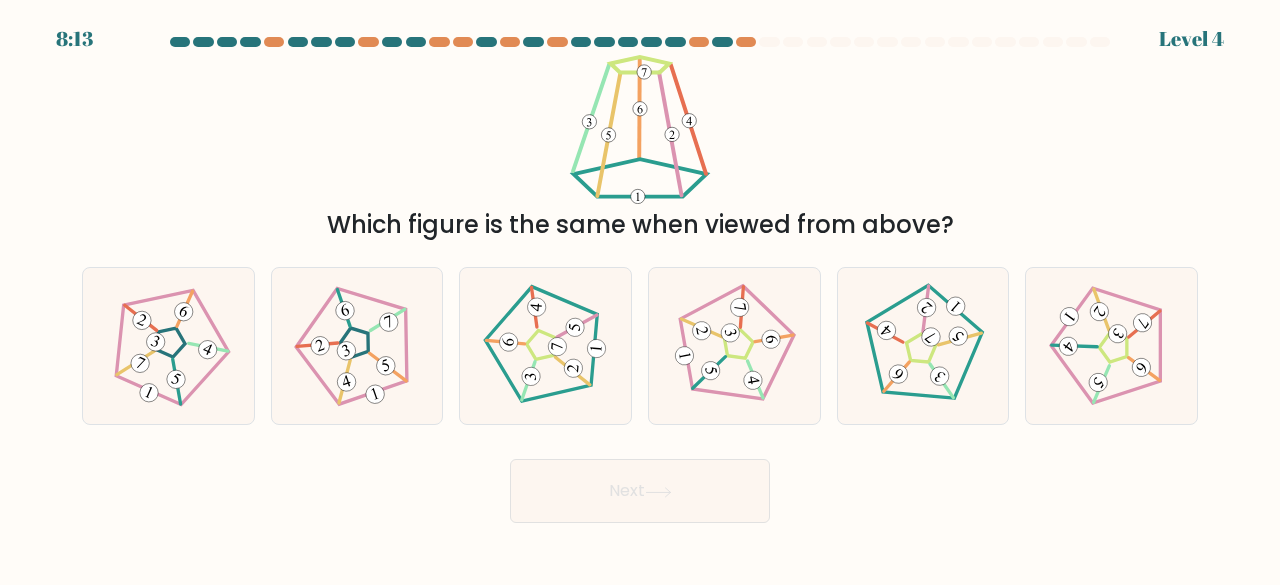 click 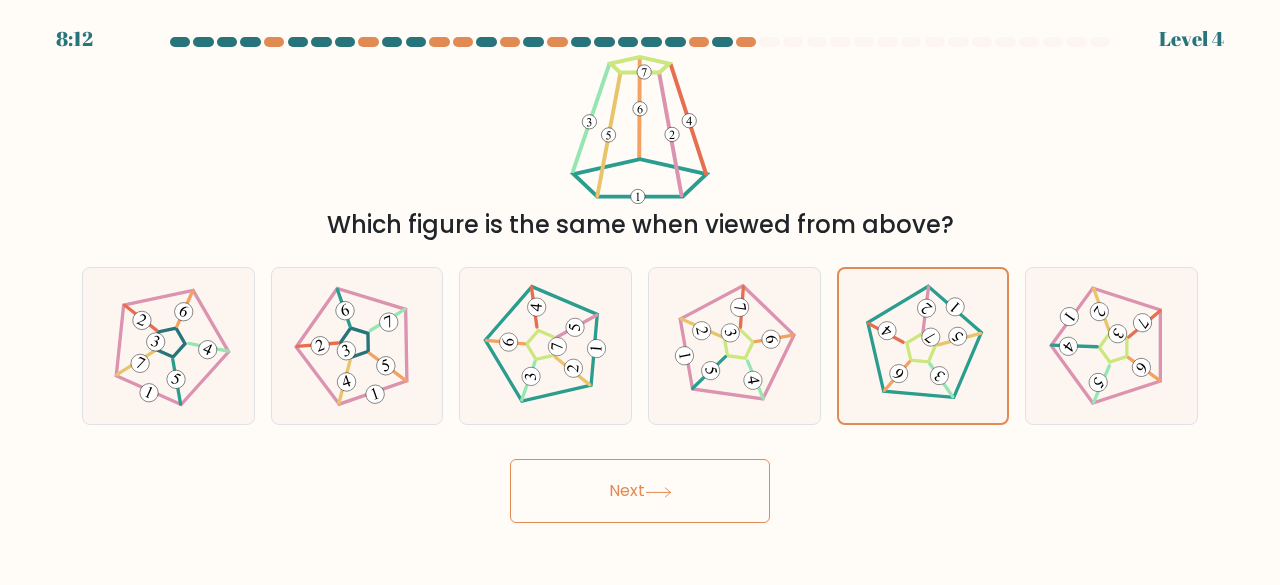 click on "Next" at bounding box center [640, 491] 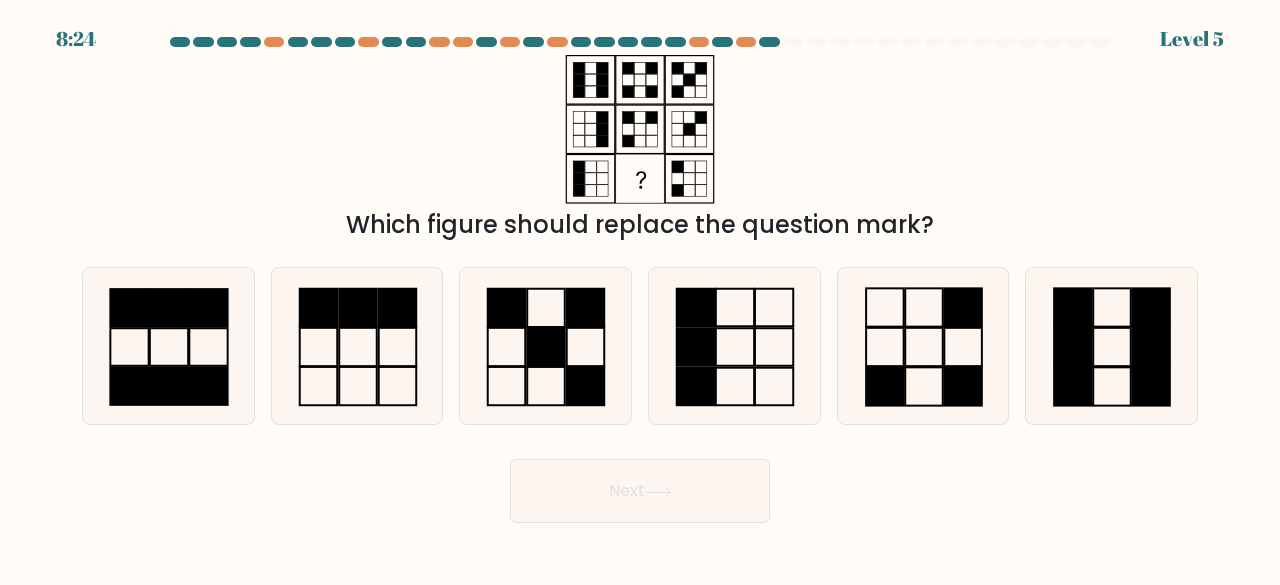 click 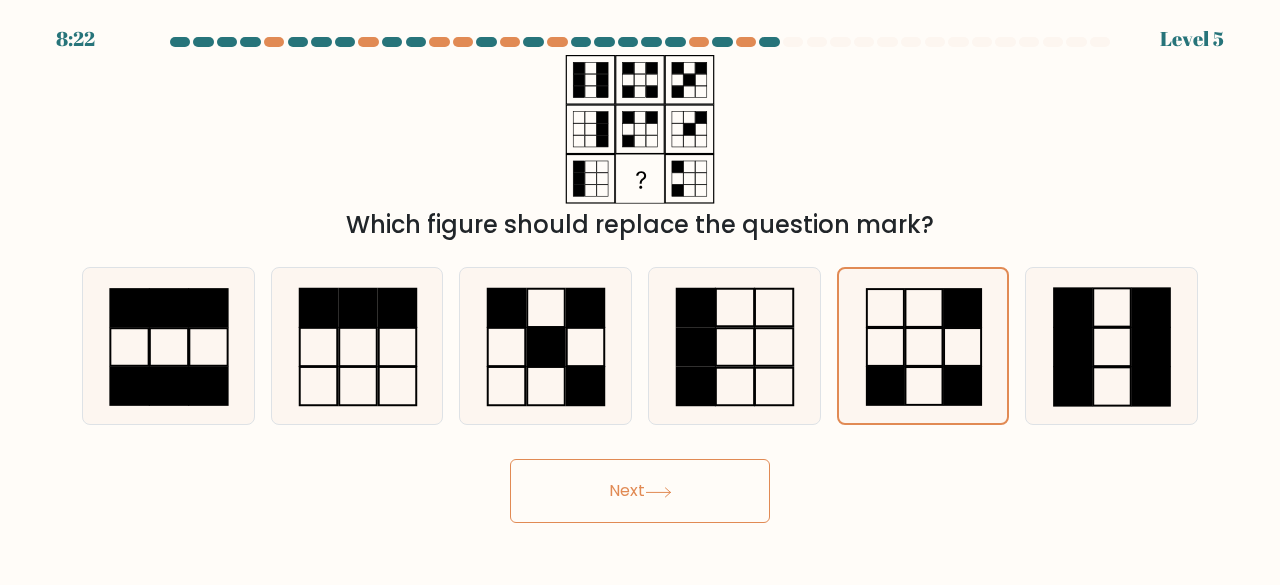click on "Next" at bounding box center (640, 491) 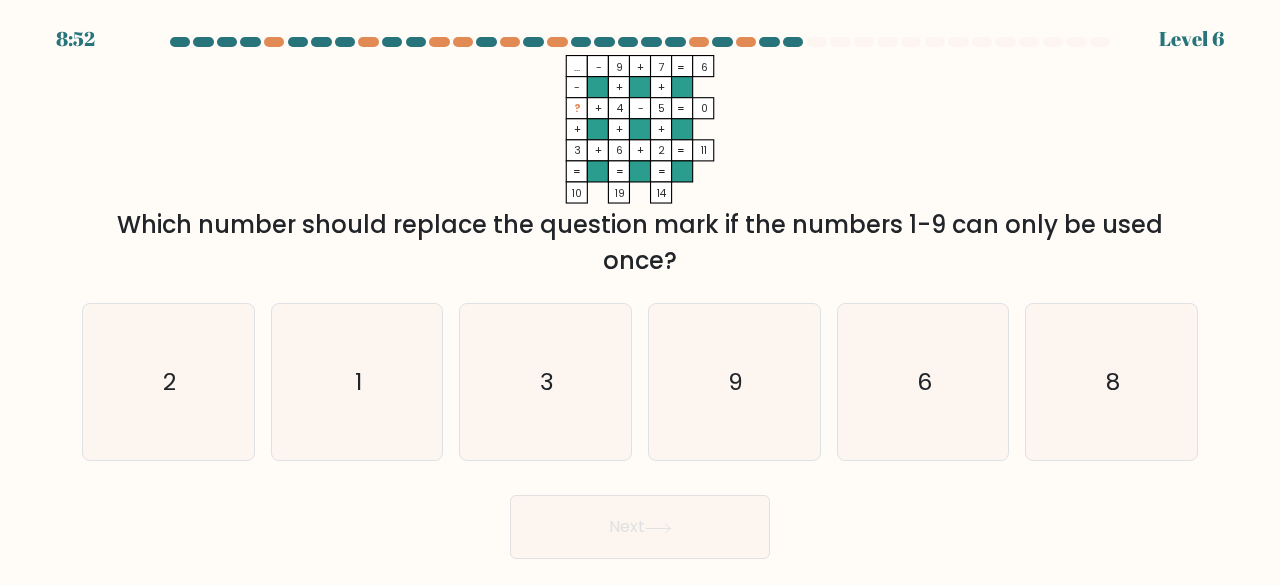 click on "1" 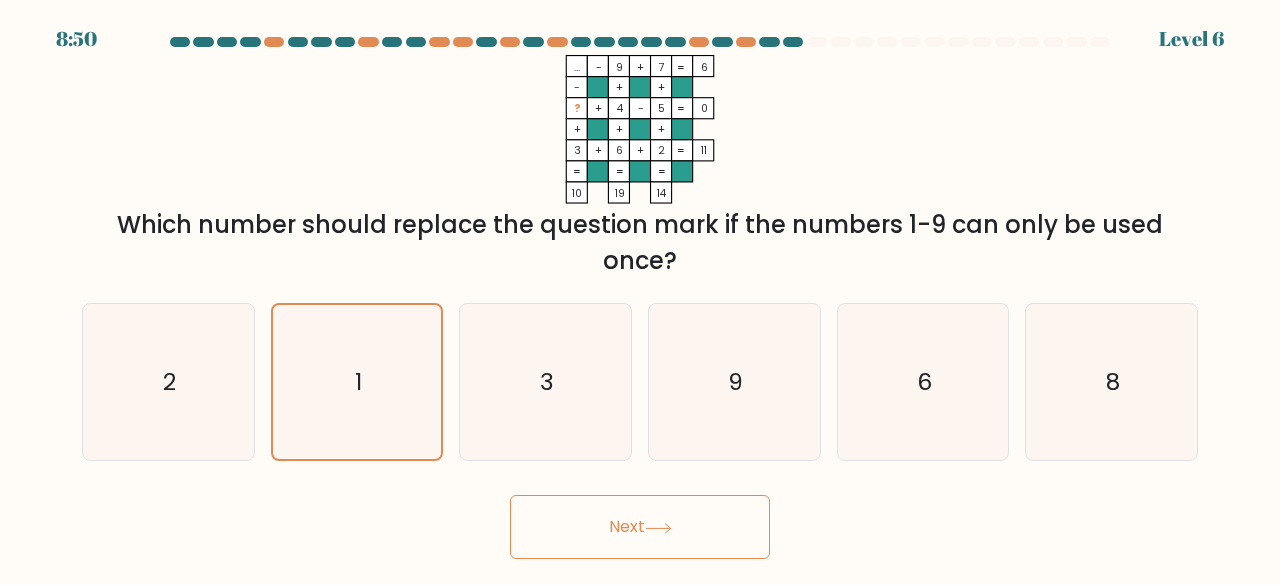 click on "Next" at bounding box center [640, 527] 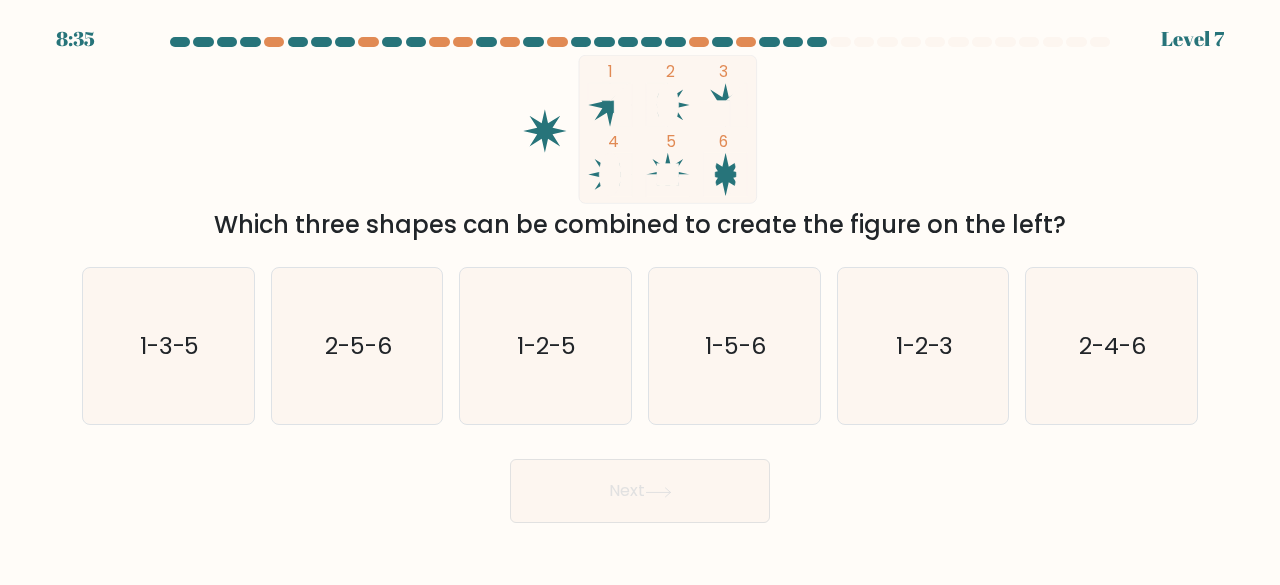 click on "2-4-6" 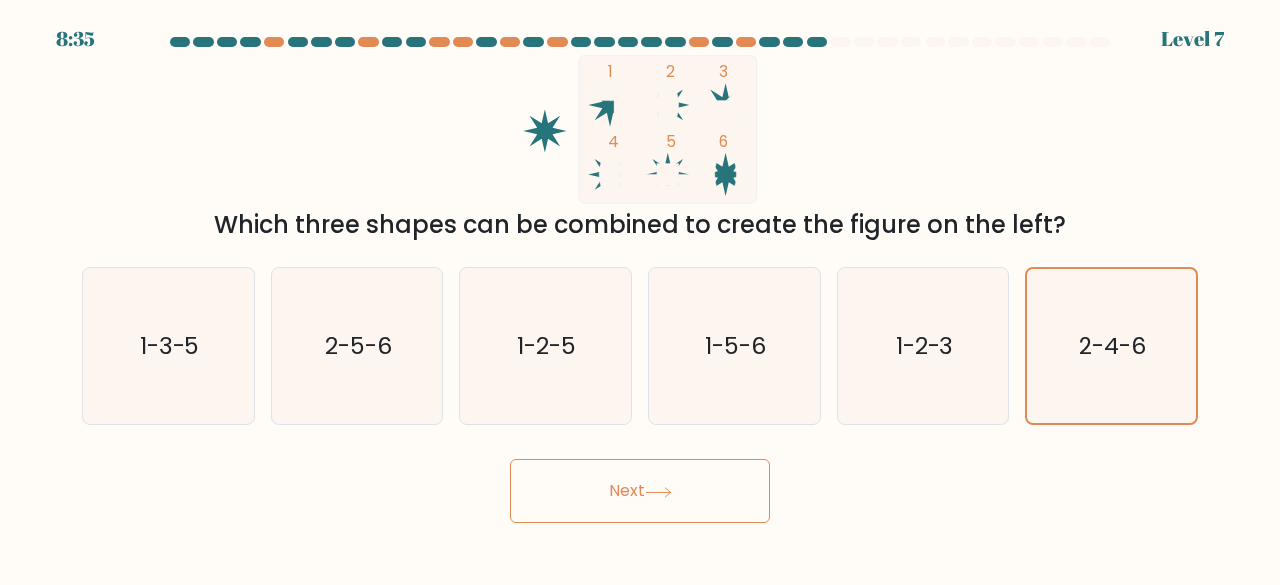 click on "Next" at bounding box center [640, 491] 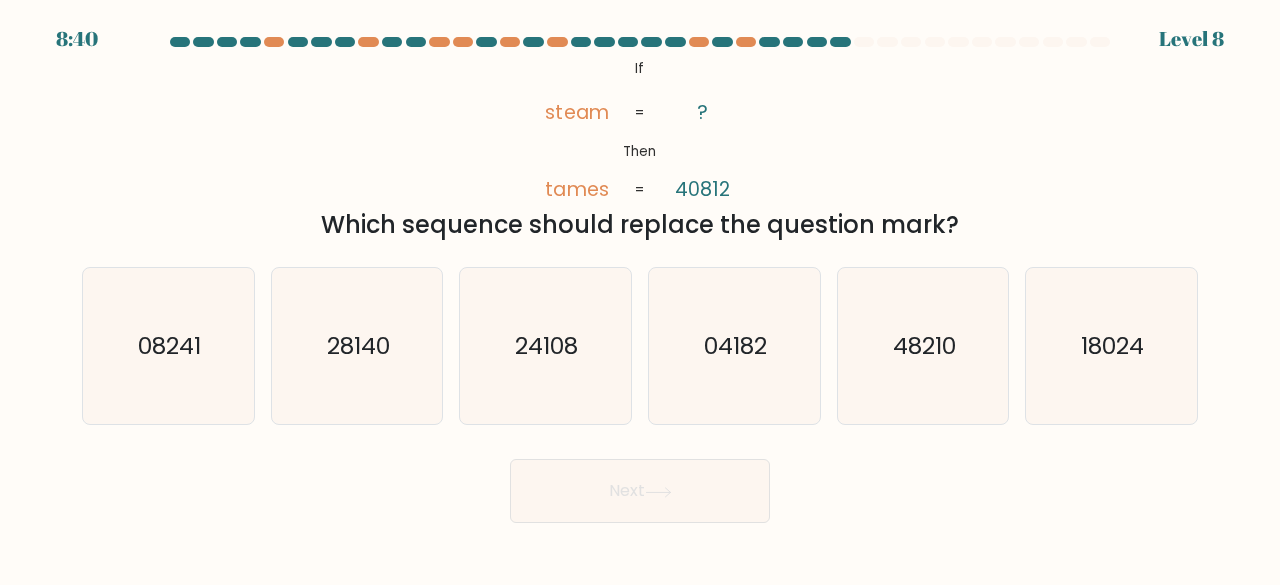click on "28140" 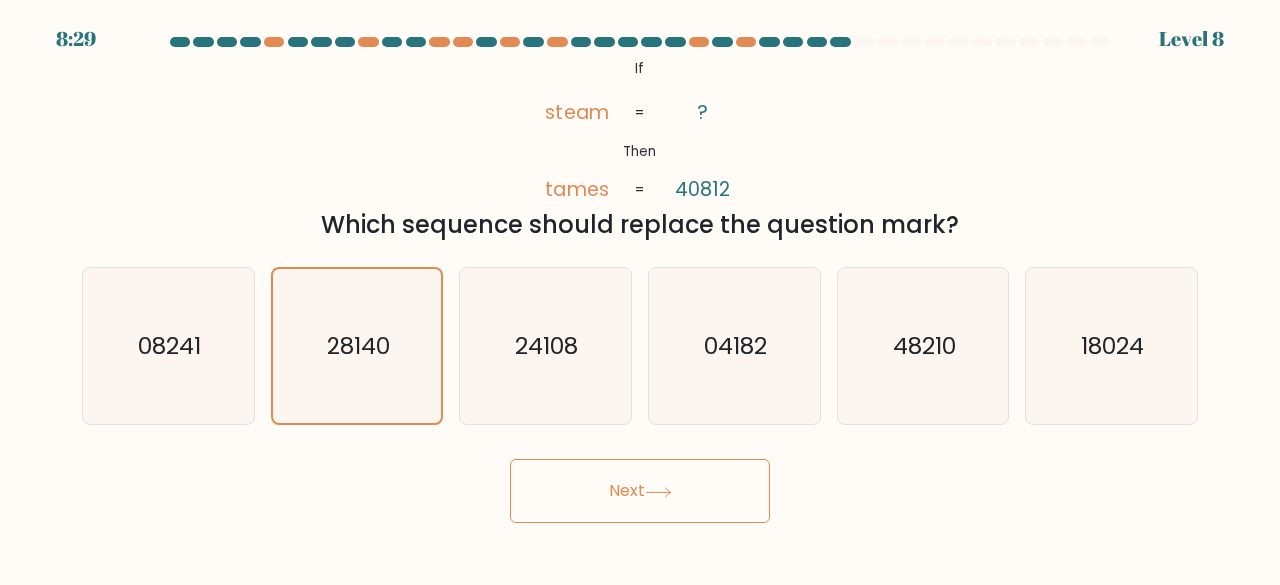 click on "Next" at bounding box center (640, 491) 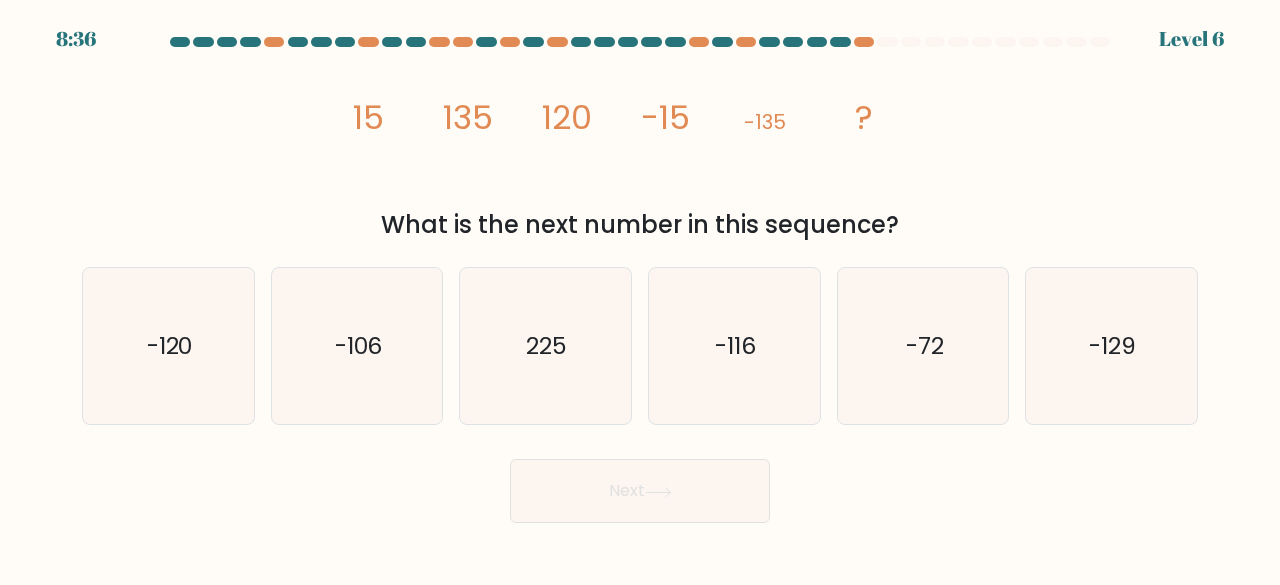 drag, startPoint x: 84, startPoint y: 307, endPoint x: 179, endPoint y: 337, distance: 99.62429 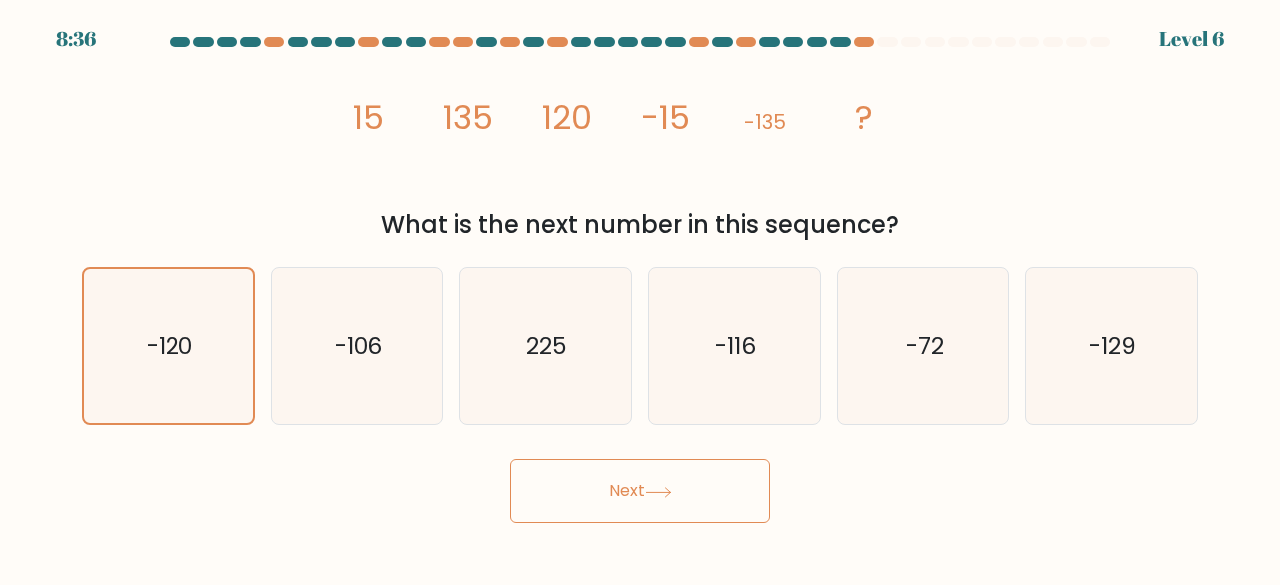 click on "-120" 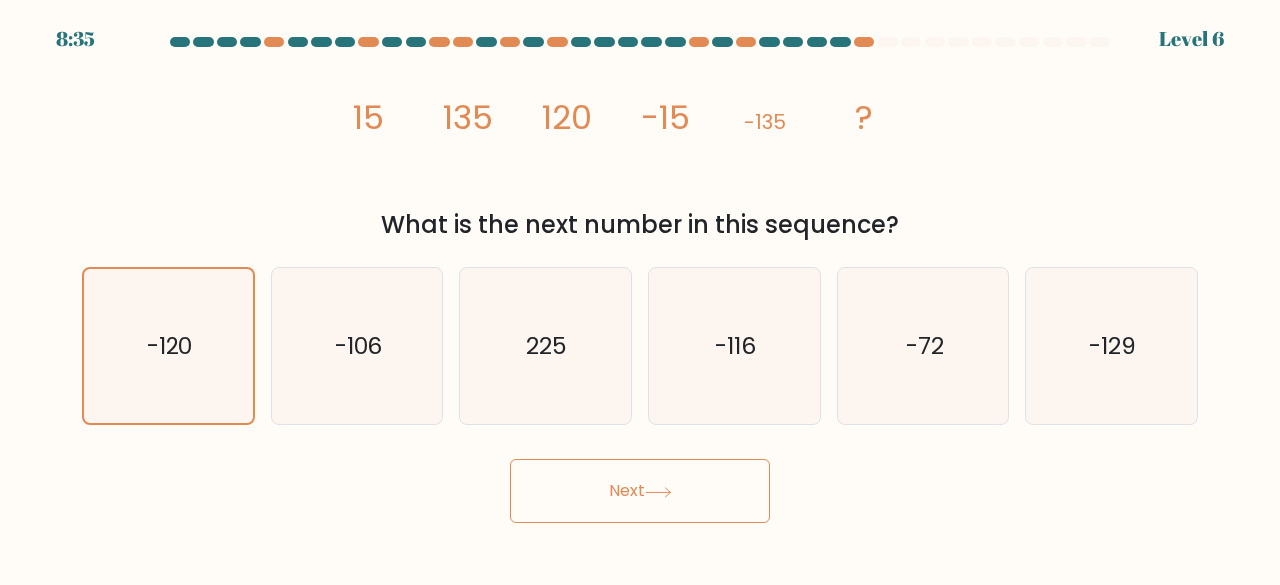 click on "Next" at bounding box center [640, 491] 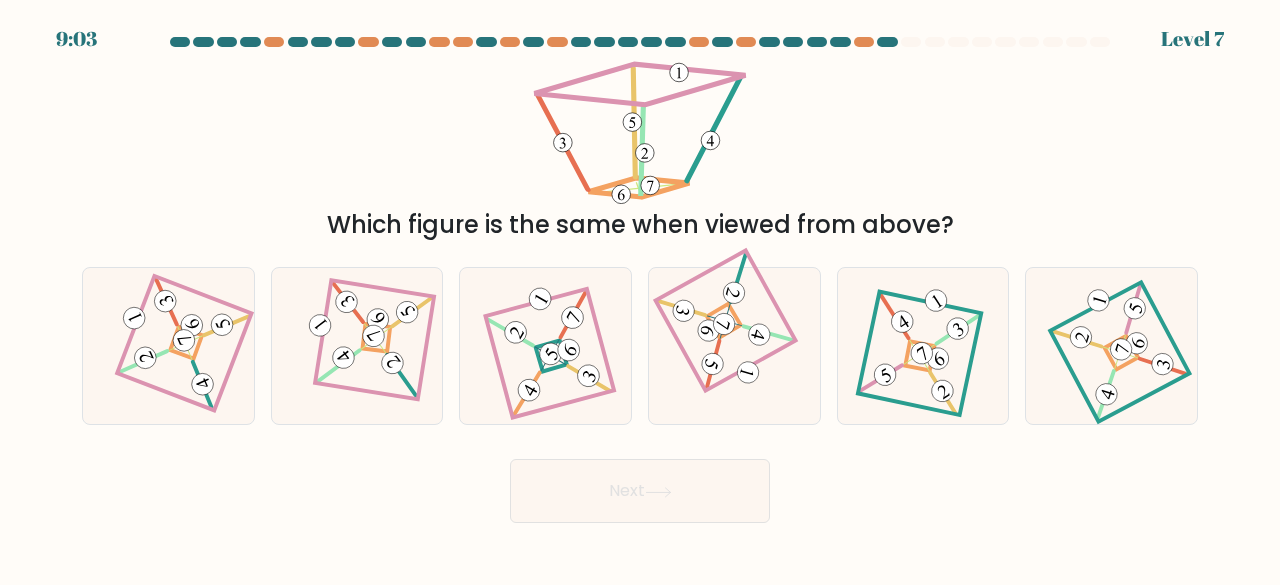 click 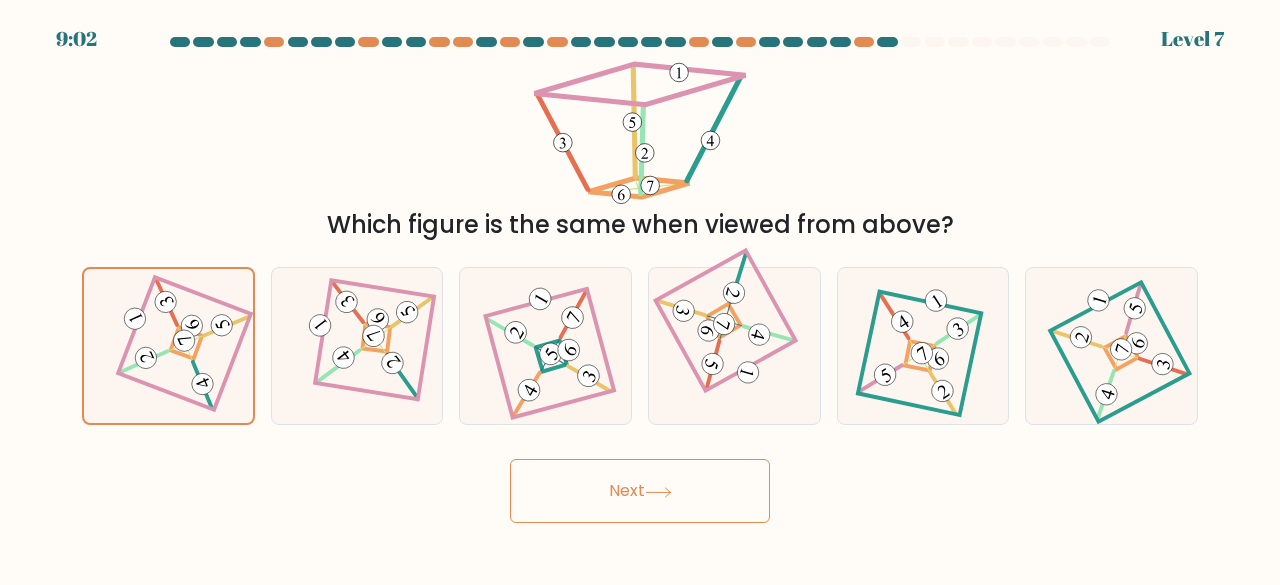 click on "Next" at bounding box center [640, 491] 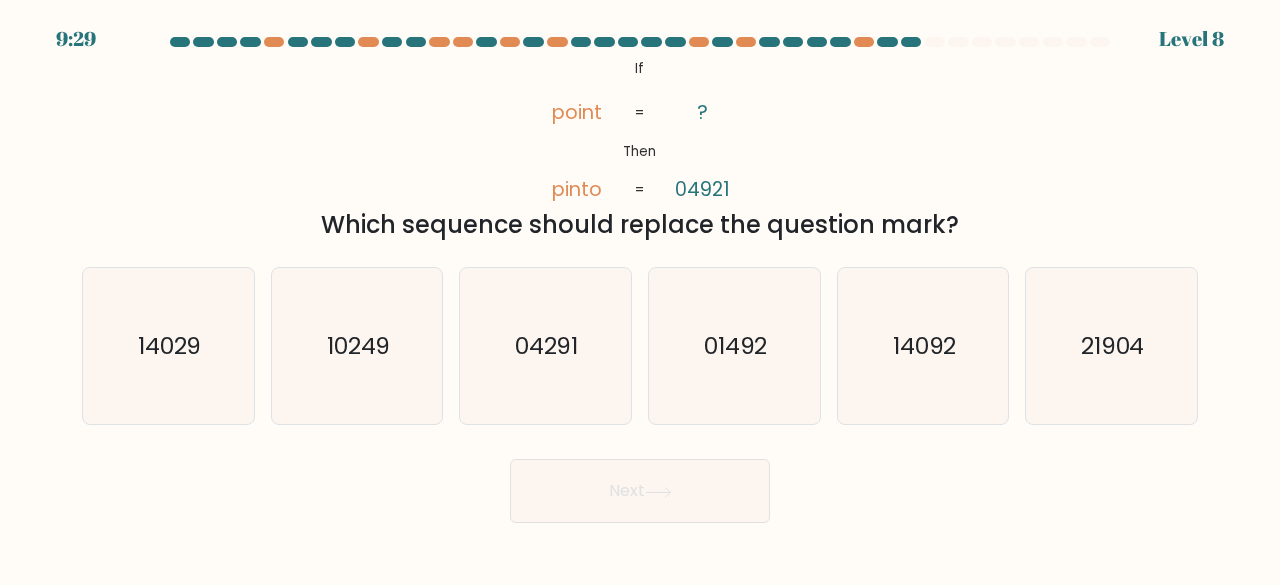 click on "01492" 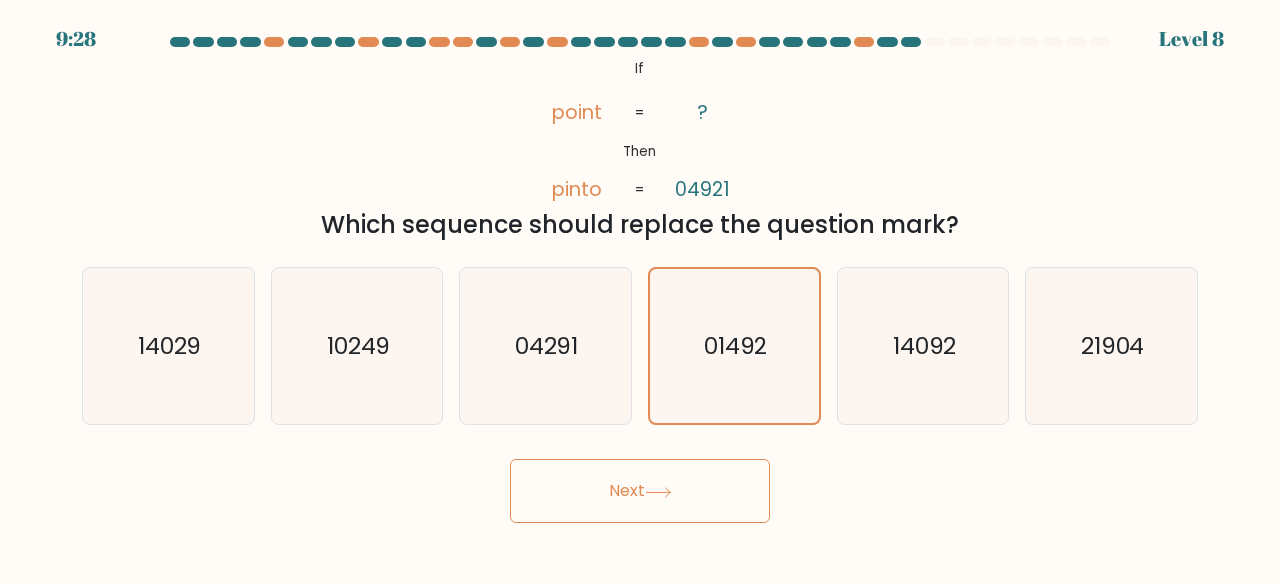 click on "Next" at bounding box center [640, 491] 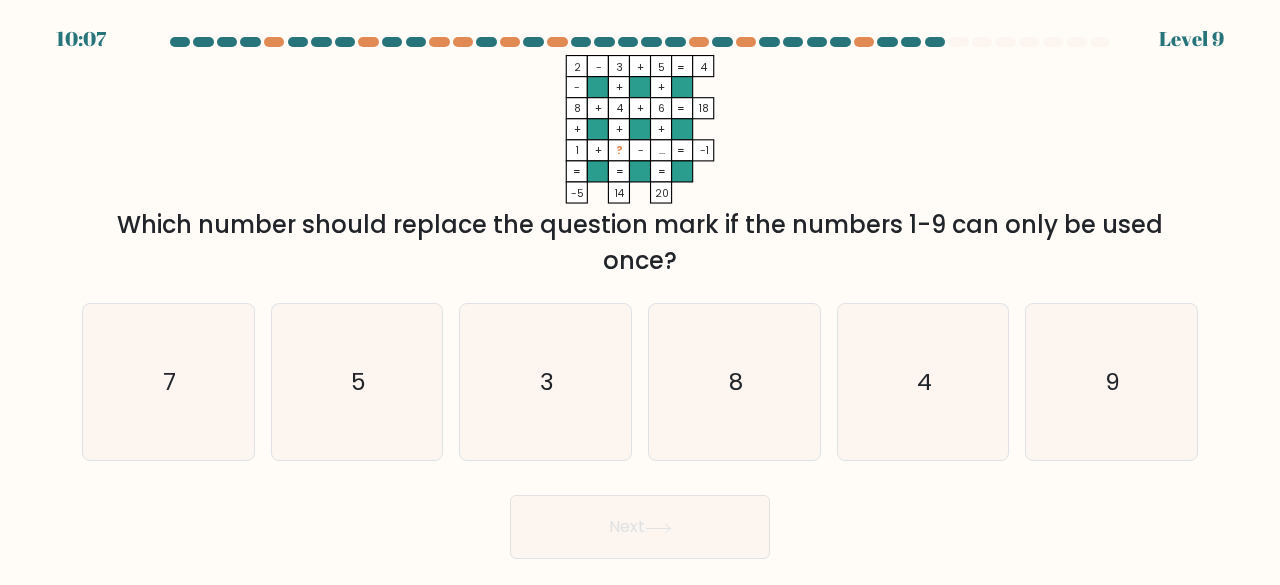click on "3" 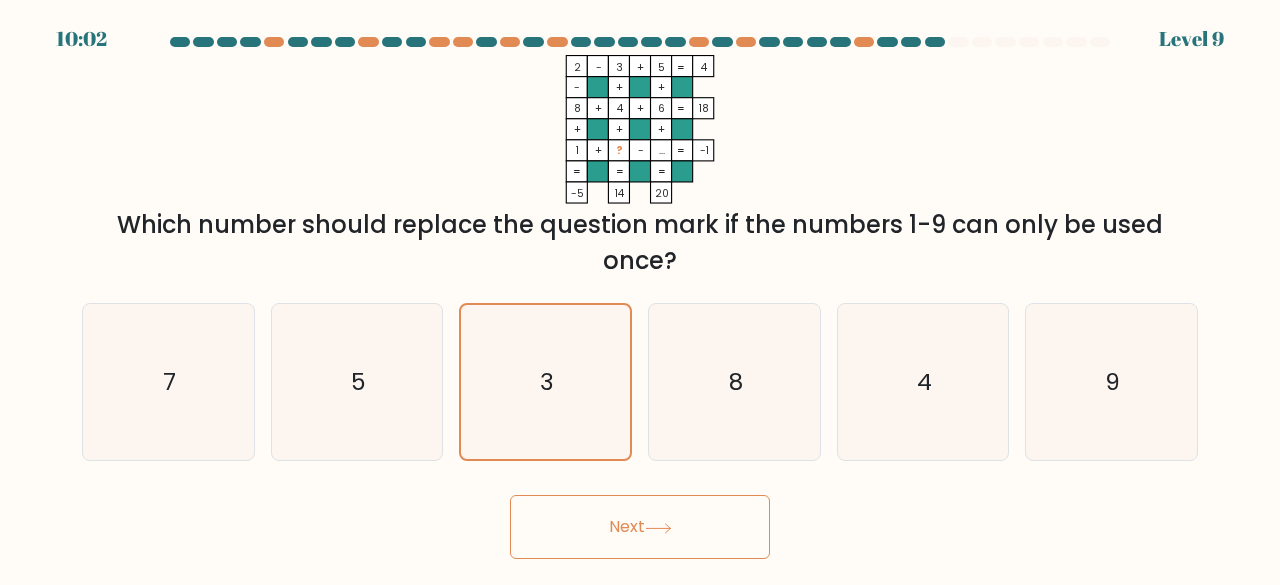 click on "Next" at bounding box center [640, 527] 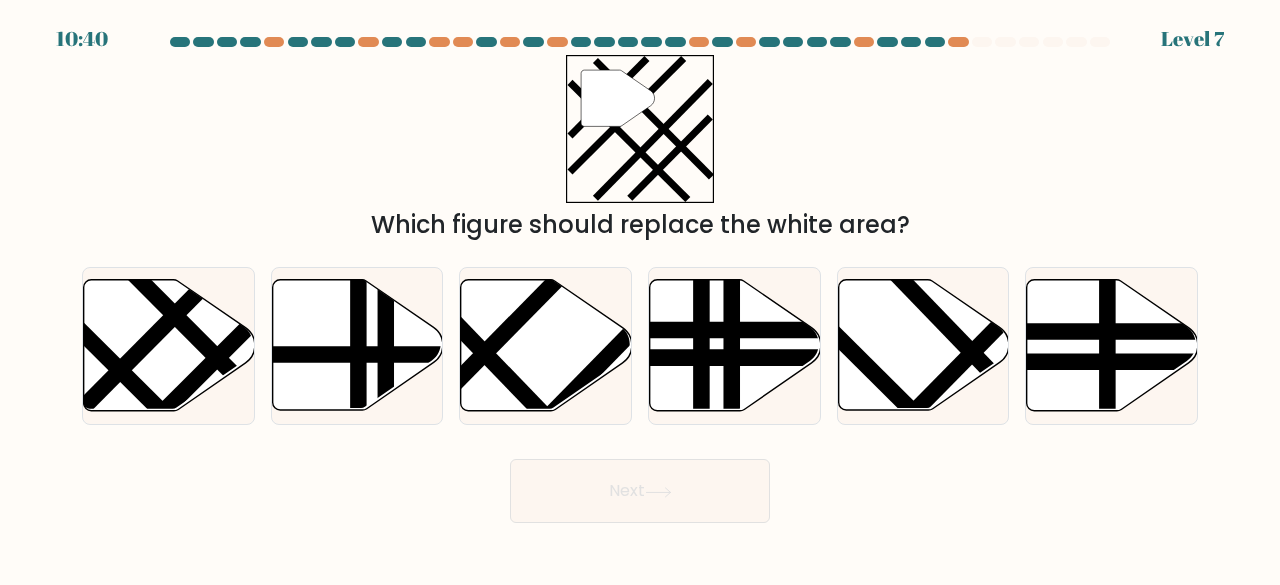 click 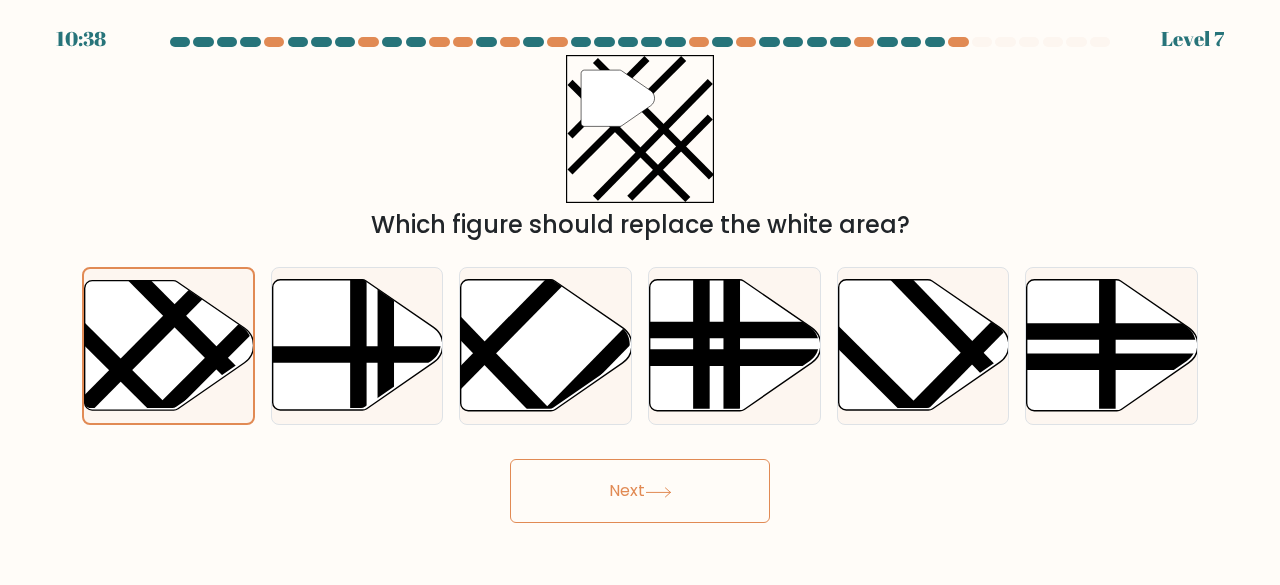 click on "10:38
Level 7" at bounding box center [640, 292] 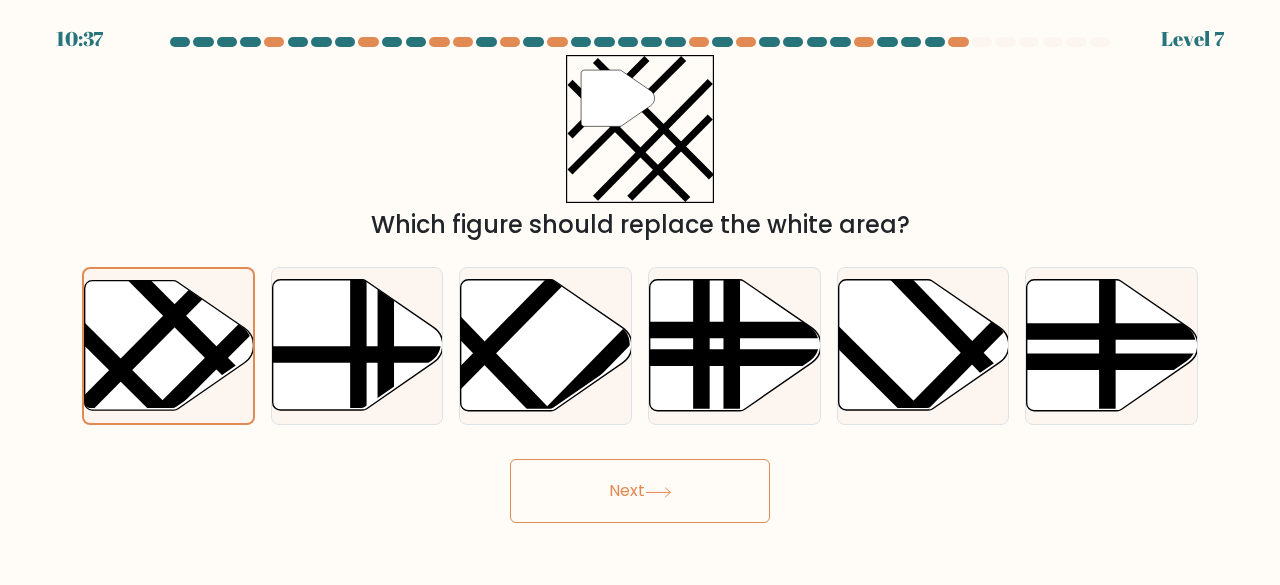 click on "10:37
Level 7" at bounding box center [640, 292] 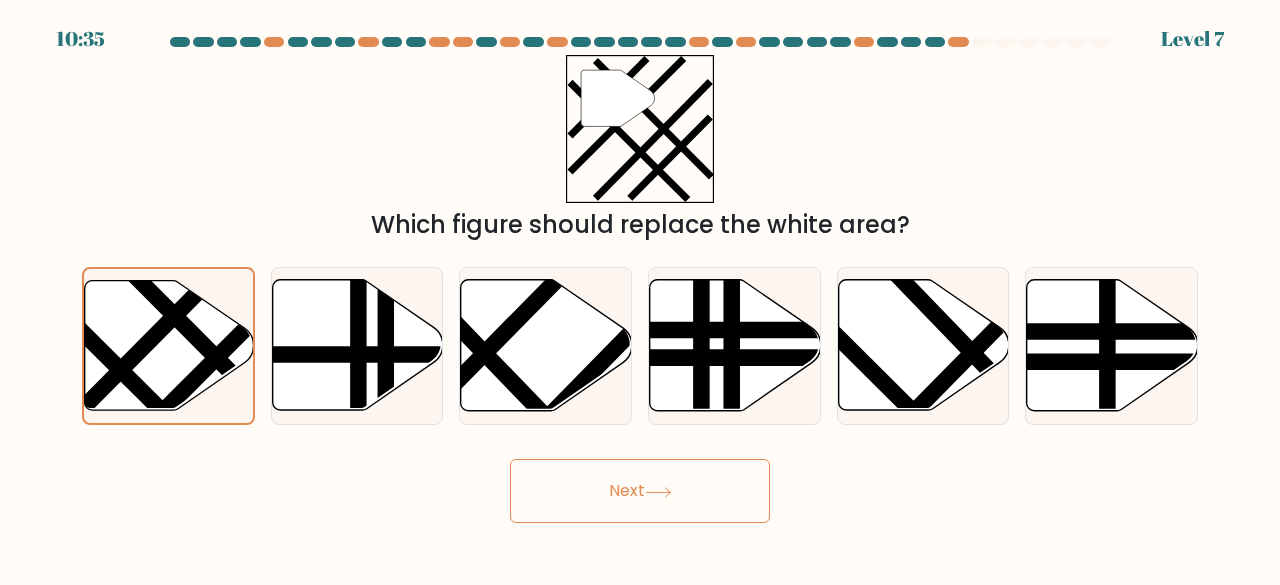 click on "10:35
Level 7" at bounding box center [640, 292] 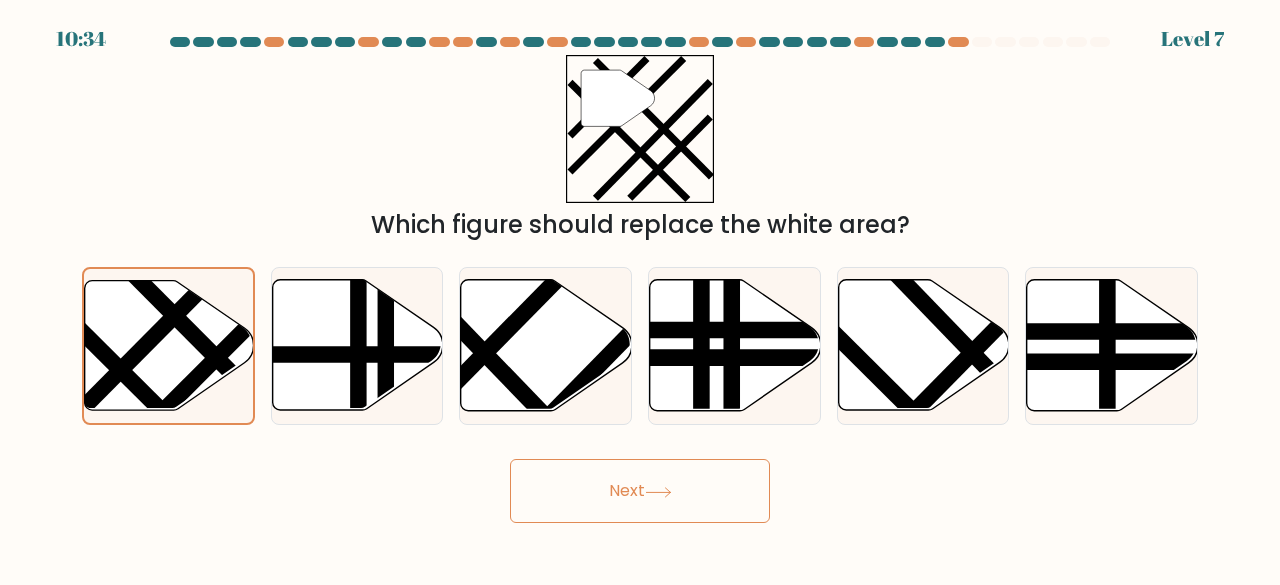 click on "Next" at bounding box center (640, 491) 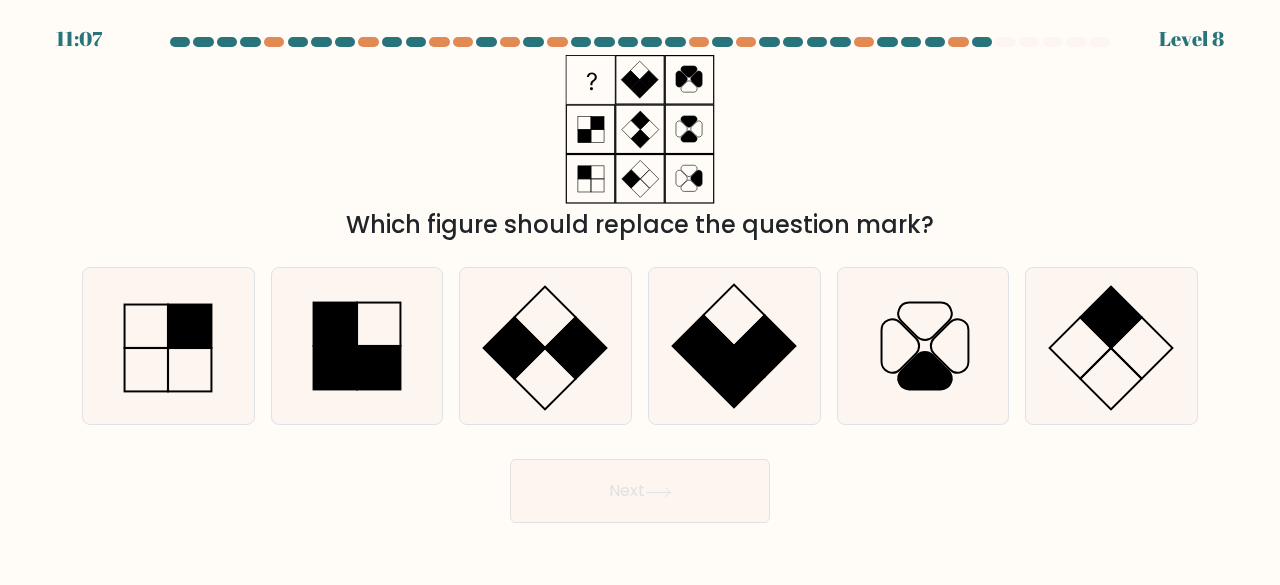 click 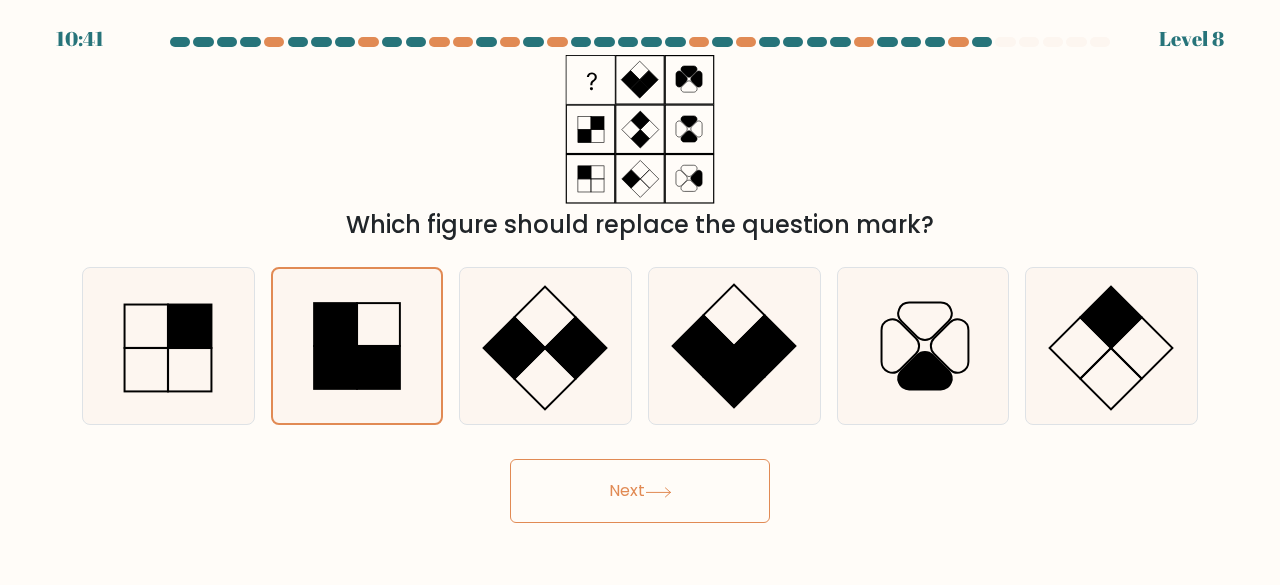 click on "Next" at bounding box center [640, 491] 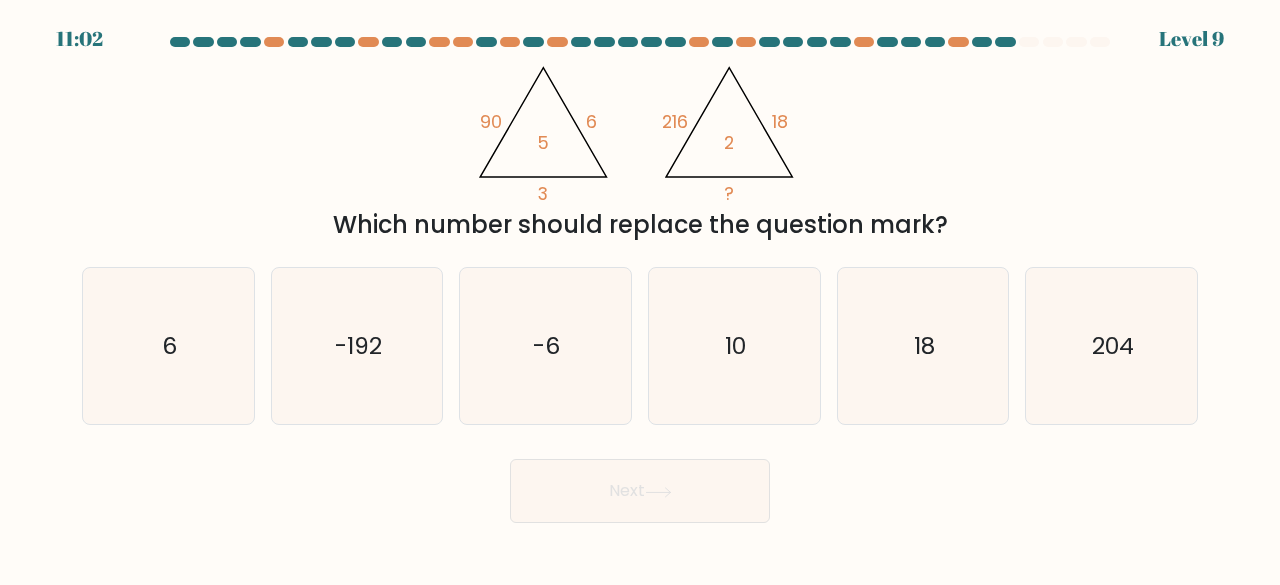 click on "10" 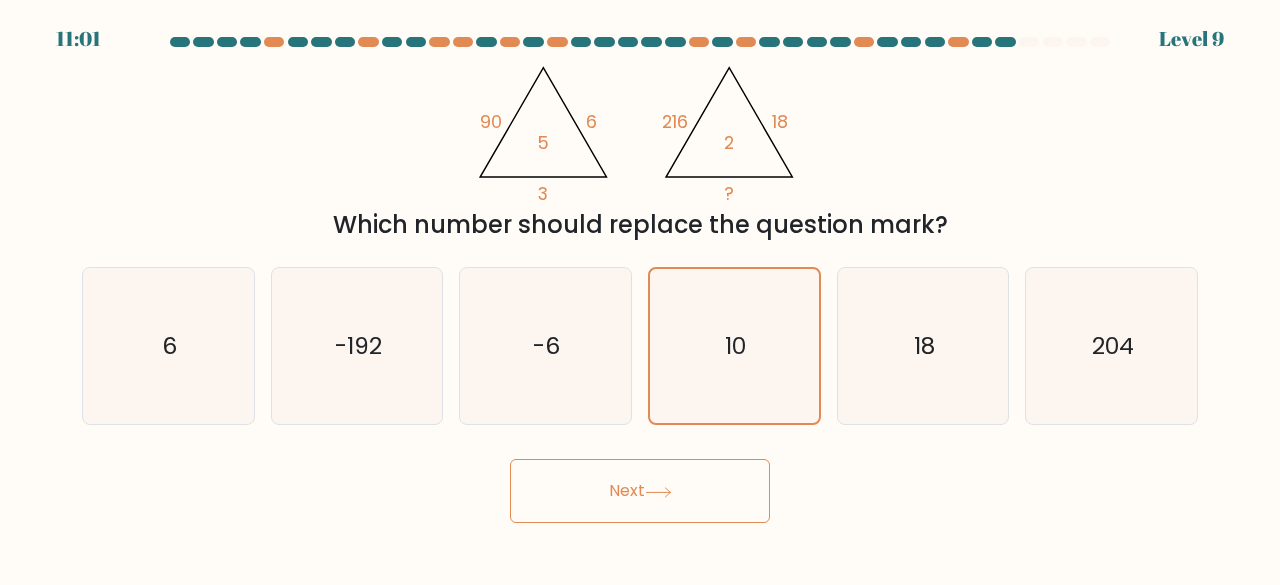 click on "Next" at bounding box center [640, 491] 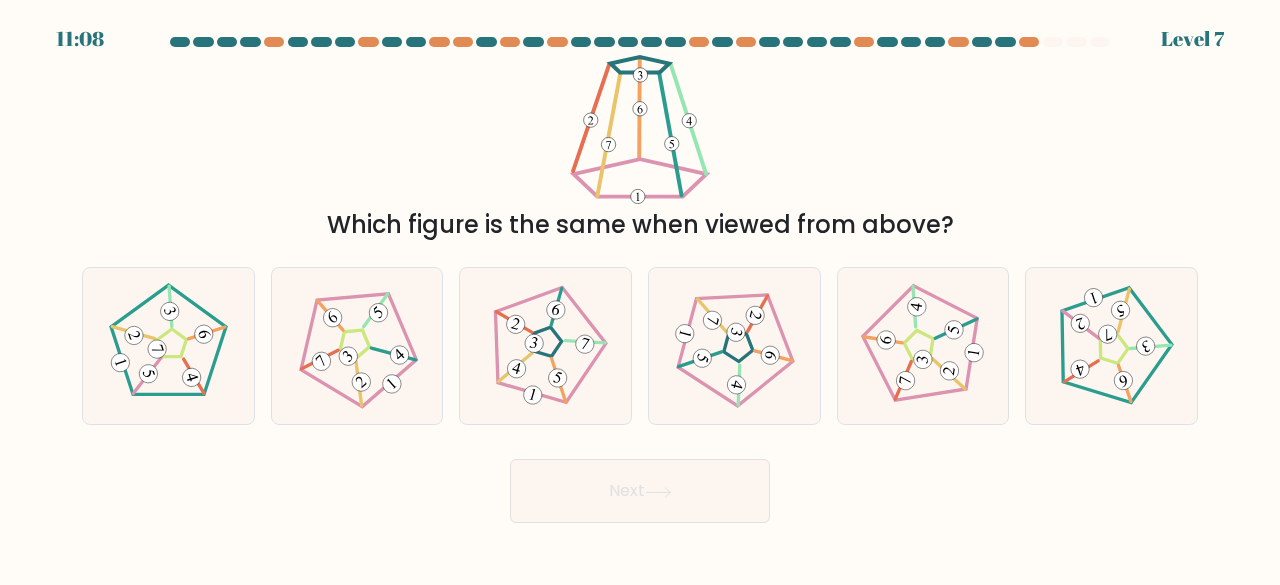 click 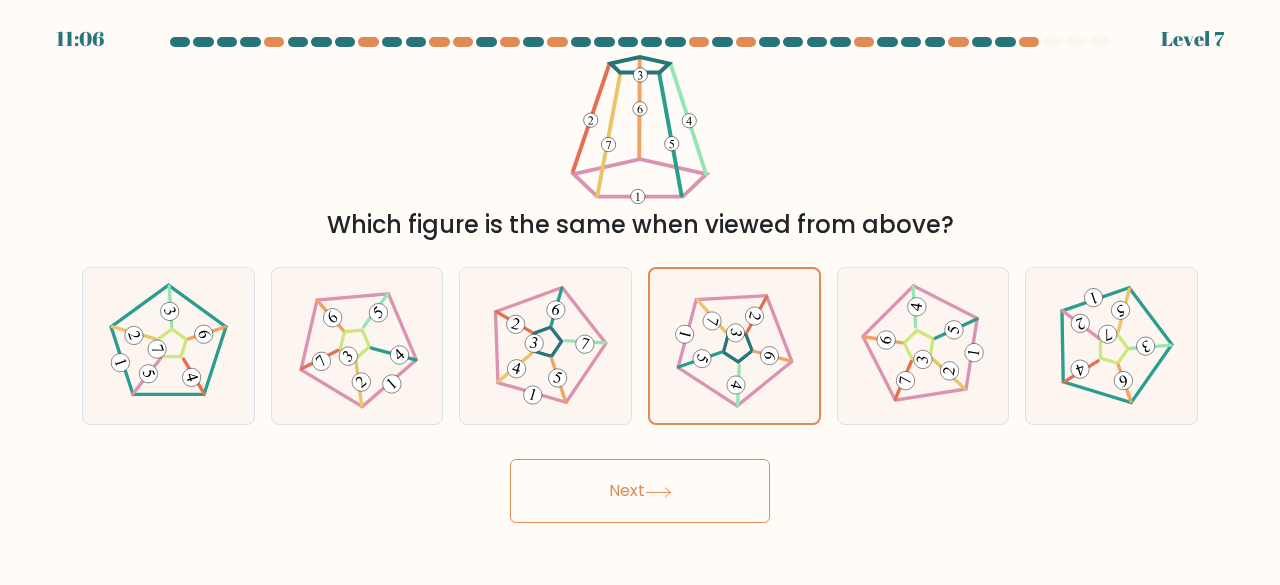 drag, startPoint x: 714, startPoint y: 451, endPoint x: 697, endPoint y: 469, distance: 24.758837 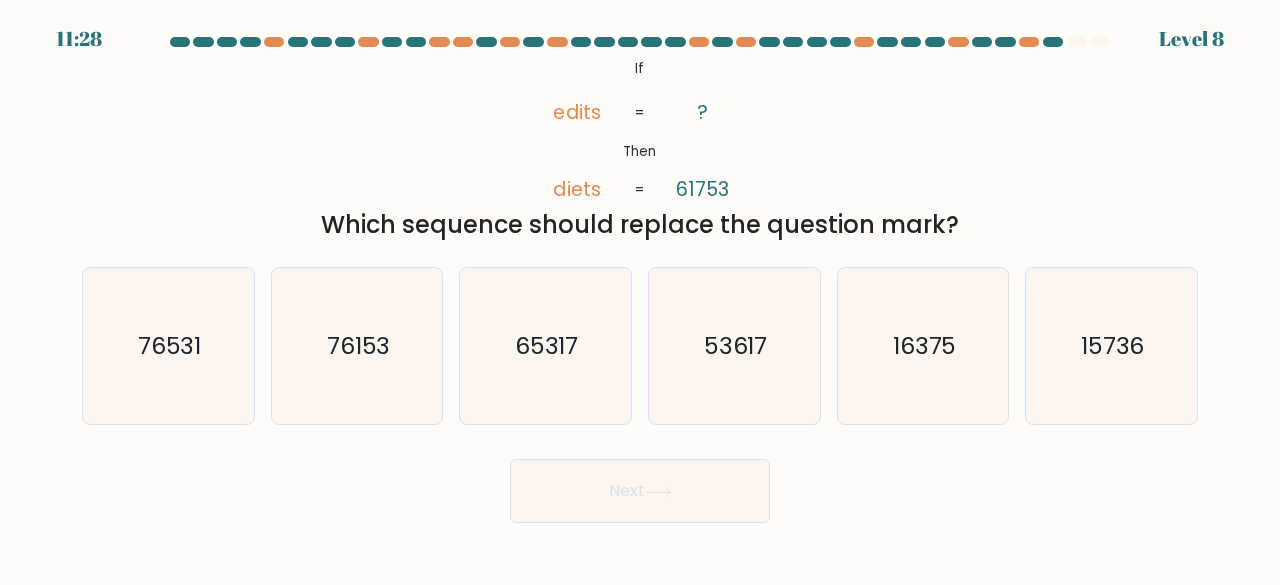click on "76153" 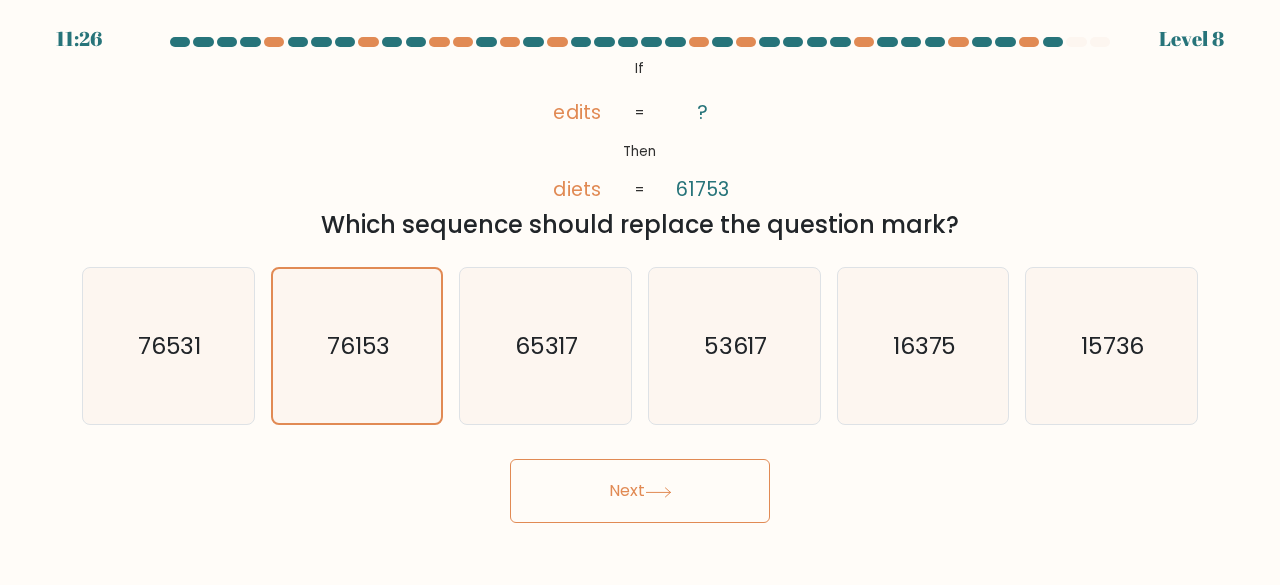 click on "53617" 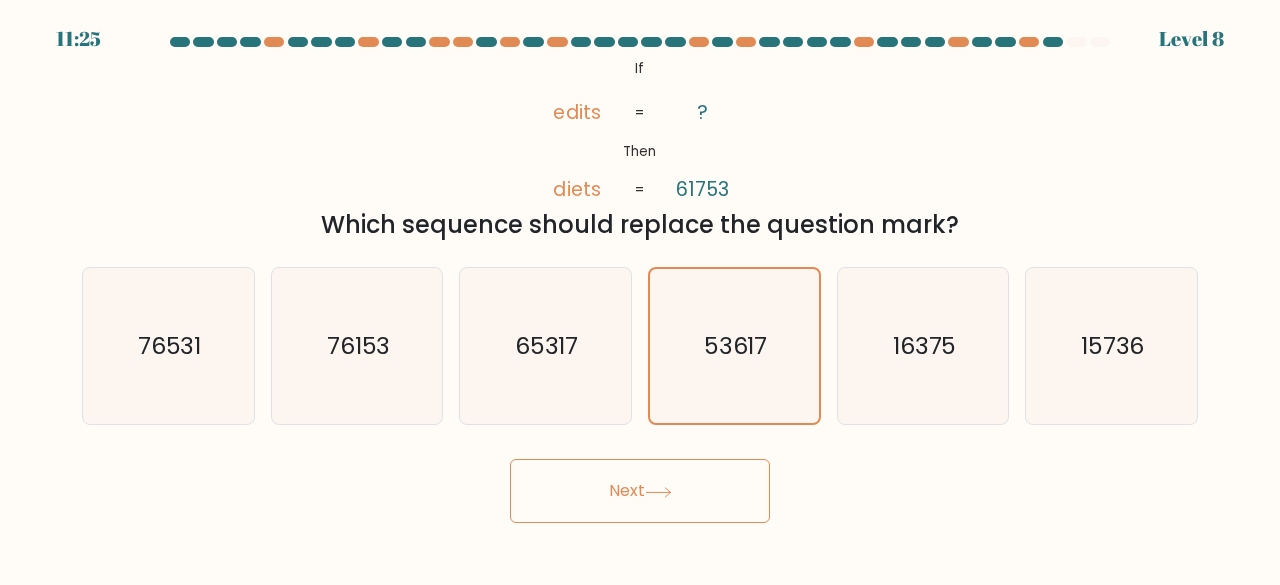 click on "Next" at bounding box center [640, 491] 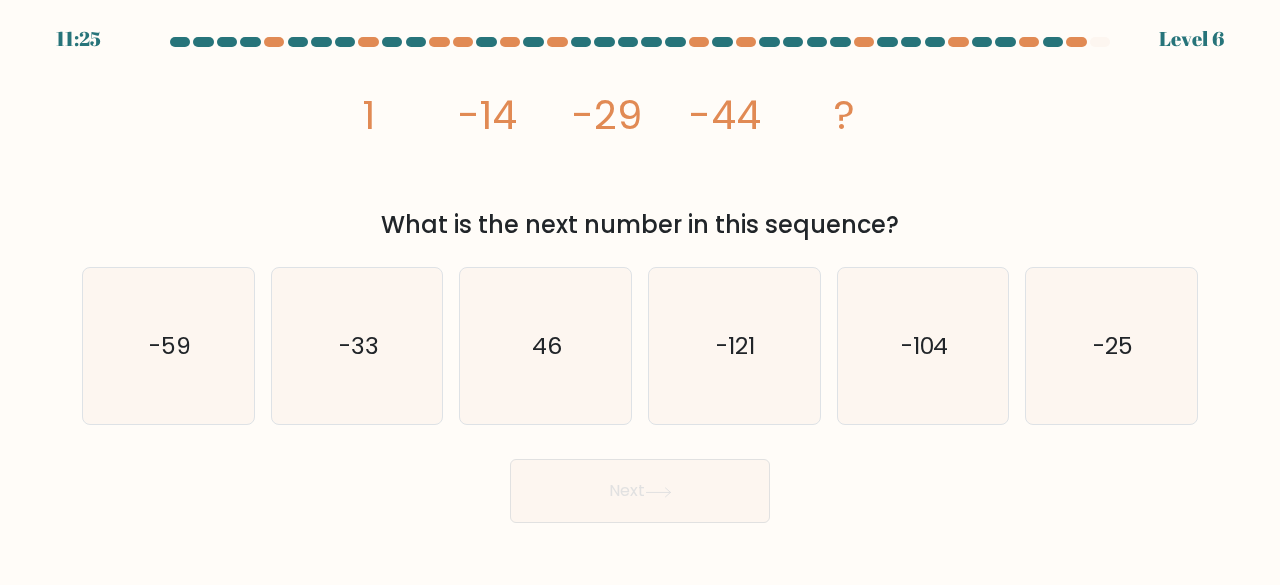 click on "-33" 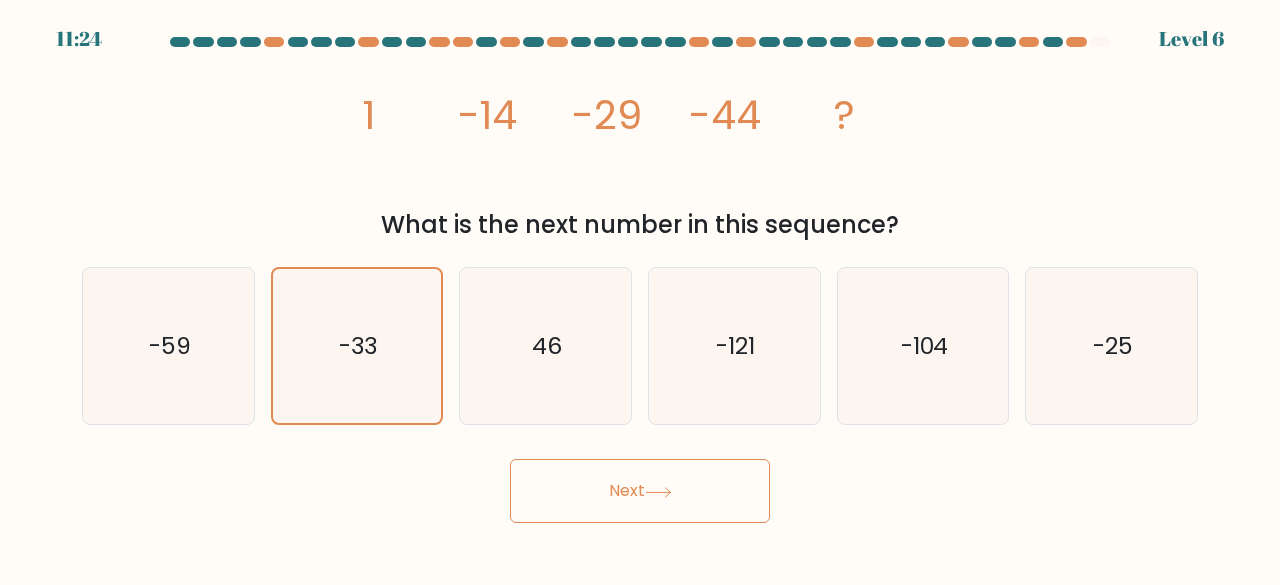 click on "46" 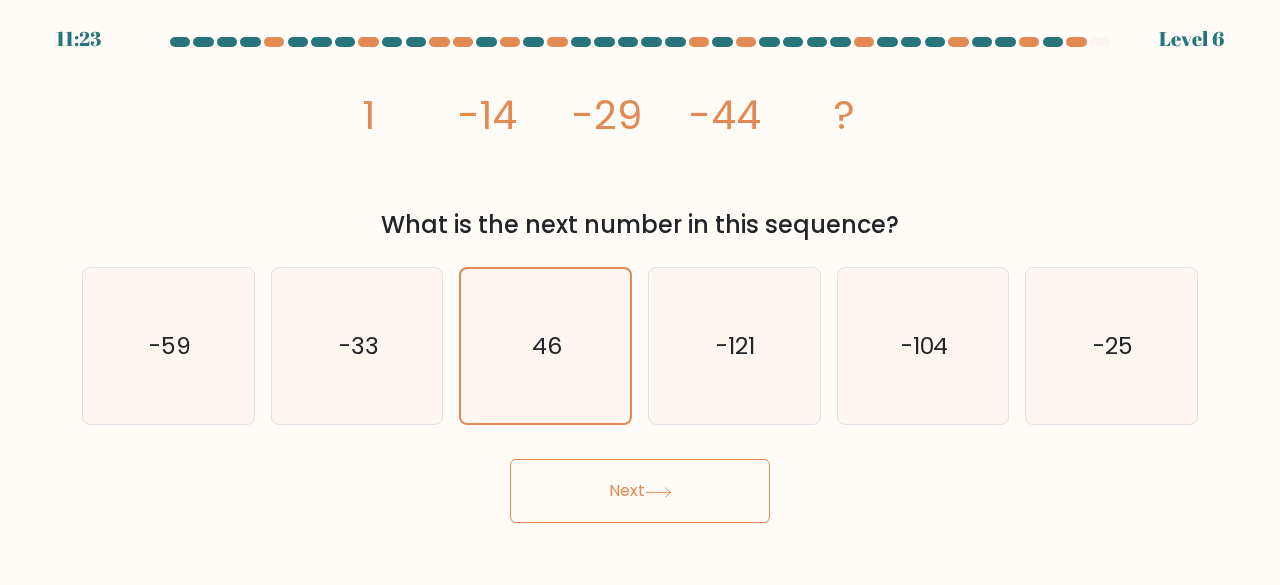 click on "Next" at bounding box center [640, 491] 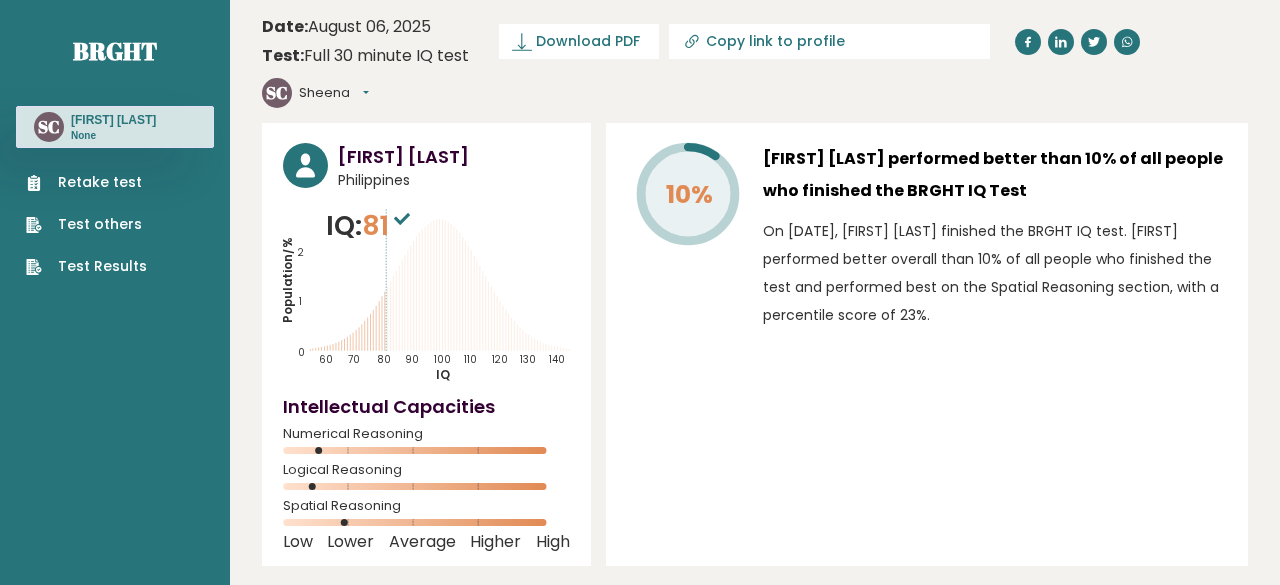 type on "https://brght.org/share/4gq0ykd2/?brght-intelligence-test" 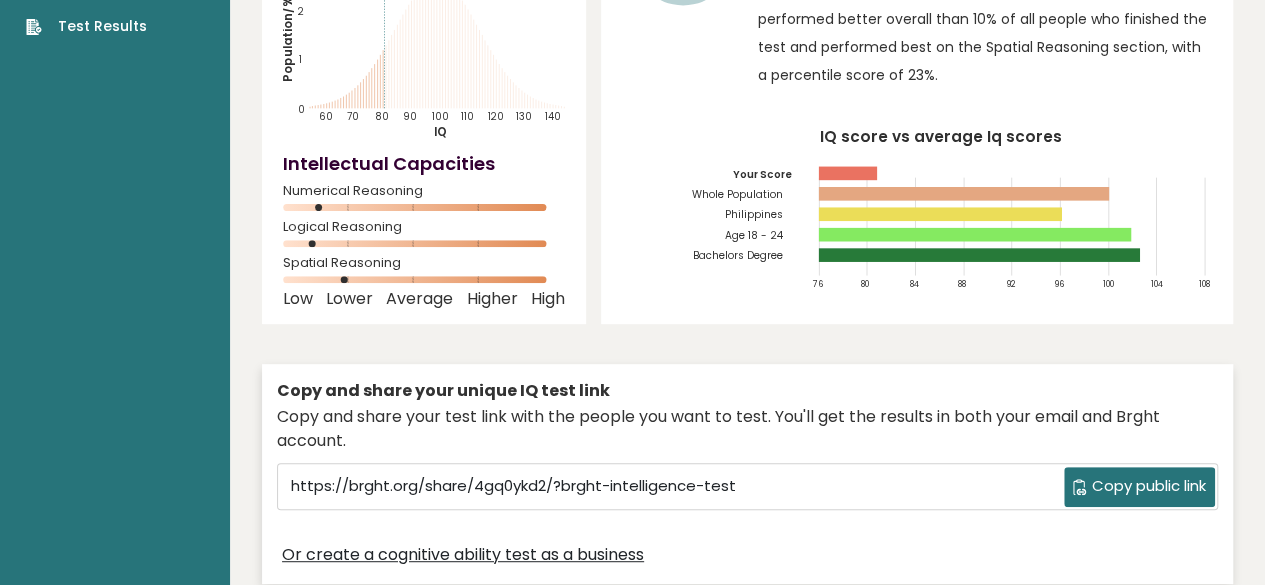 scroll, scrollTop: 0, scrollLeft: 0, axis: both 